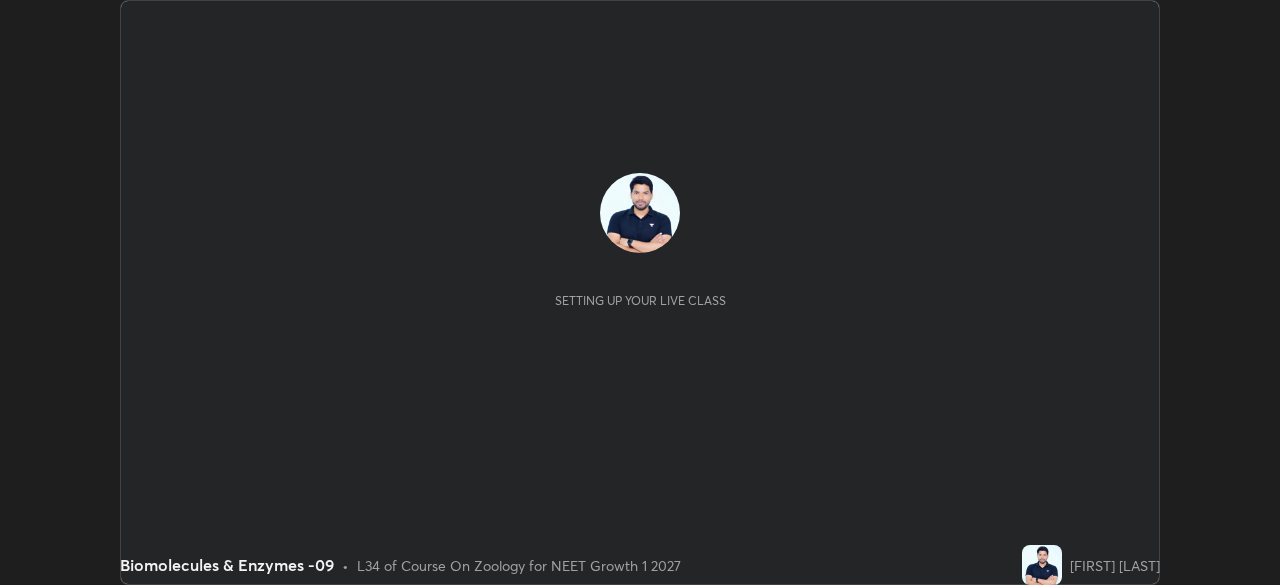 scroll, scrollTop: 0, scrollLeft: 0, axis: both 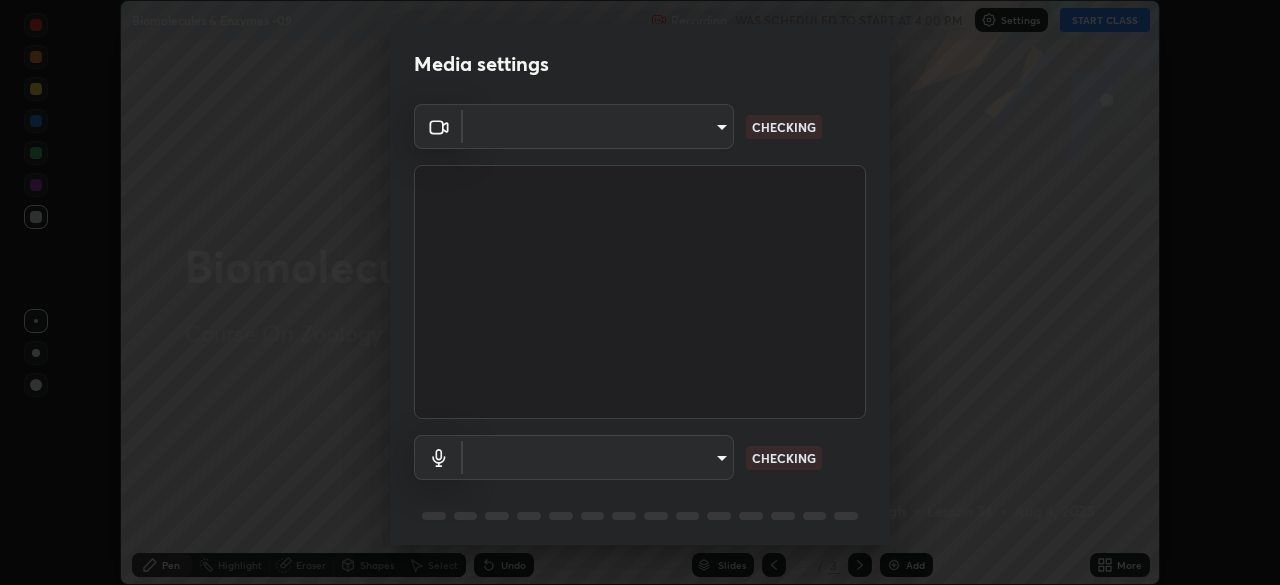 type on "1170694498857cb11788a0b7ae79d5cf1e08a6c331eb8d7031f90166f8fae325" 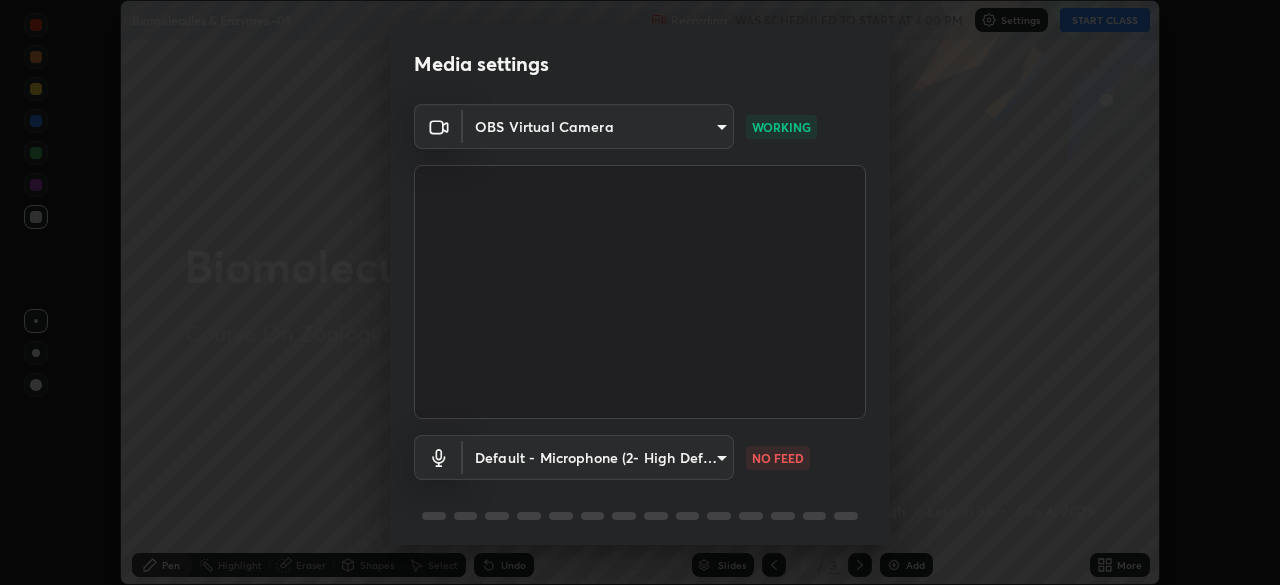 scroll, scrollTop: 5, scrollLeft: 0, axis: vertical 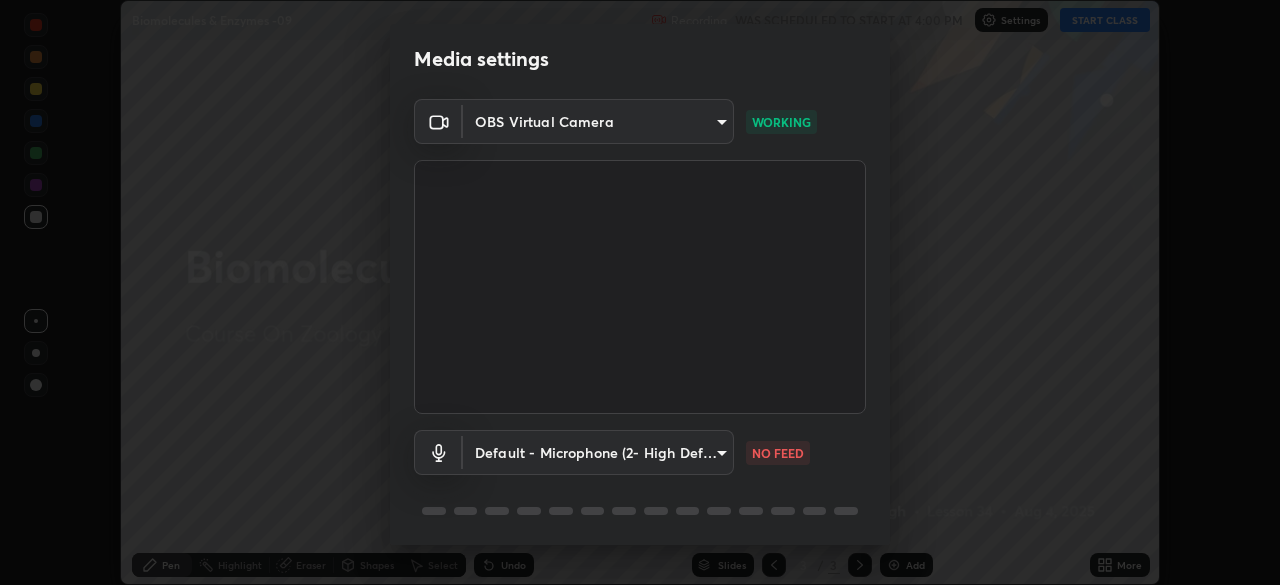 click on "Erase all Biomolecules & Enzymes -09 Recording WAS SCHEDULED TO START AT 4:00 PM Settings START CLASS Setting up your live class Biomolecules & Enzymes -09 • L34 of Course On Zoology for NEET Growth 1 2027 [FIRST] [LAST] Pen Highlight Eraser Shapes Select Undo Slides 3 / 3 Add More No doubts shared Encourage your learners to ask a doubt for better clarity Report an issue Reason for reporting Buffering Chat not working Audio - Video sync issue Educator video quality low ​ Attach an image Report Media settings OBS Virtual Camera 1170694498857cb11788a0b7ae79d5cf1e08a6c331eb8d7031f90166f8fae325 WORKING Default - Microphone (2- High Definition Audio Device) default NO FEED 1 / 5 Next" at bounding box center [640, 292] 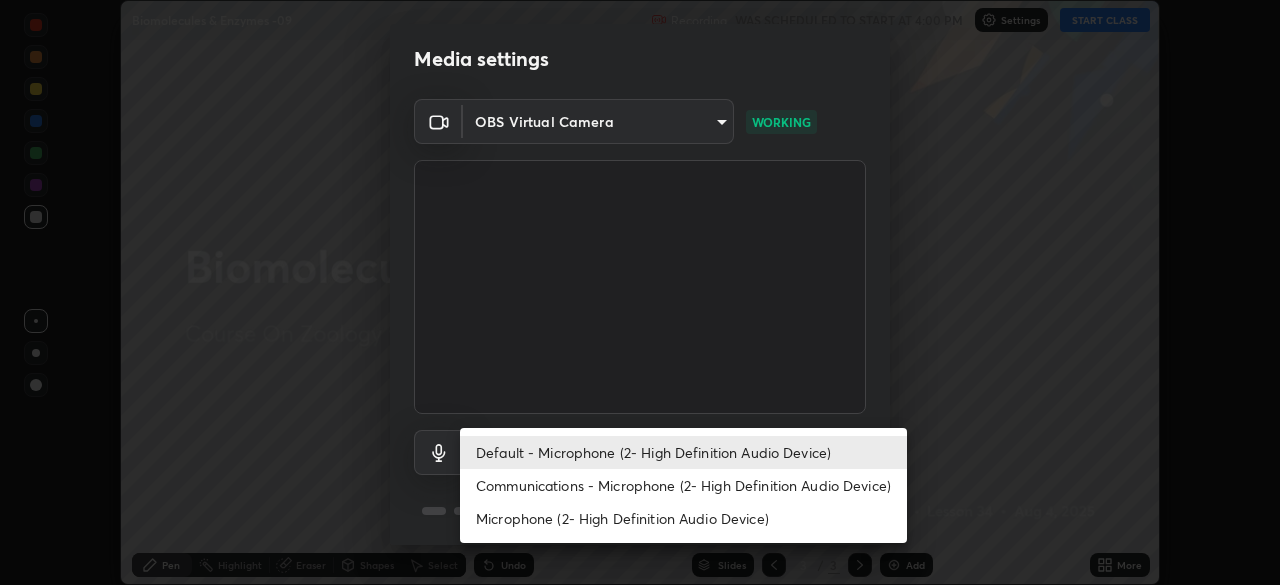 click on "Communications - Microphone (2- High Definition Audio Device)" at bounding box center (683, 485) 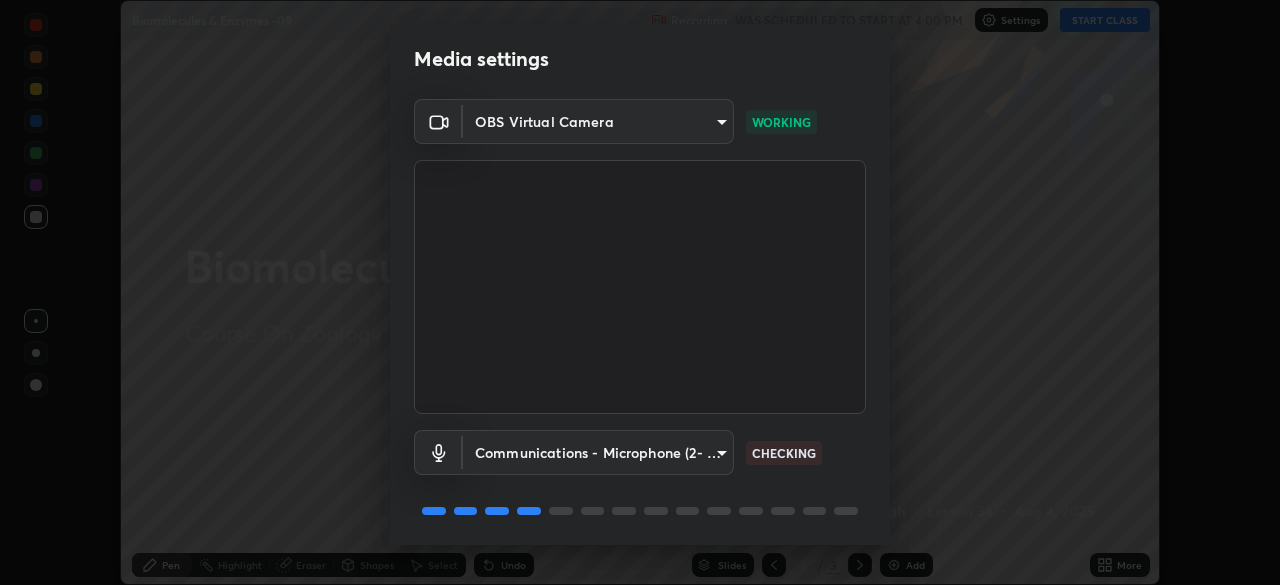scroll, scrollTop: 71, scrollLeft: 0, axis: vertical 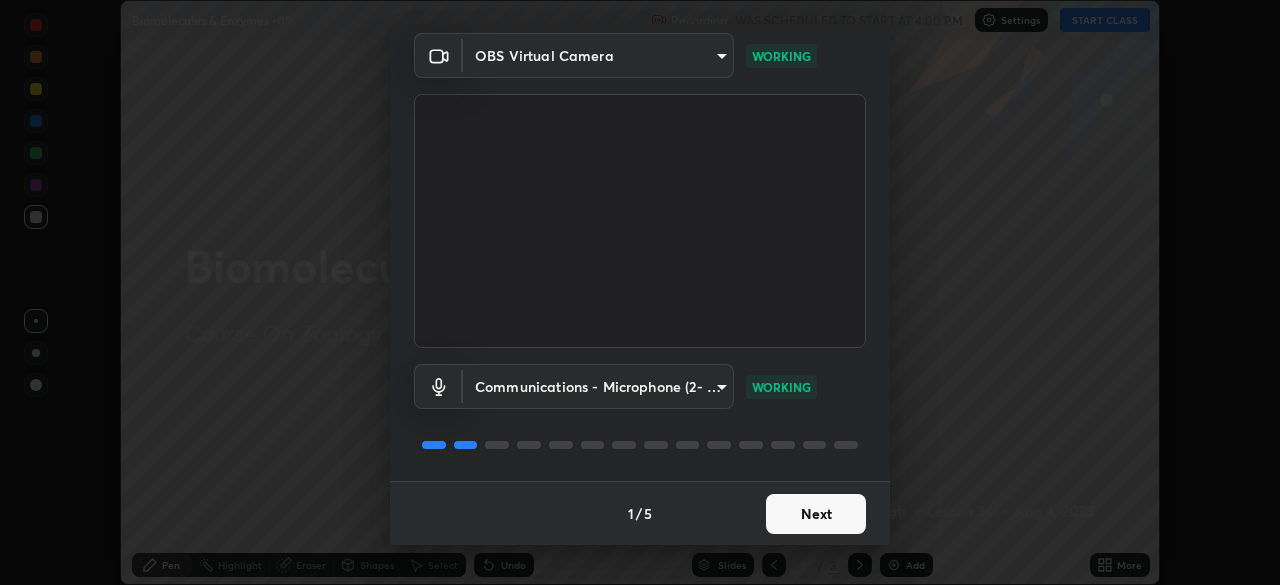 click on "Next" at bounding box center (816, 514) 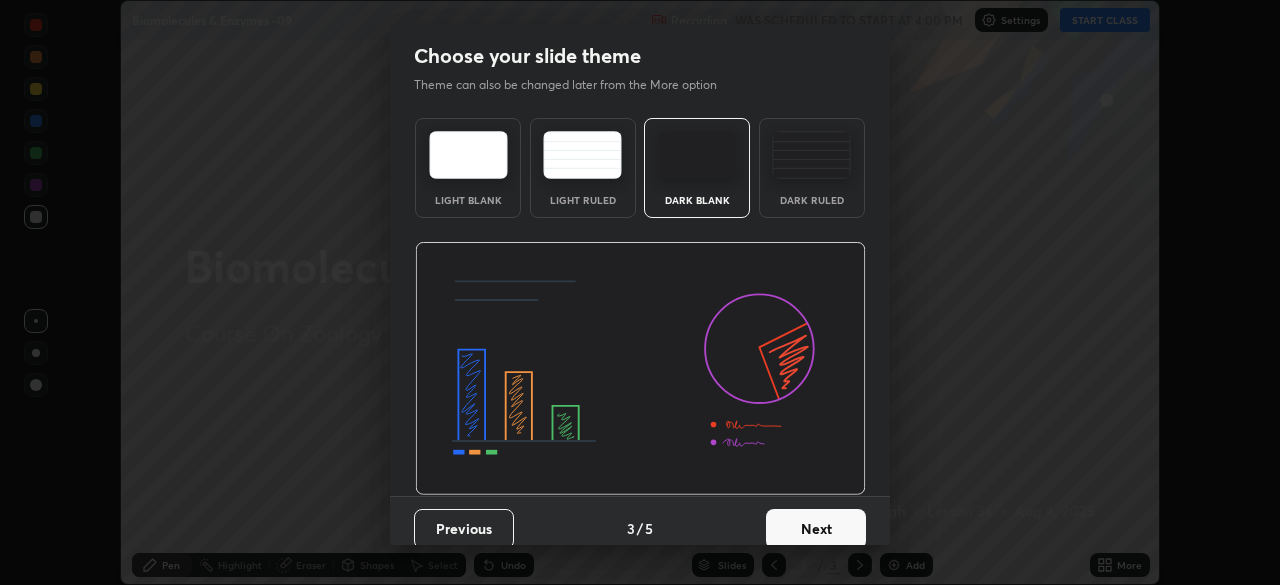 click on "Next" at bounding box center (816, 529) 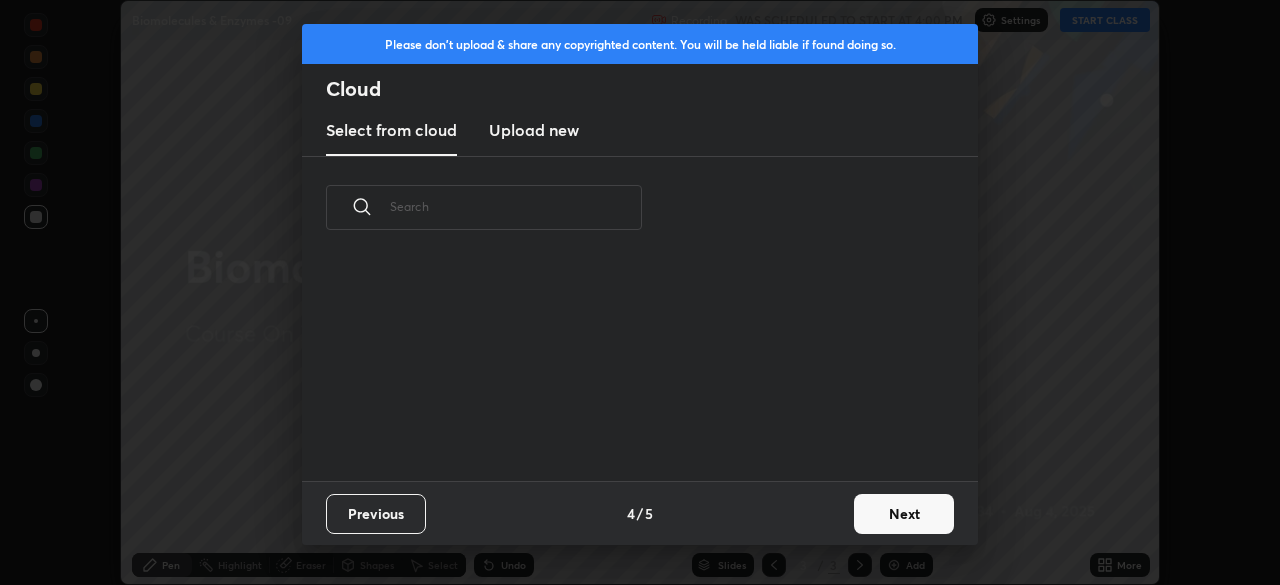 click on "Previous 4 / 5 Next" at bounding box center [640, 513] 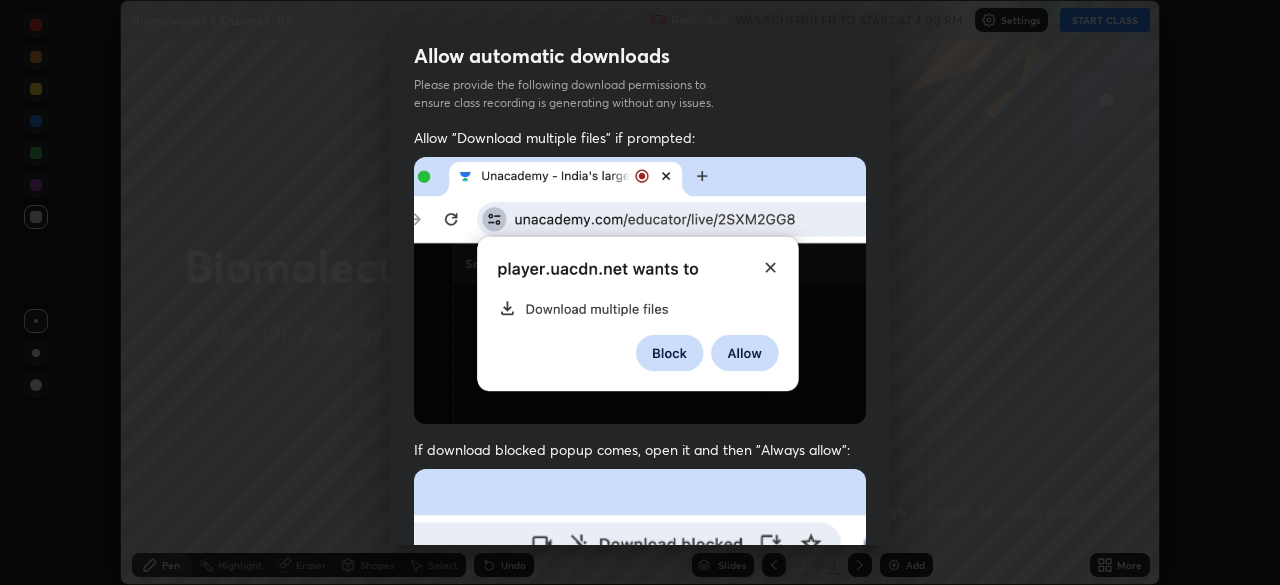 click on "Allow "Download multiple files" if prompted: If download blocked popup comes, open it and then "Always allow": I agree that if I don't provide required permissions, class recording will not be generated" at bounding box center (640, 549) 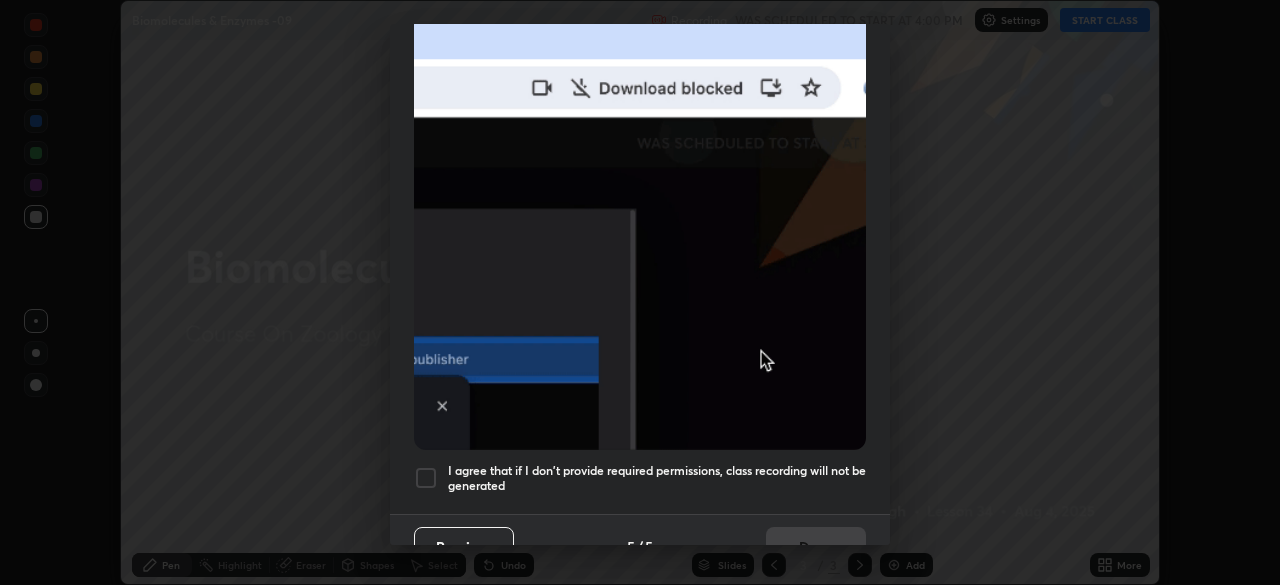 scroll, scrollTop: 479, scrollLeft: 0, axis: vertical 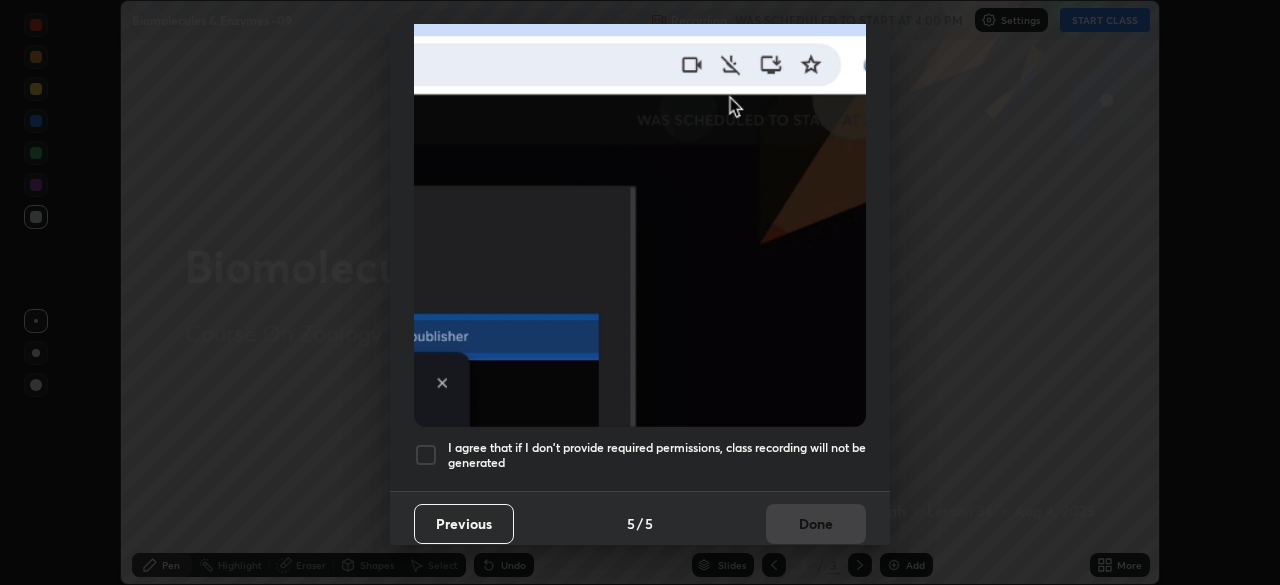 click on "Allow "Download multiple files" if prompted: If download blocked popup comes, open it and then "Always allow": I agree that if I don't provide required permissions, class recording will not be generated" at bounding box center [640, 70] 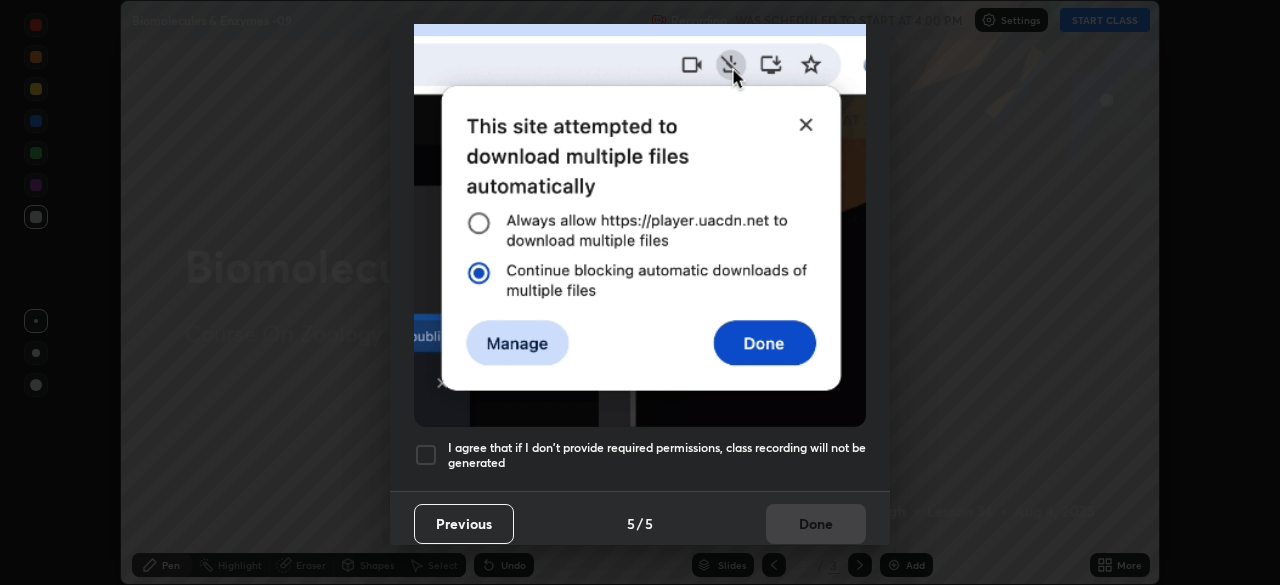 click on "Previous 5 / 5 Done" at bounding box center (640, 523) 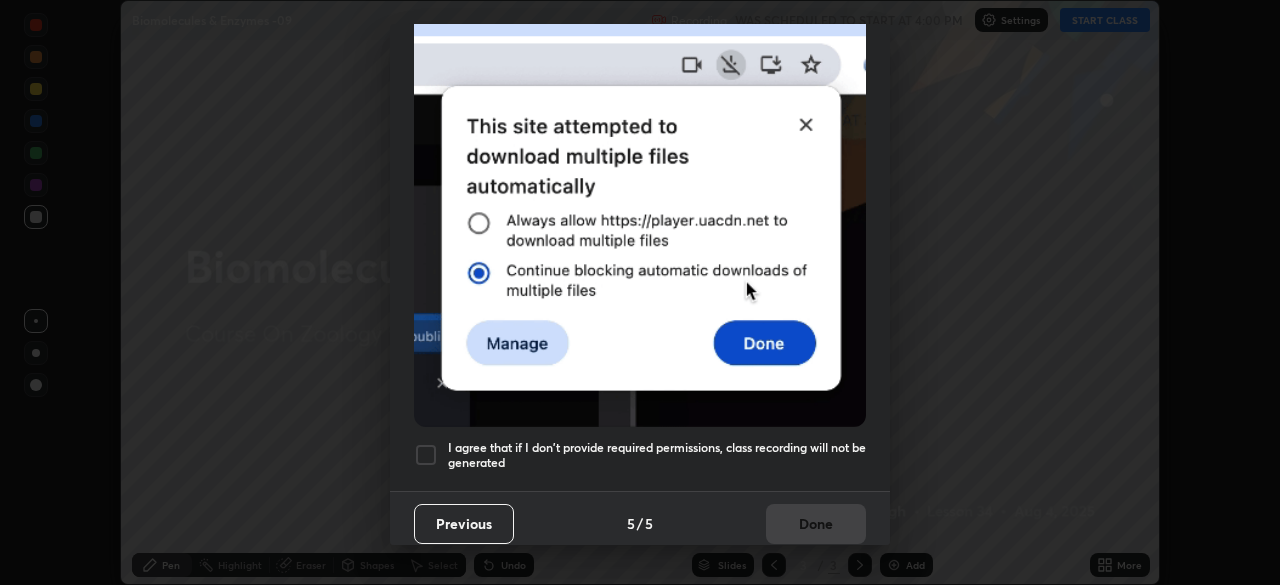 click on "I agree that if I don't provide required permissions, class recording will not be generated" at bounding box center (657, 455) 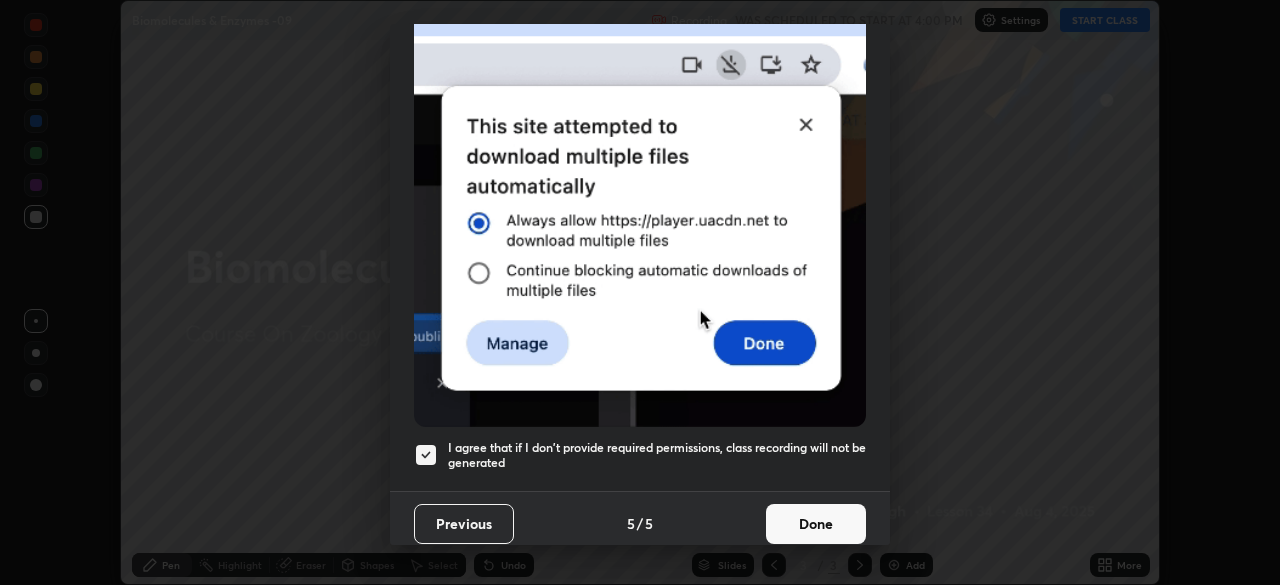 click on "Done" at bounding box center (816, 524) 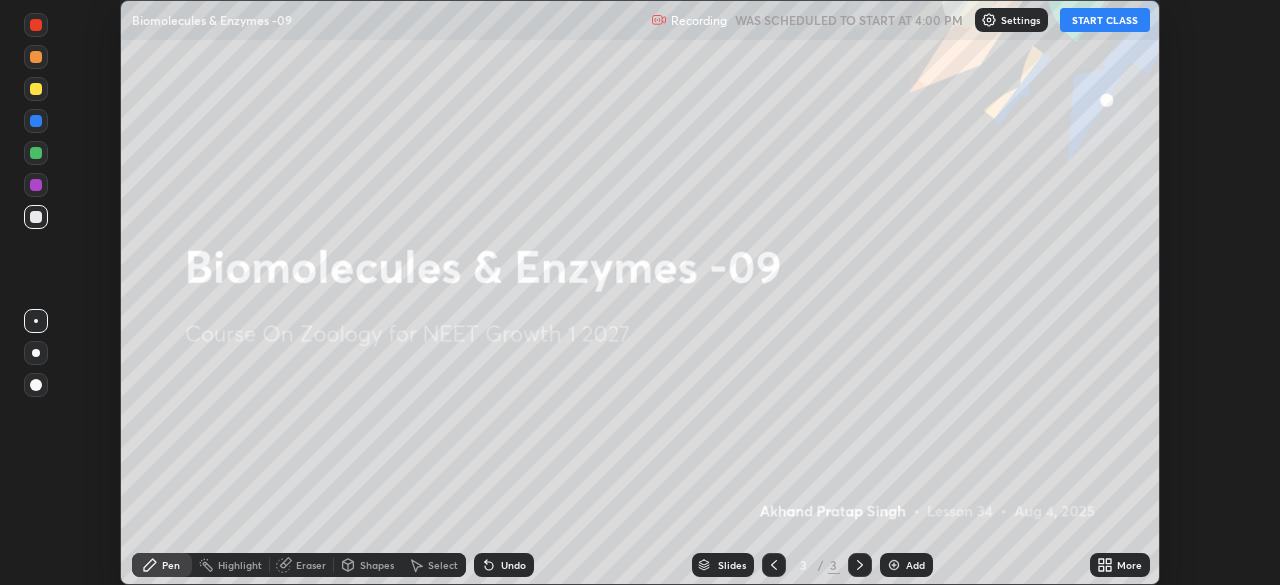 click 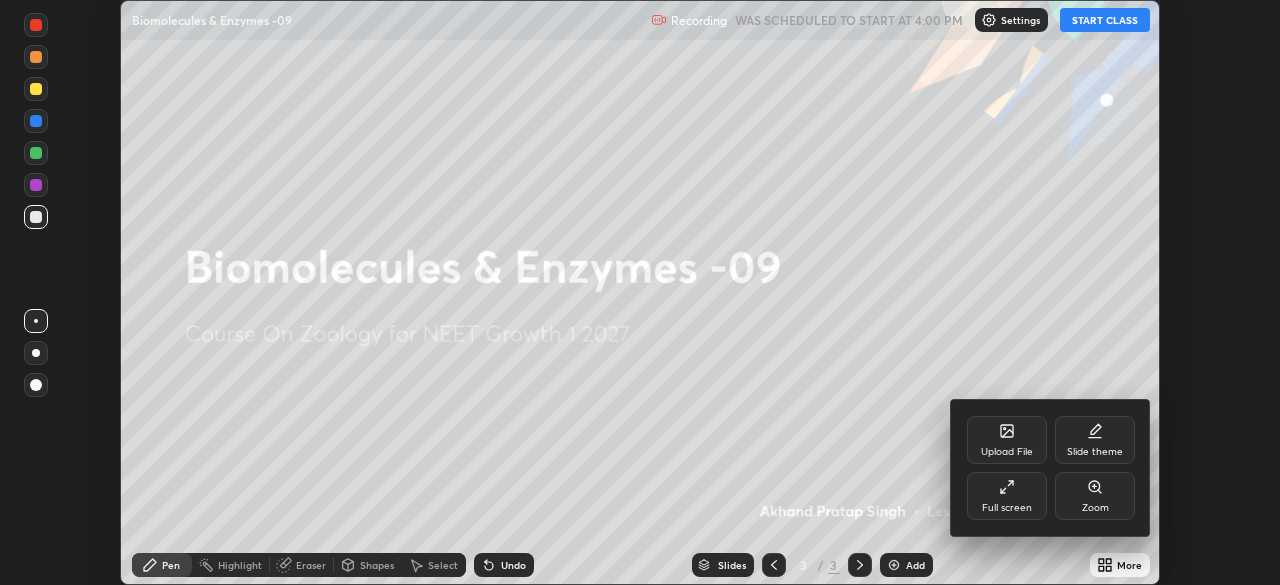 click on "Upload File" at bounding box center [1007, 452] 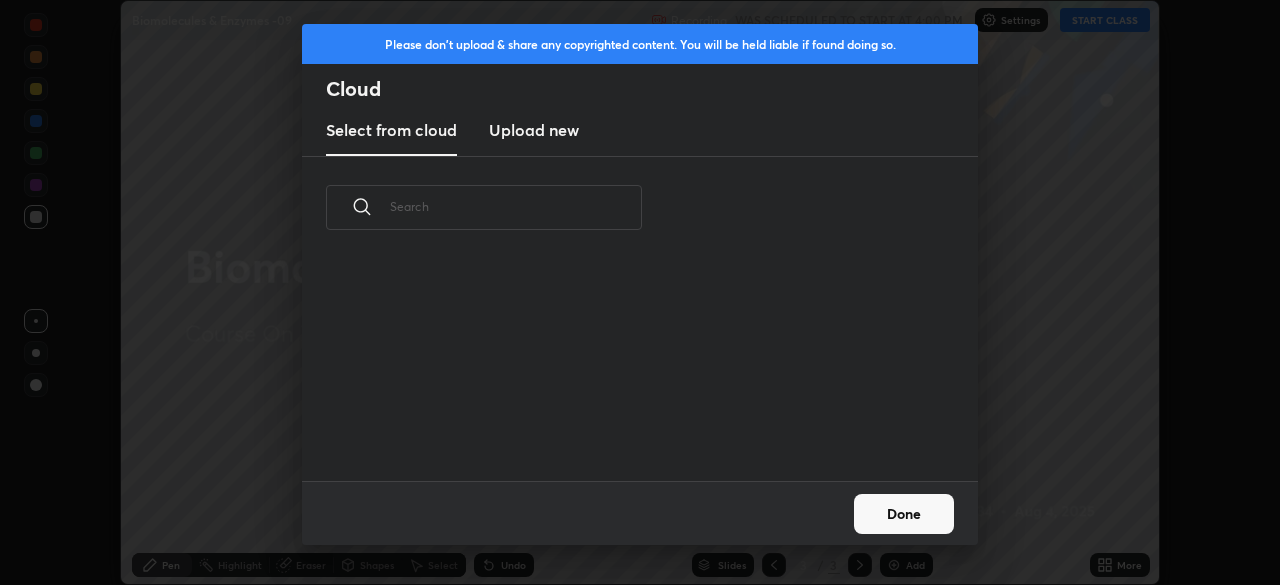 scroll, scrollTop: 7, scrollLeft: 11, axis: both 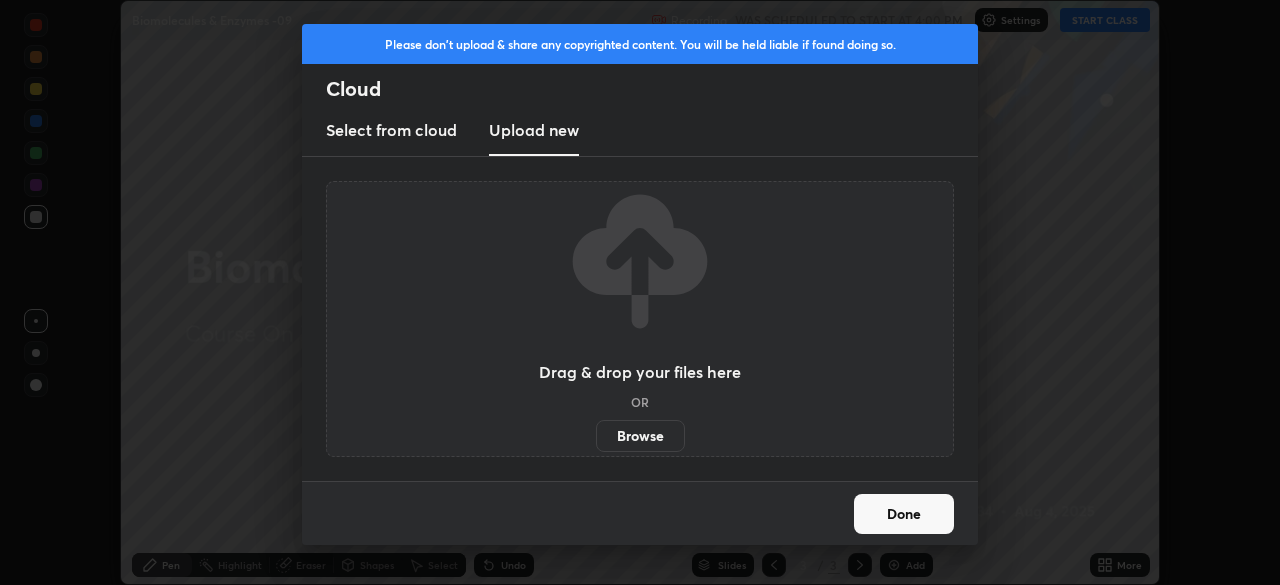 click on "Browse" at bounding box center [640, 436] 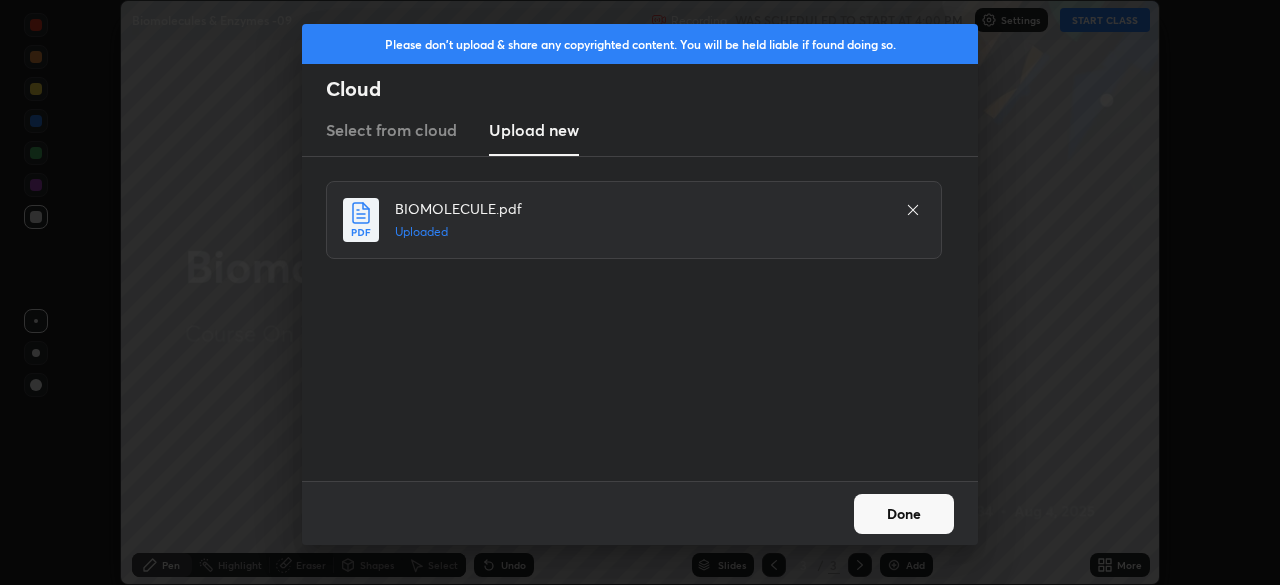 click on "Done" at bounding box center (904, 514) 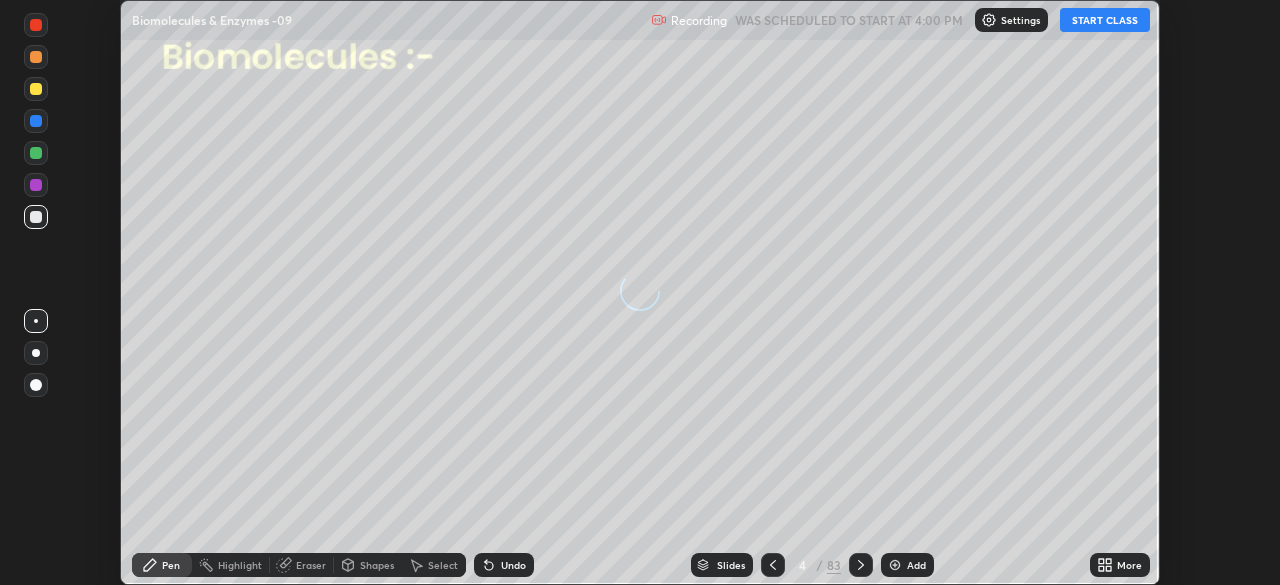 click 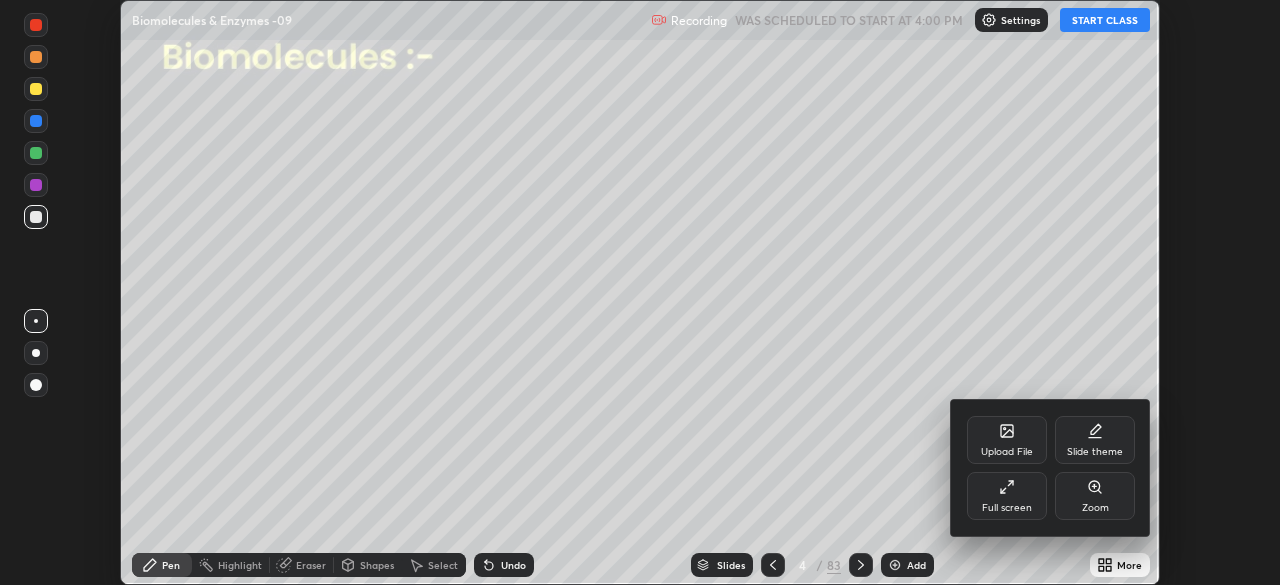 click on "Full screen" at bounding box center (1007, 496) 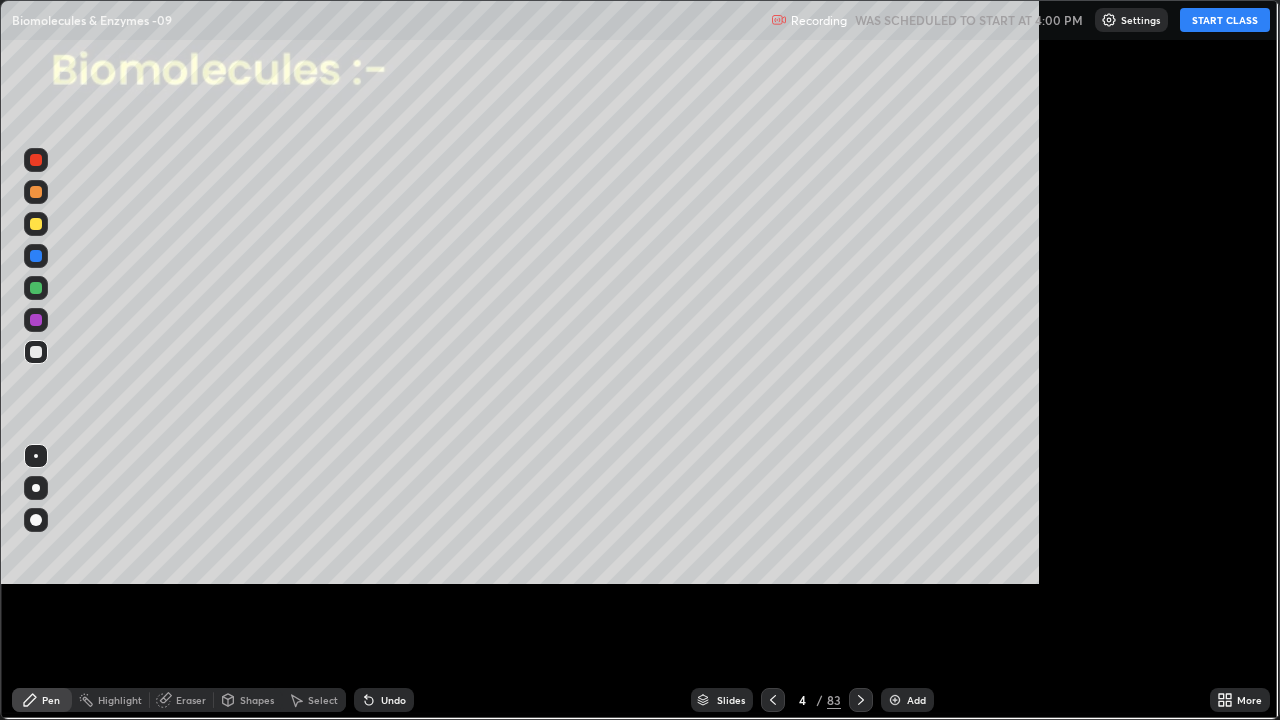 scroll, scrollTop: 99280, scrollLeft: 98720, axis: both 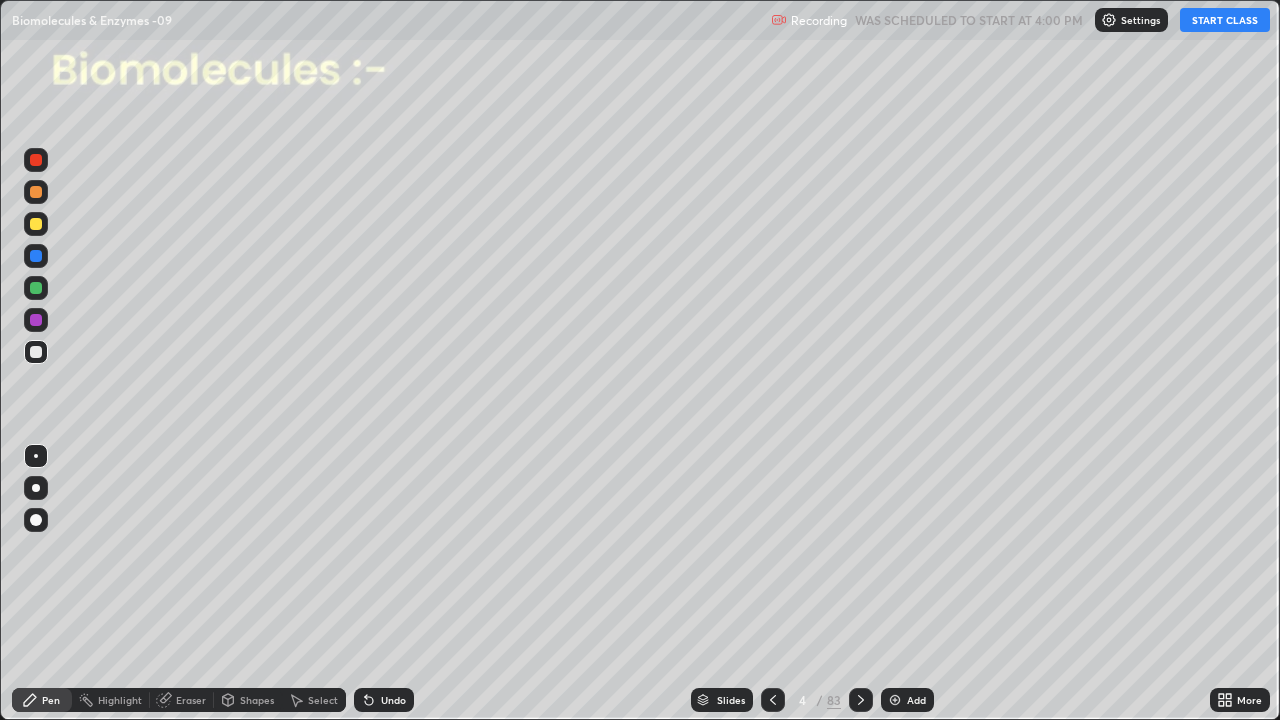 click on "START CLASS" at bounding box center (1225, 20) 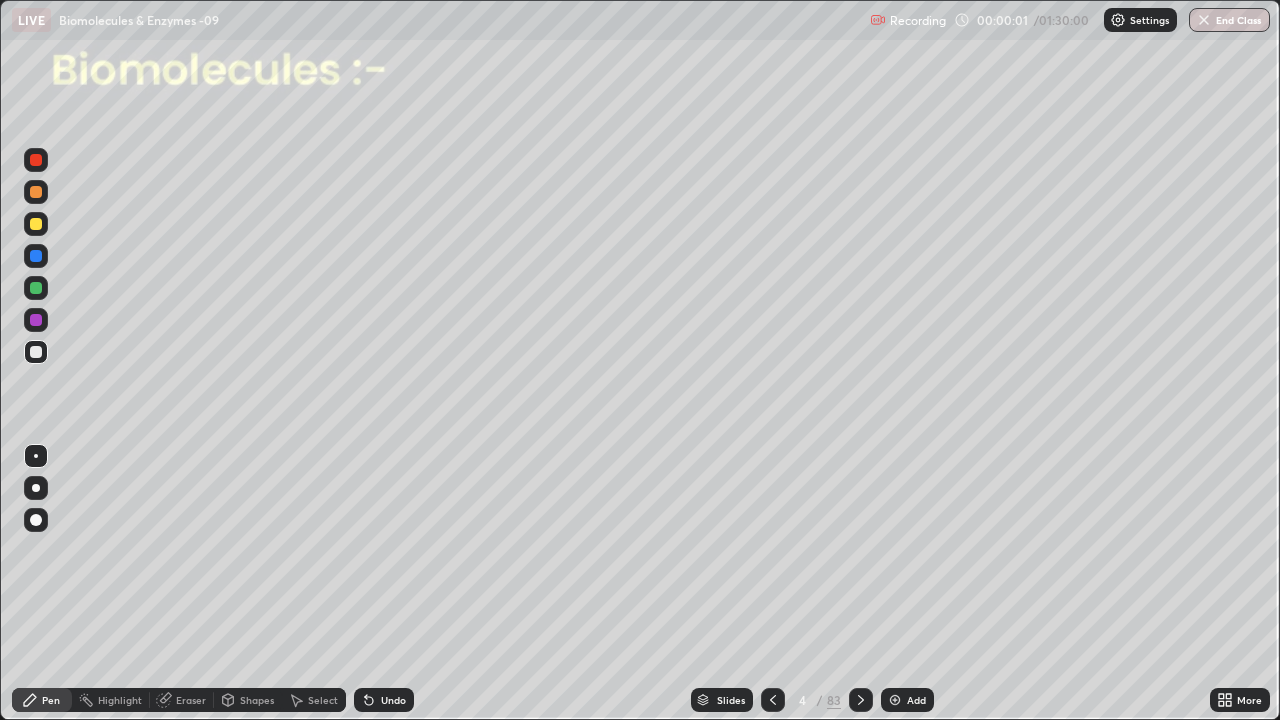 click on "Slides" at bounding box center [731, 700] 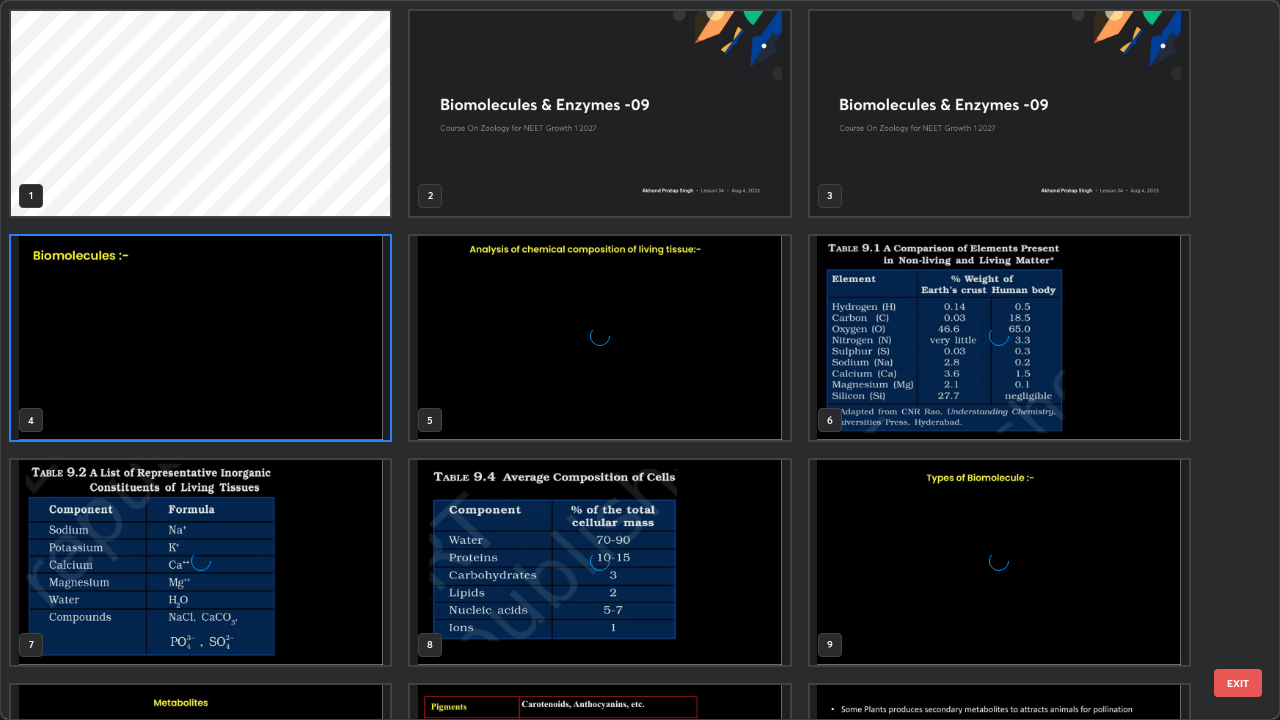 scroll, scrollTop: 7, scrollLeft: 11, axis: both 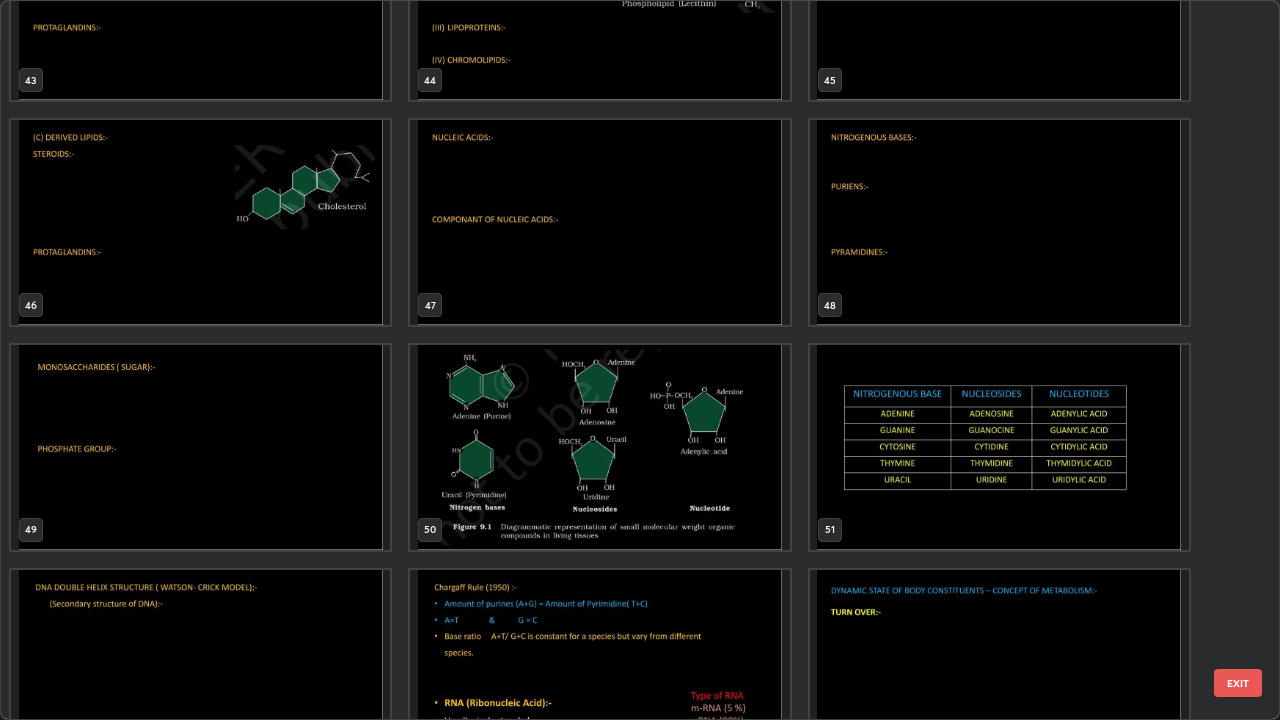 click at bounding box center [599, 222] 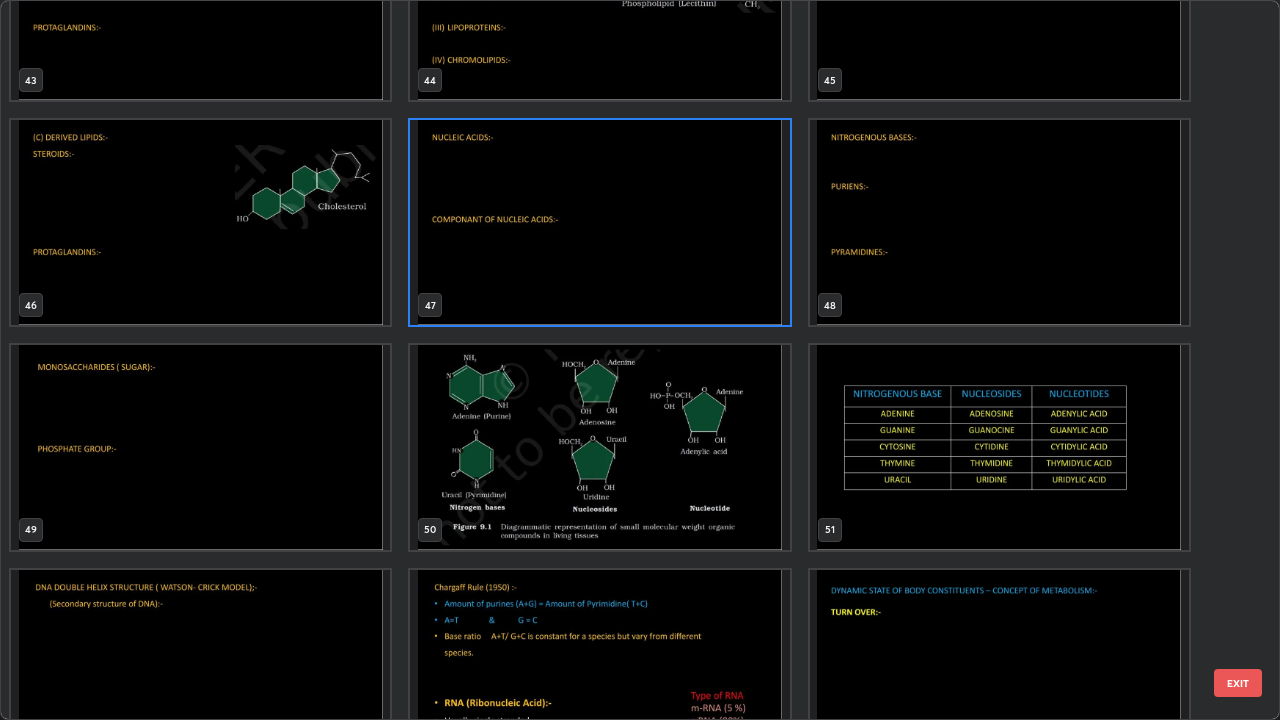 click at bounding box center [599, 222] 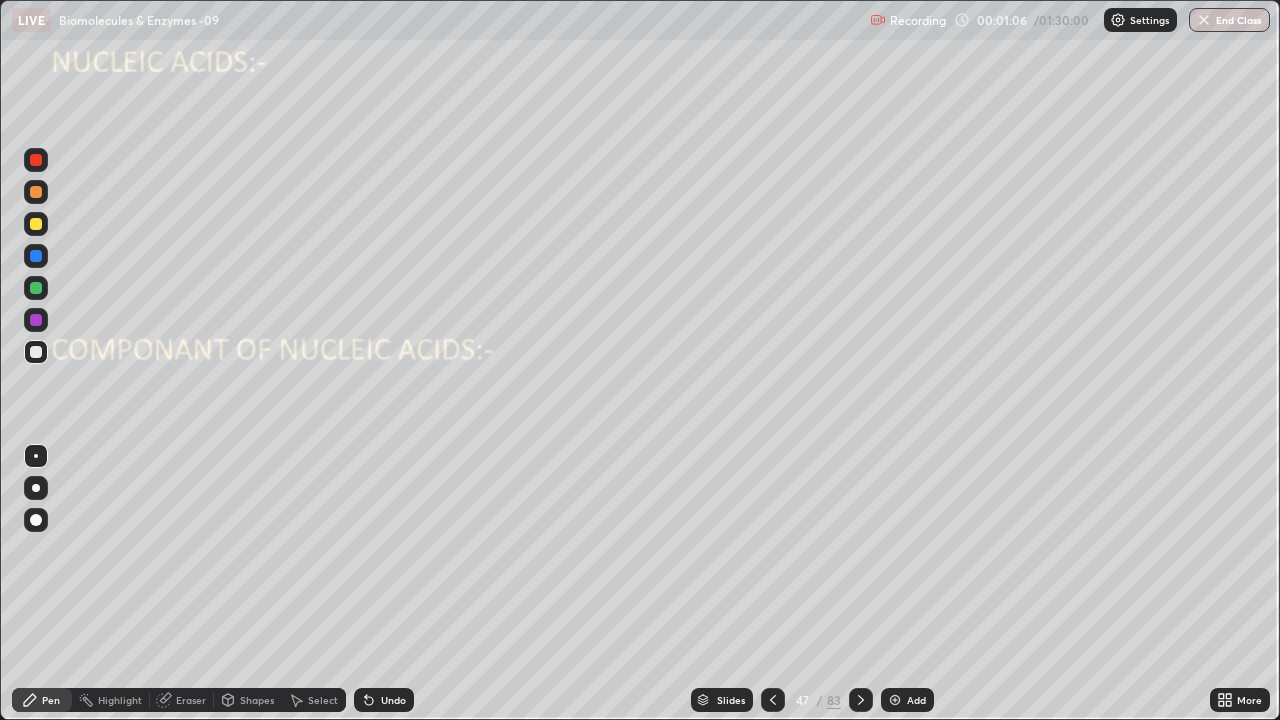 click 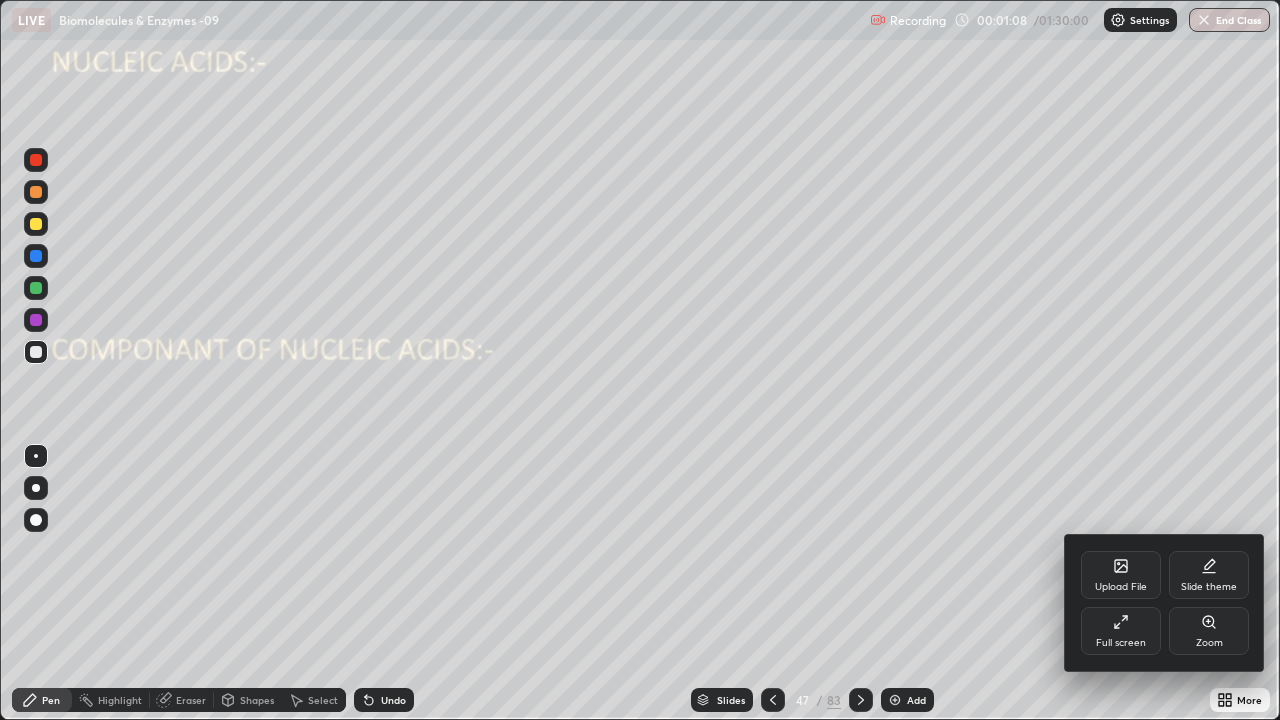 click on "Full screen" at bounding box center [1121, 631] 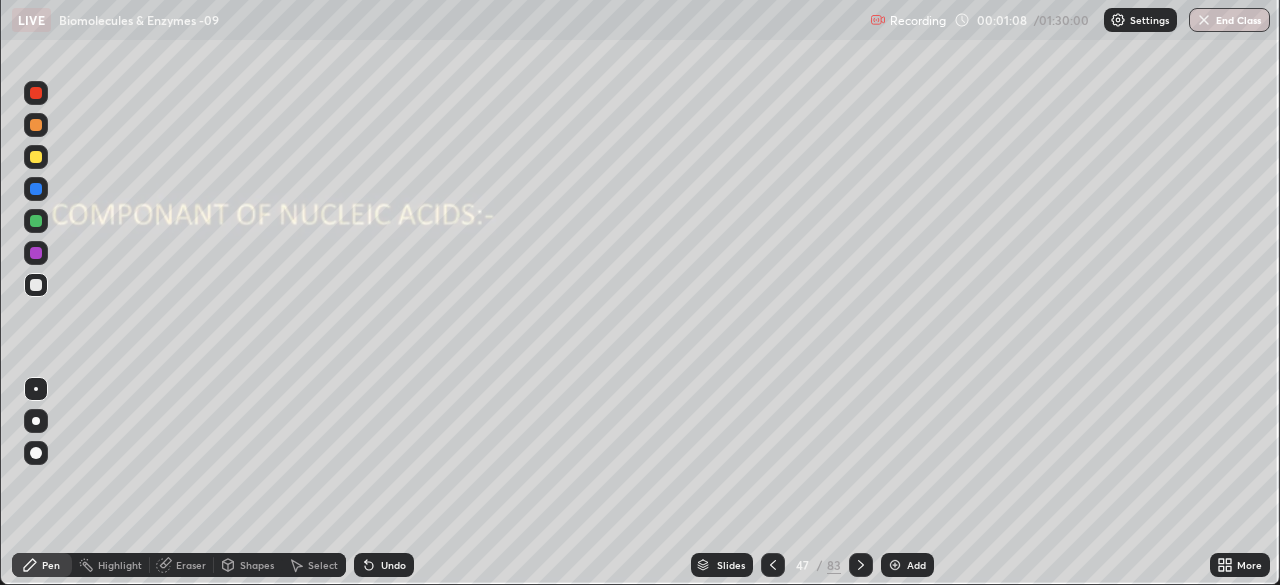 scroll, scrollTop: 585, scrollLeft: 1280, axis: both 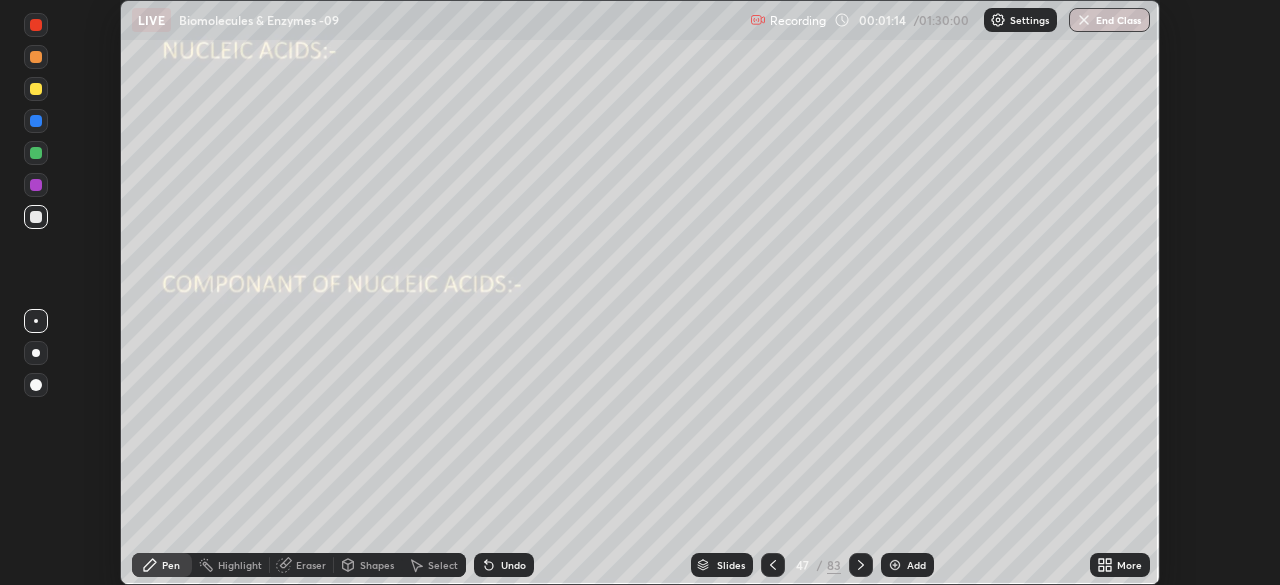 click 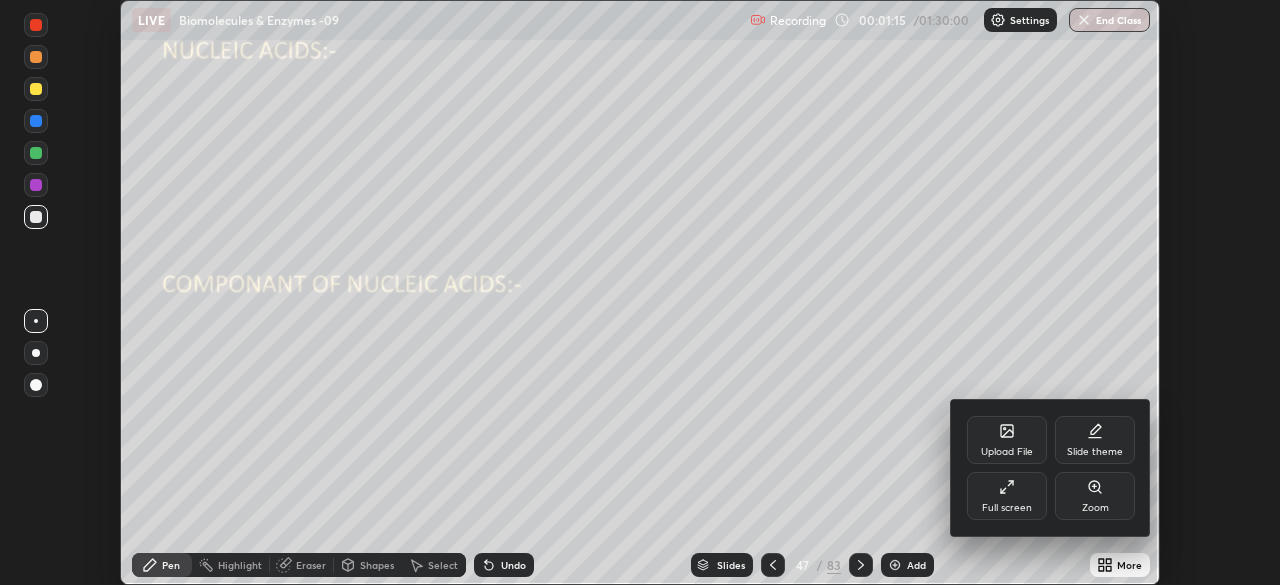 click on "Full screen" at bounding box center [1007, 496] 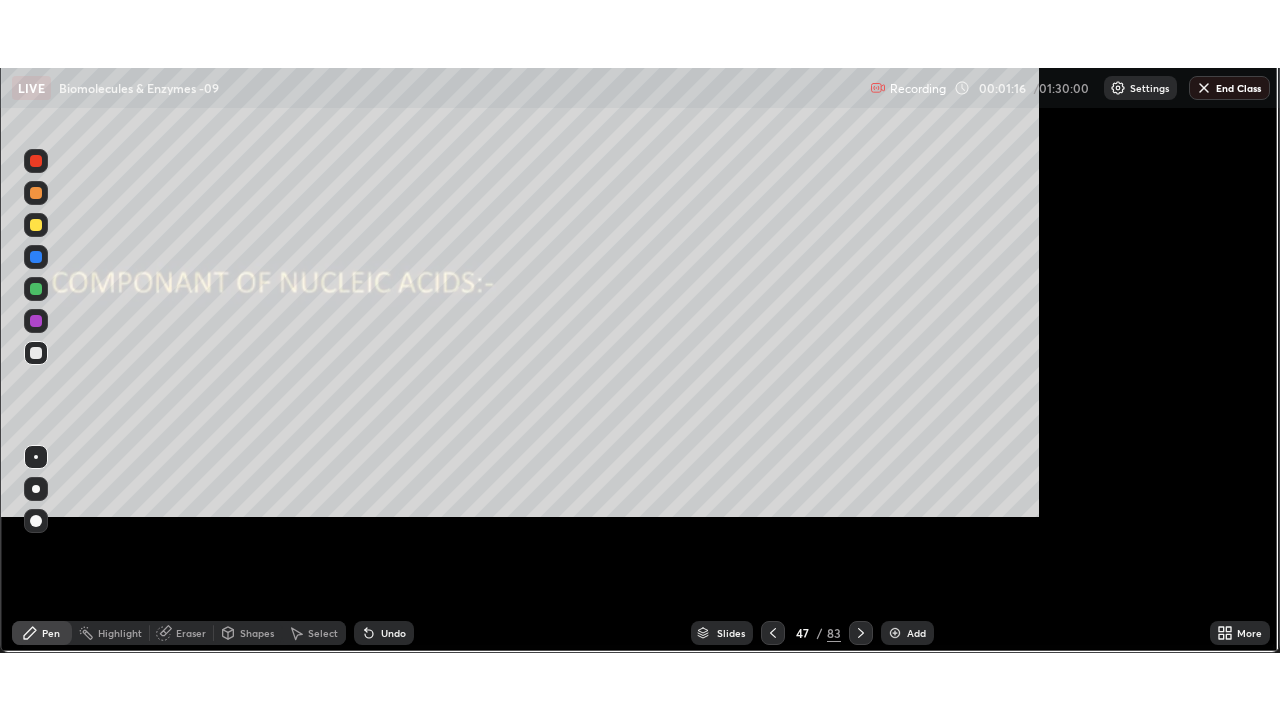 scroll, scrollTop: 99280, scrollLeft: 98720, axis: both 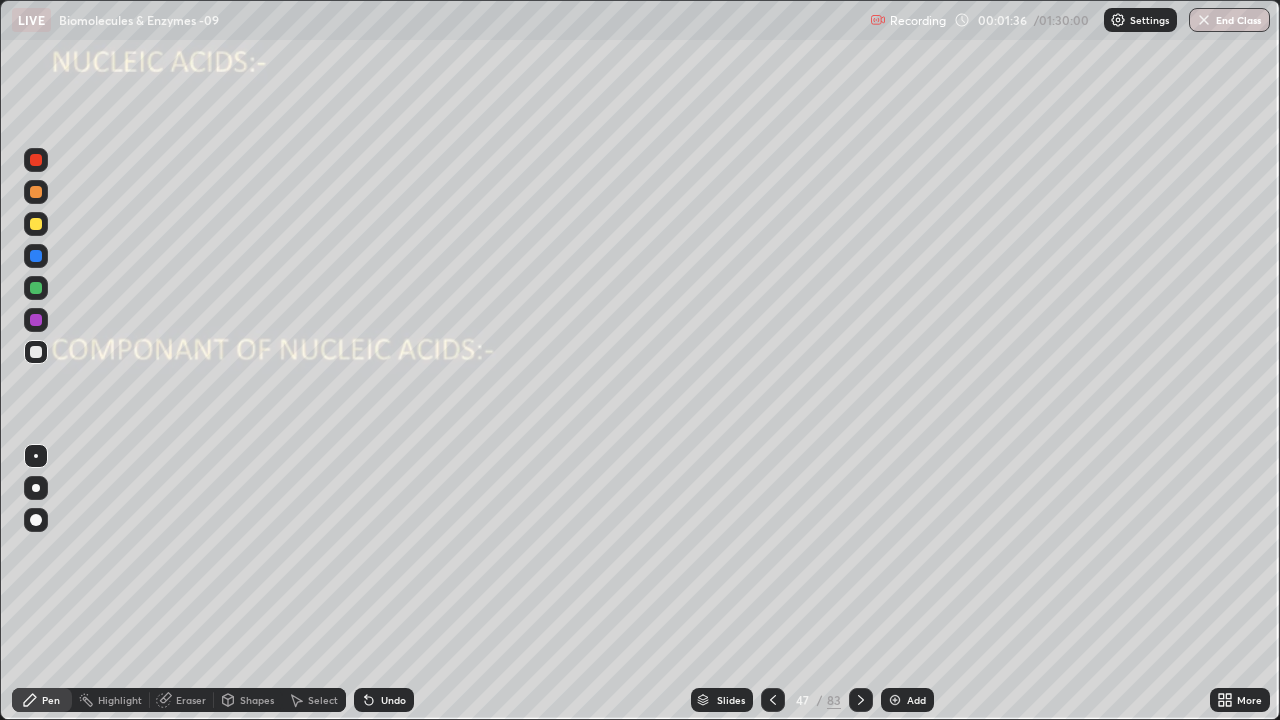 click at bounding box center [861, 700] 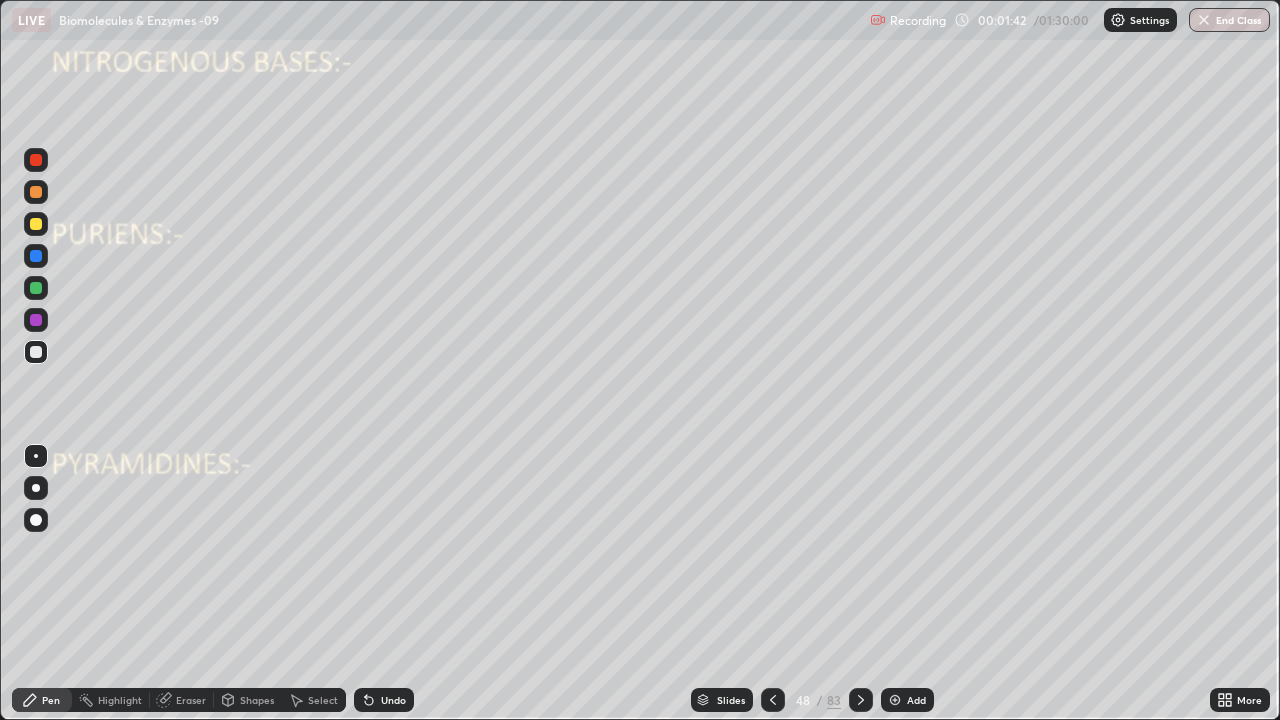 click 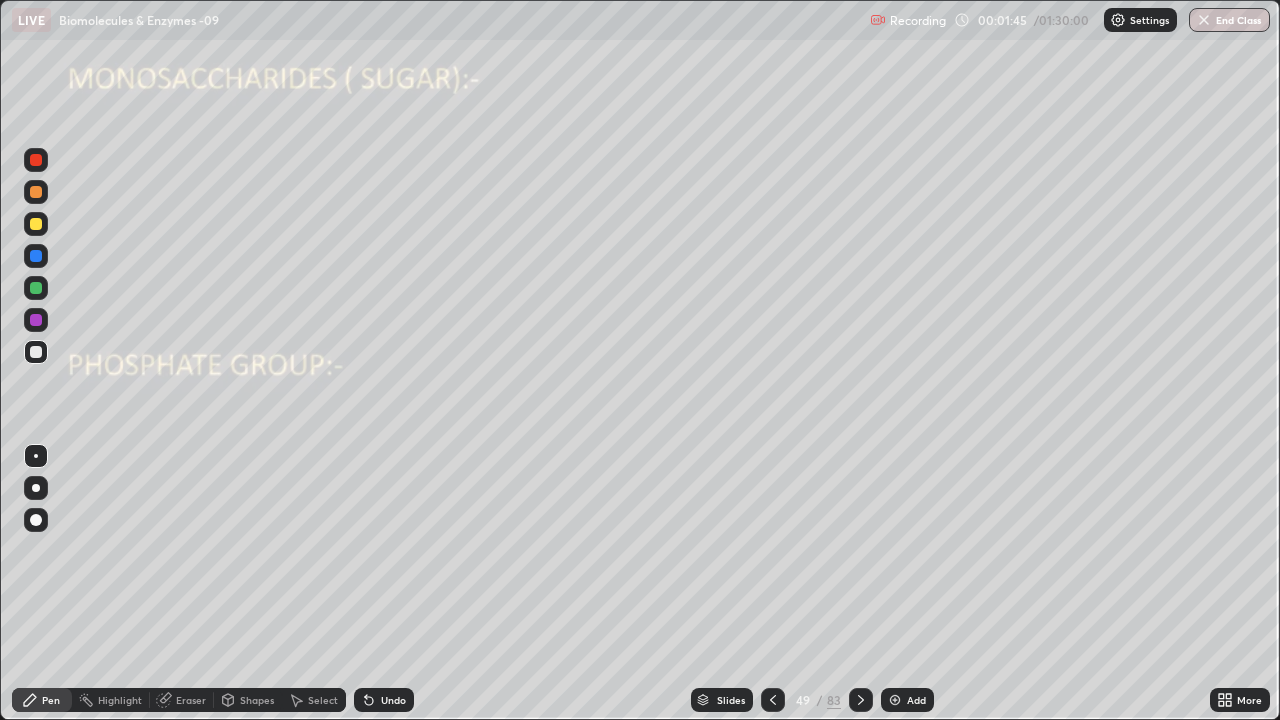 click 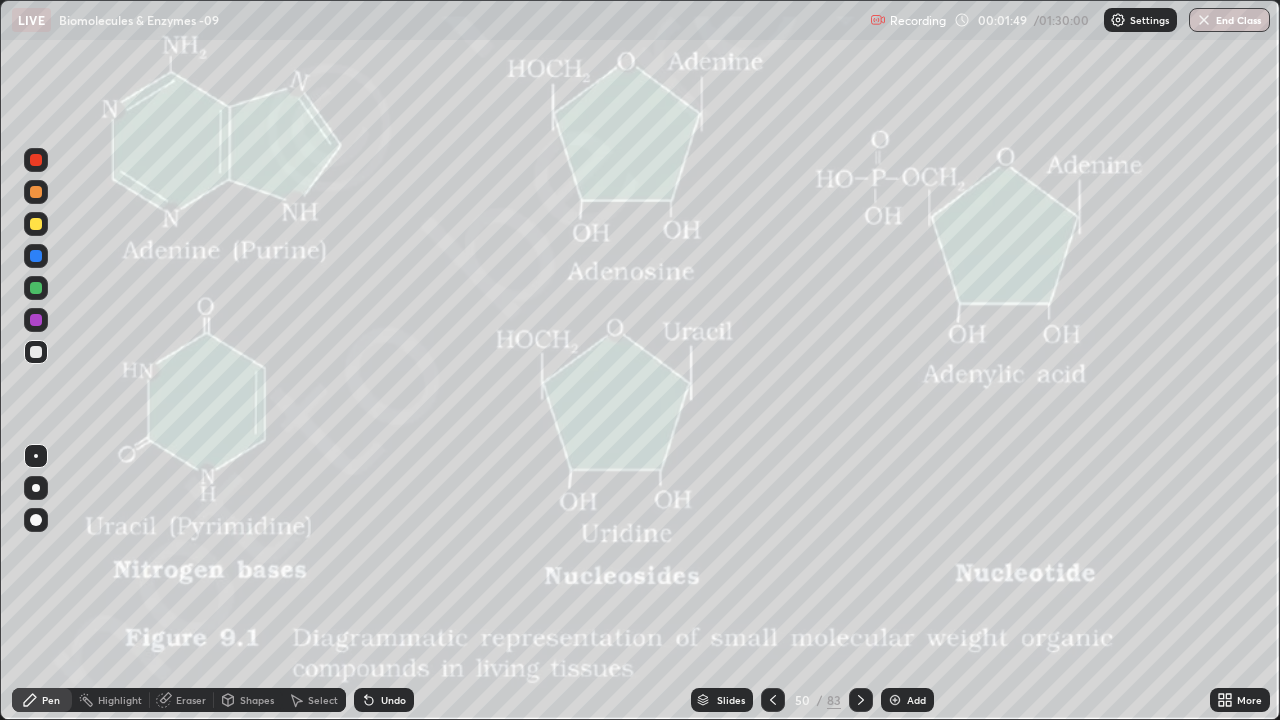 click at bounding box center [36, 320] 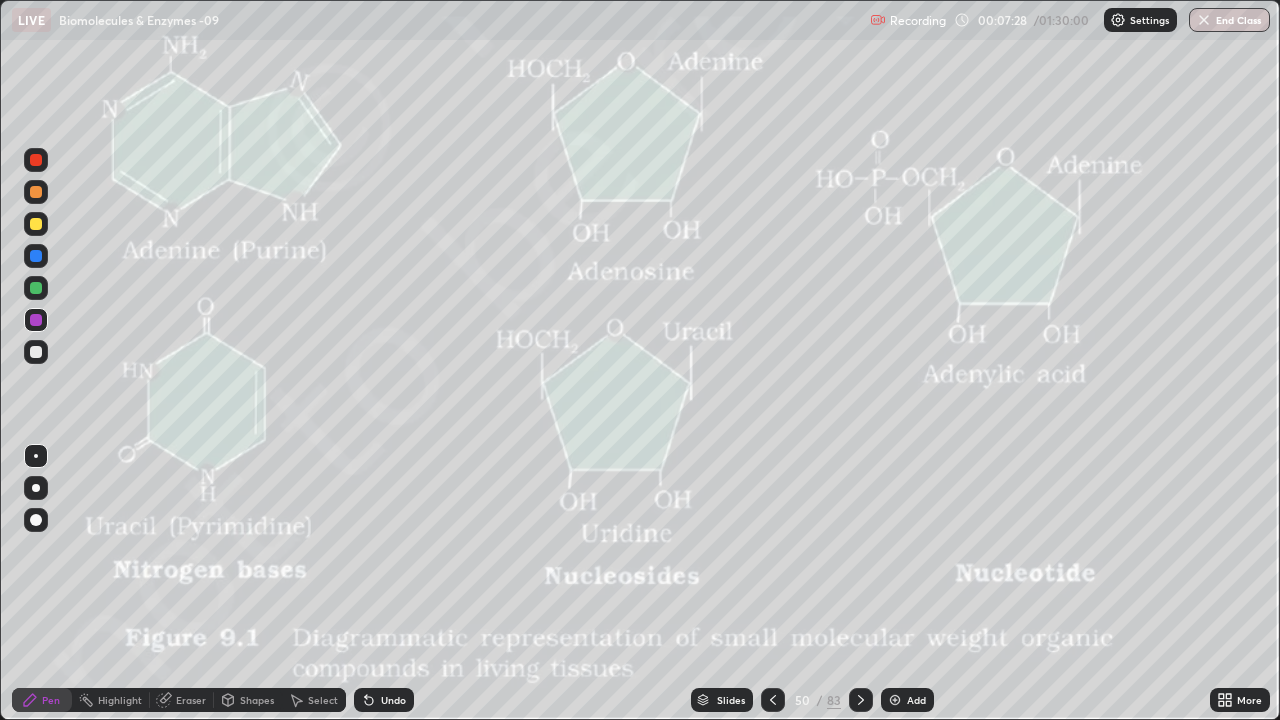 click 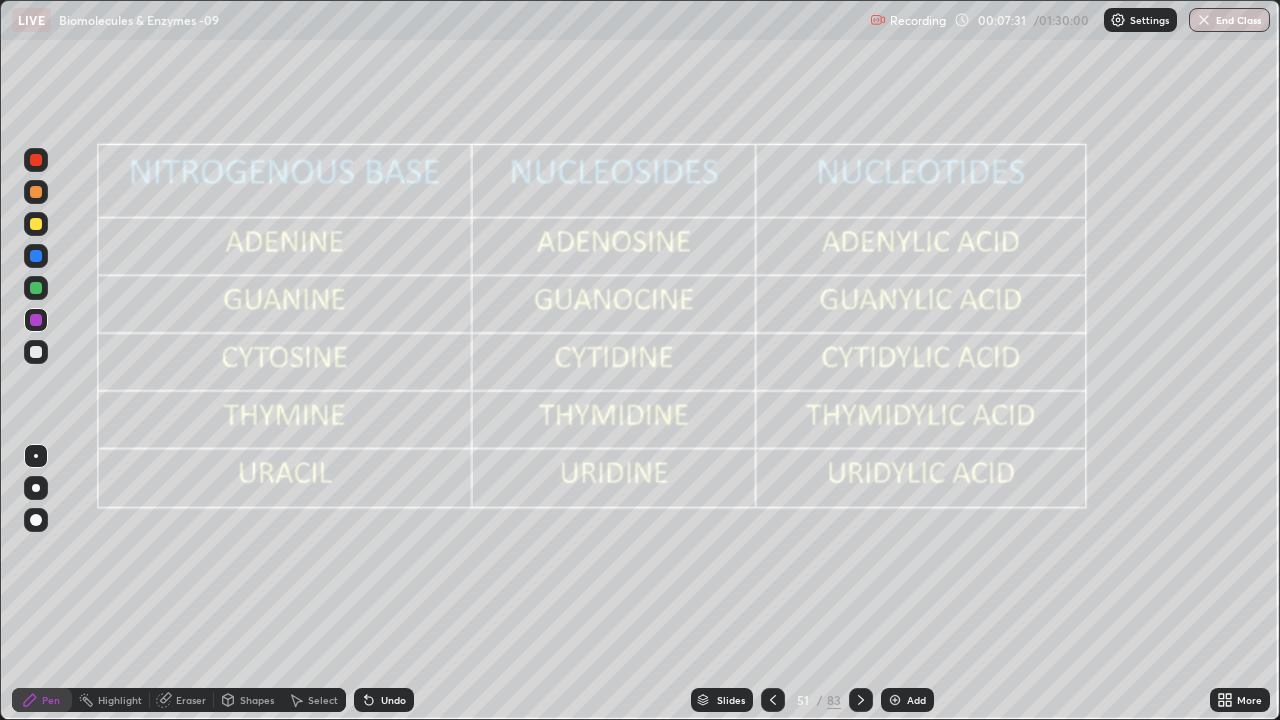 click at bounding box center [36, 256] 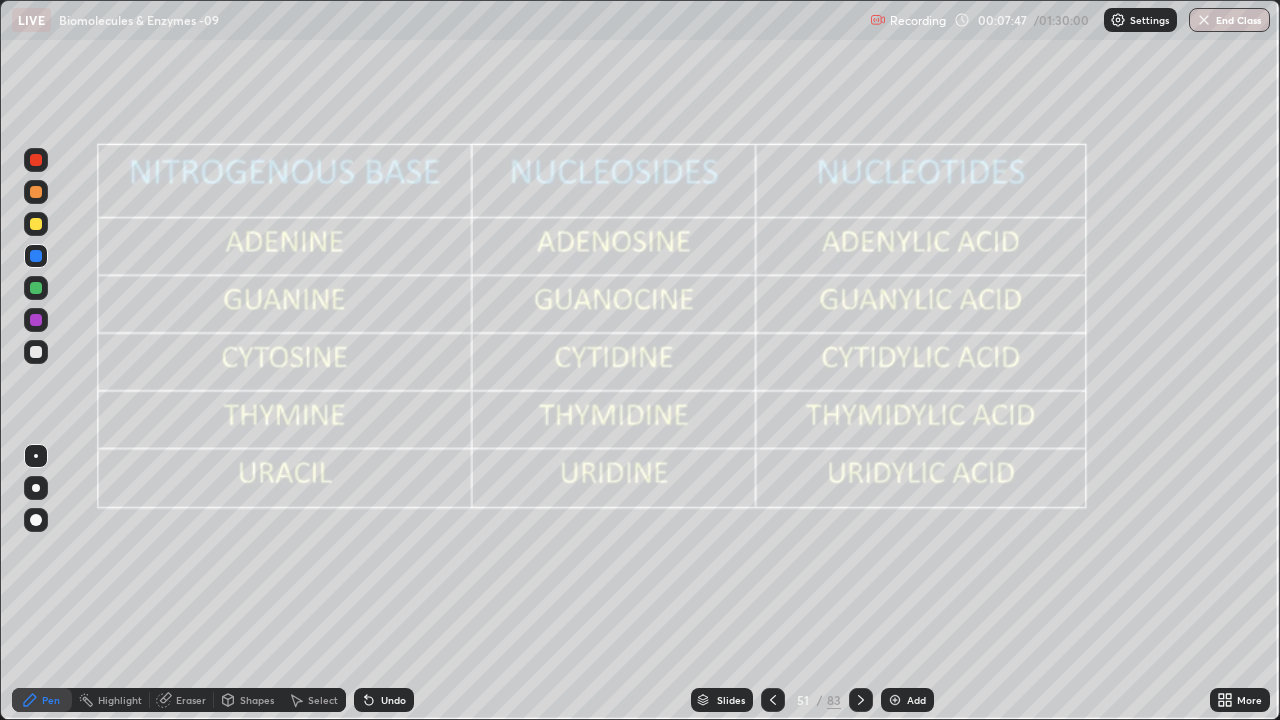 click at bounding box center (36, 320) 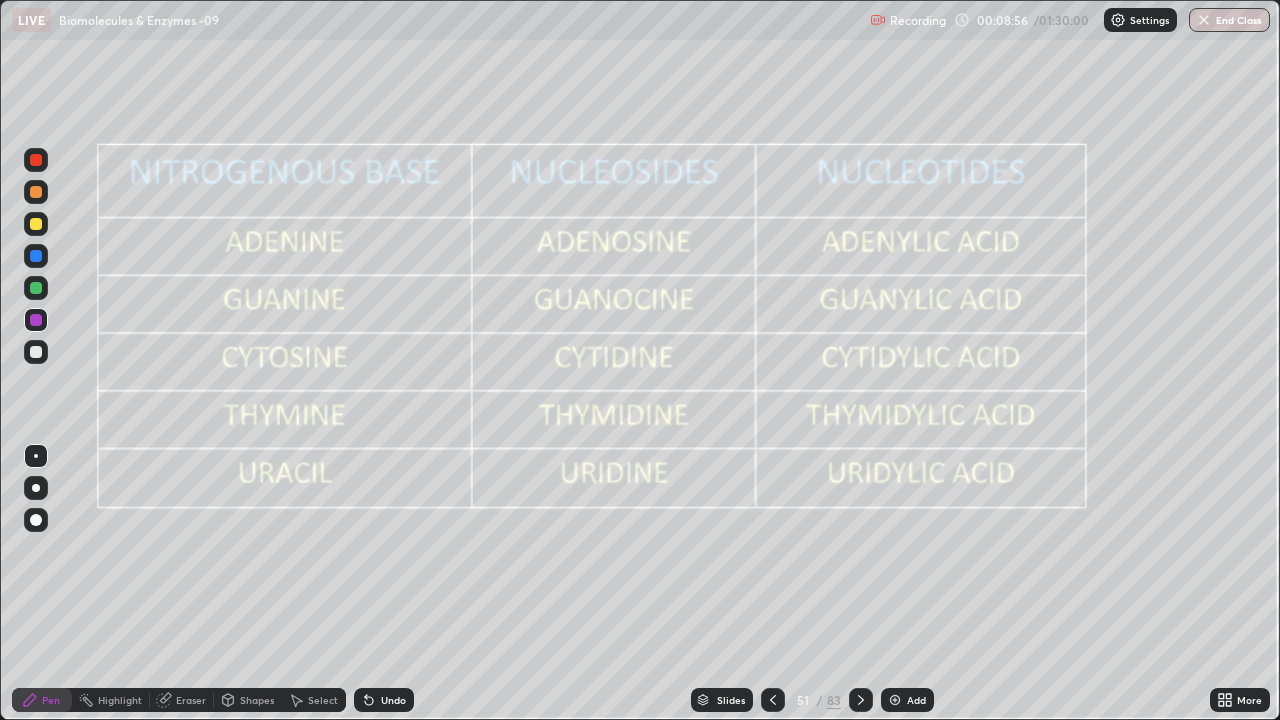 click at bounding box center [36, 288] 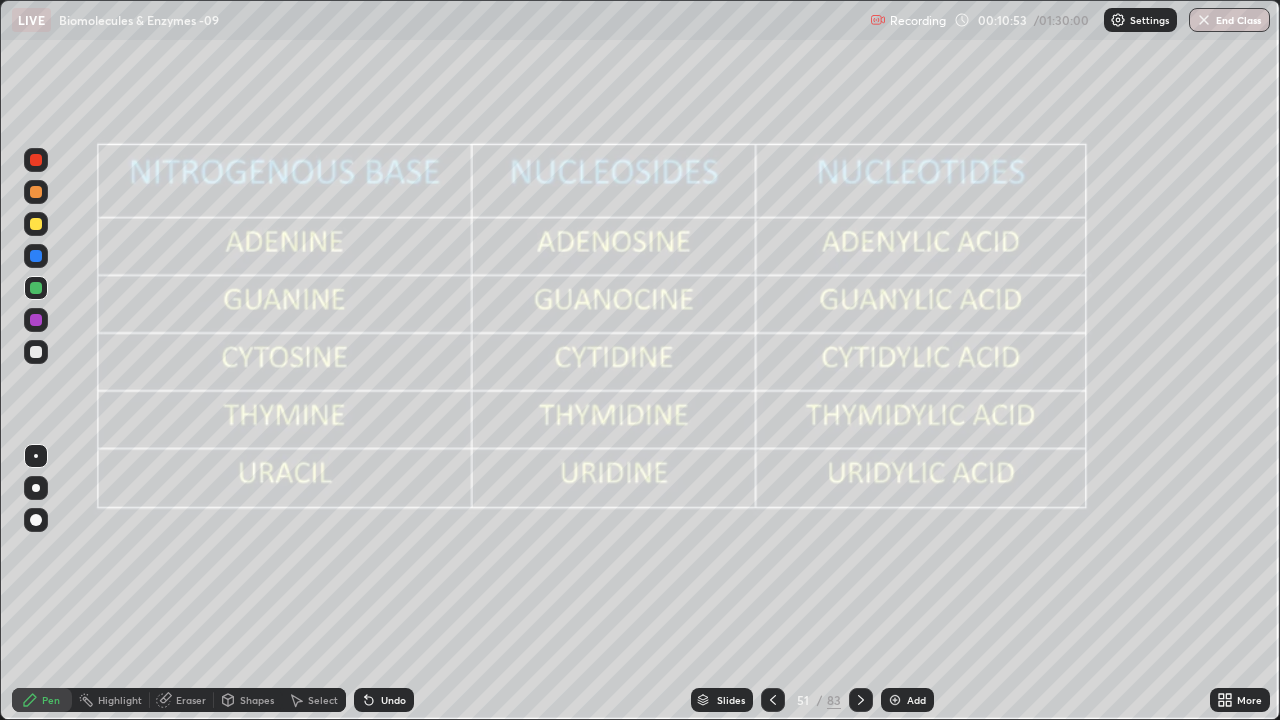 click at bounding box center [36, 224] 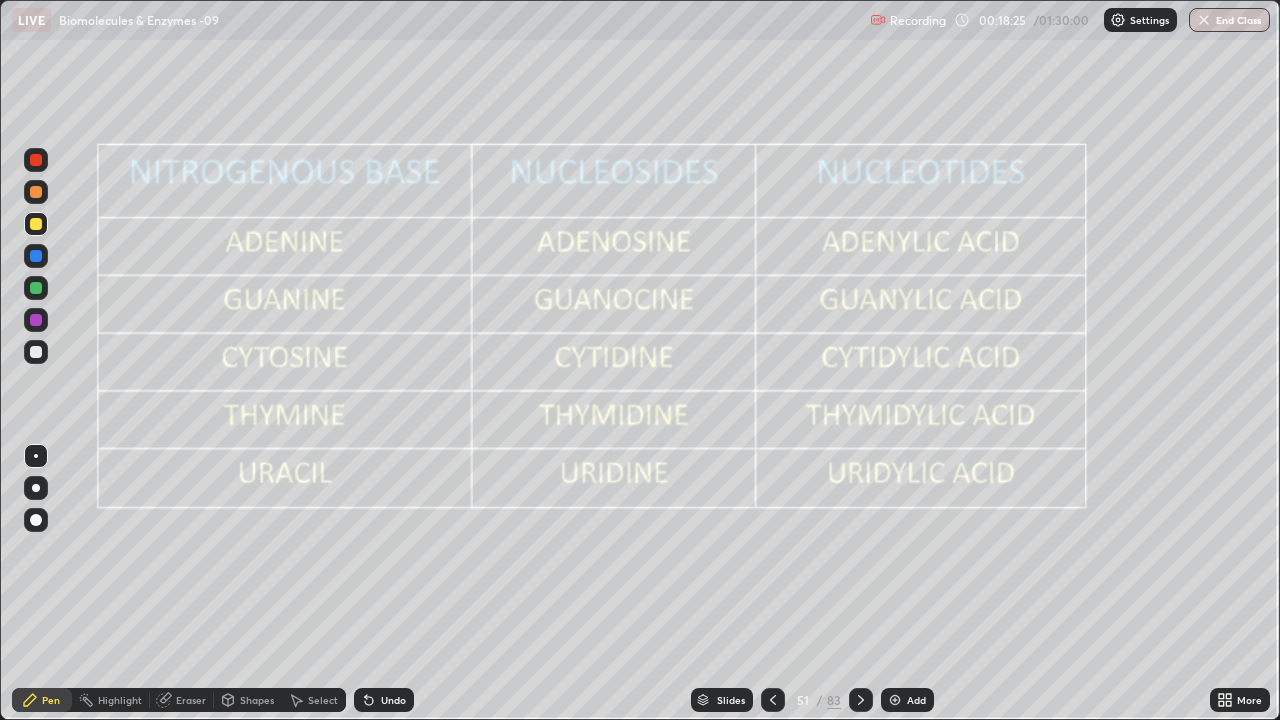 click 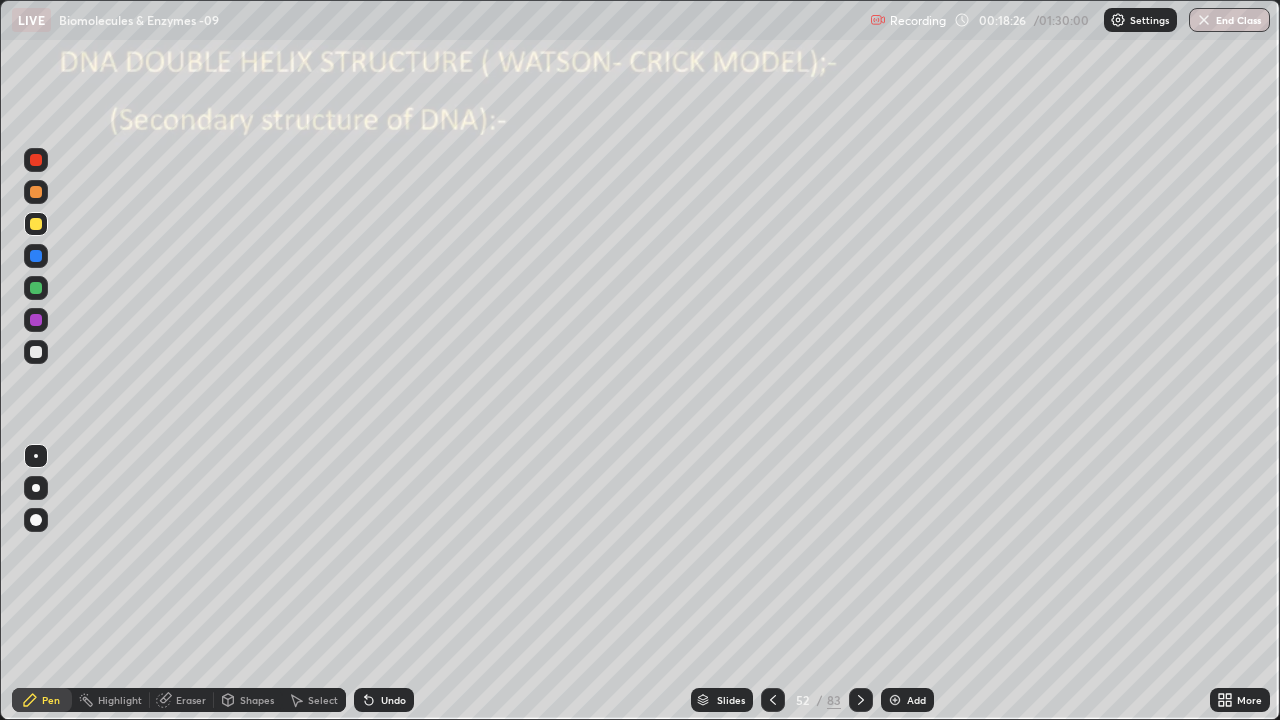 click 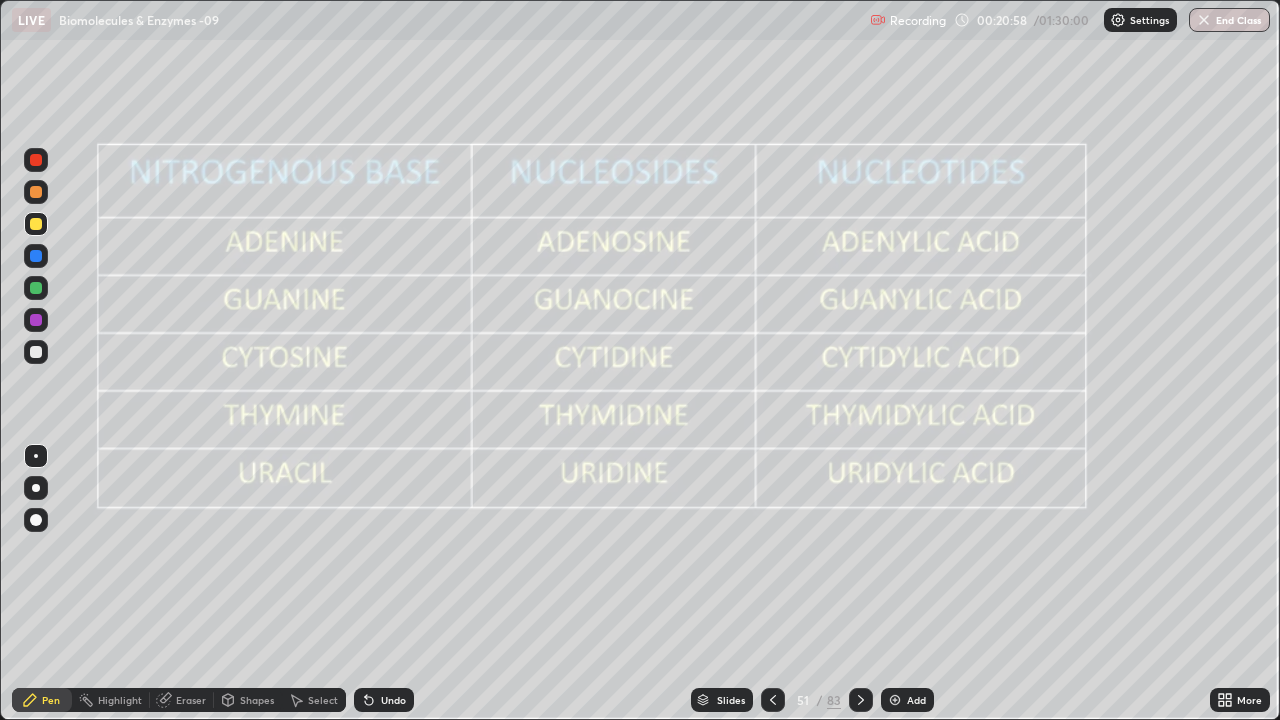click 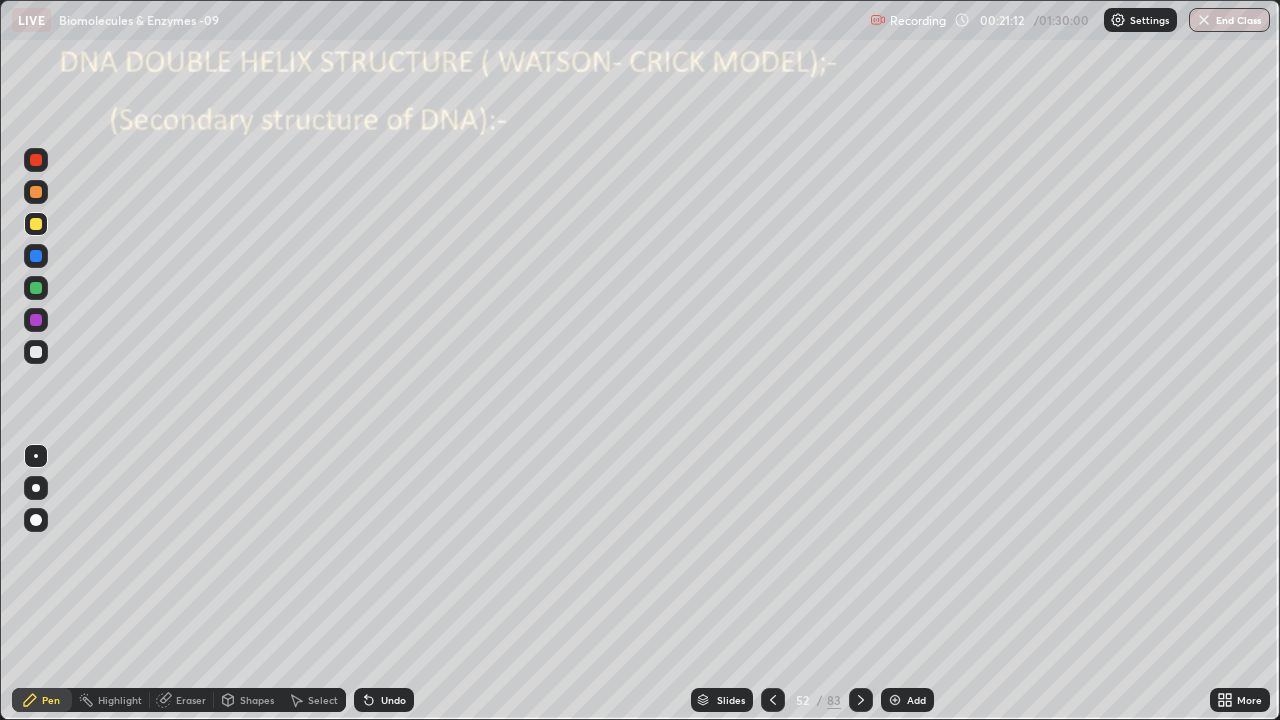 click at bounding box center [36, 288] 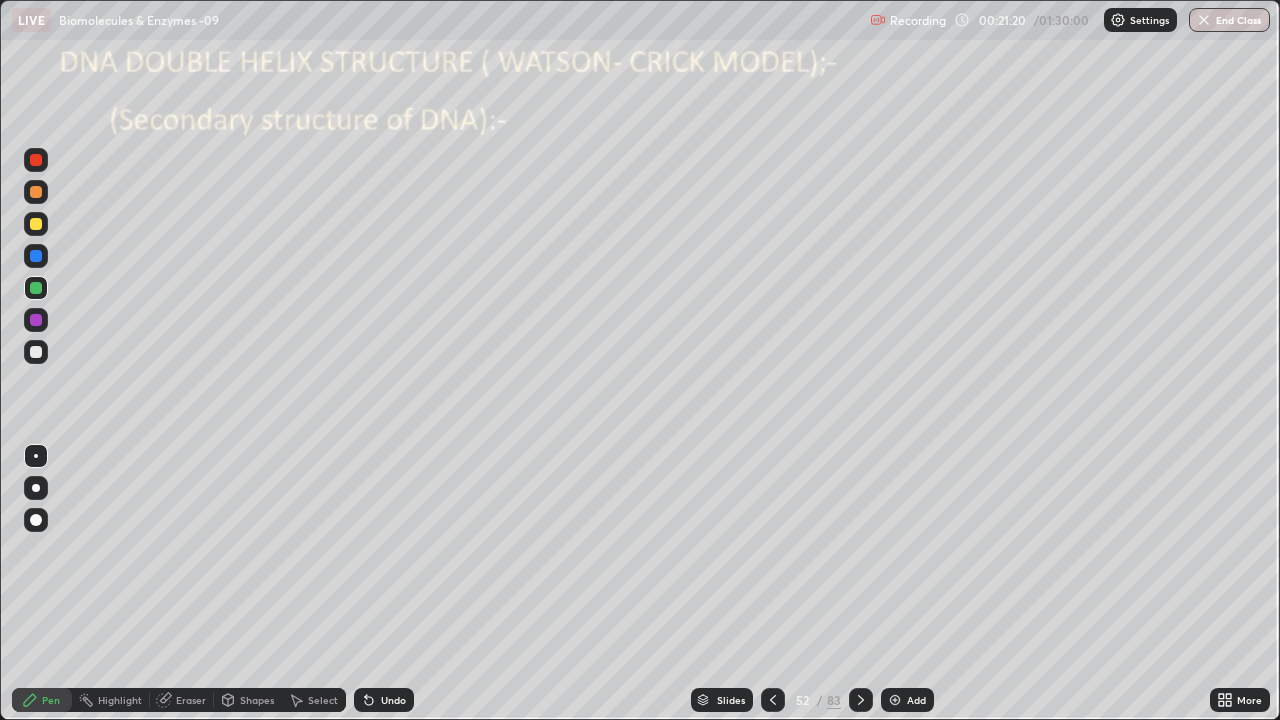 click at bounding box center (36, 352) 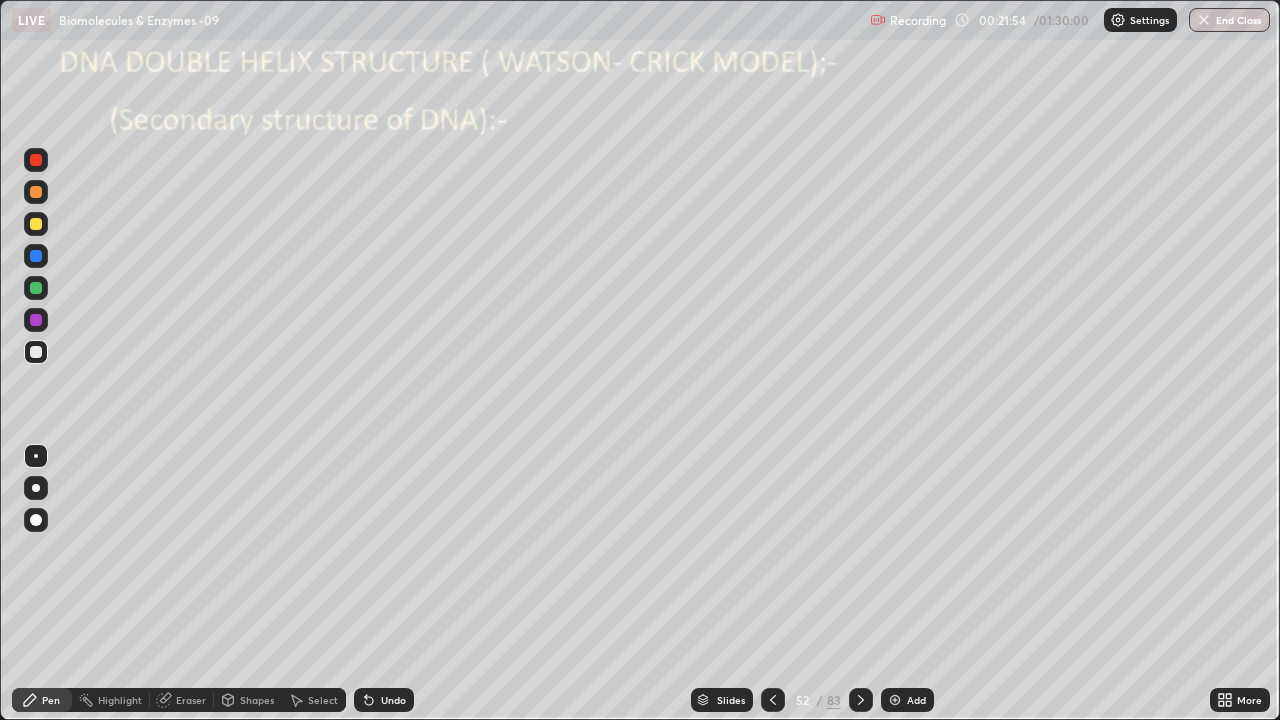 click at bounding box center [36, 256] 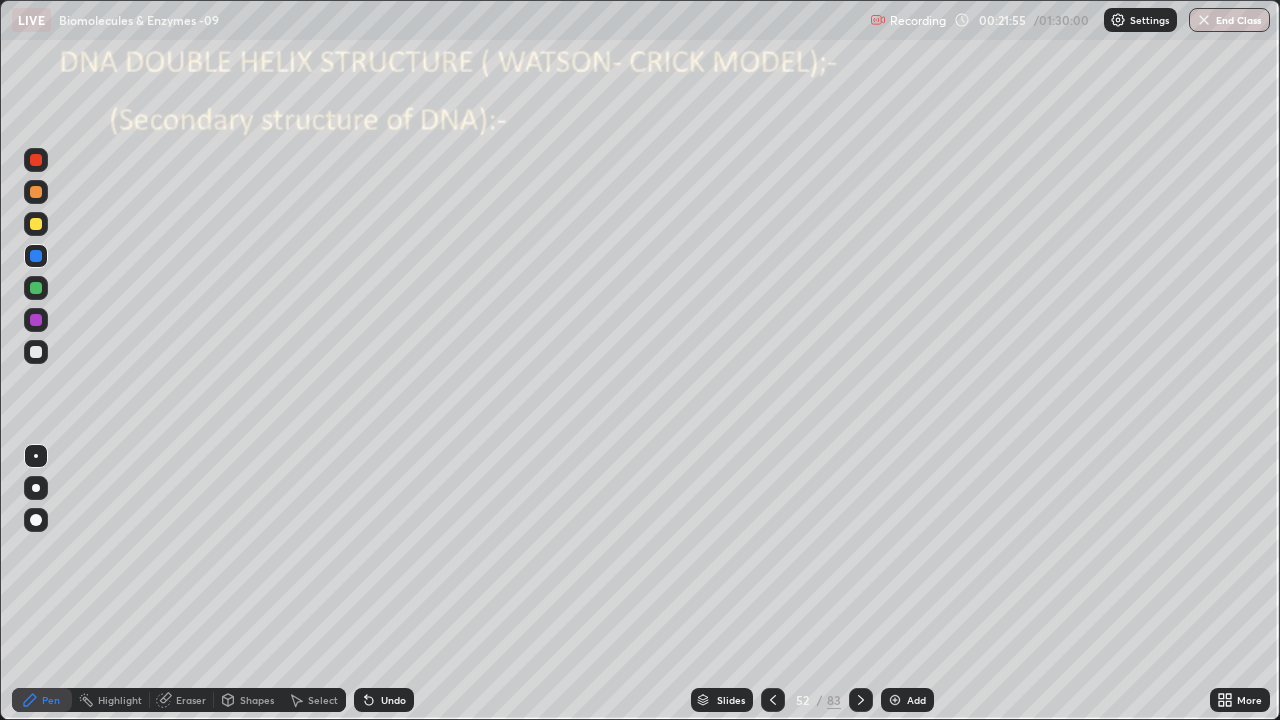 click at bounding box center (36, 520) 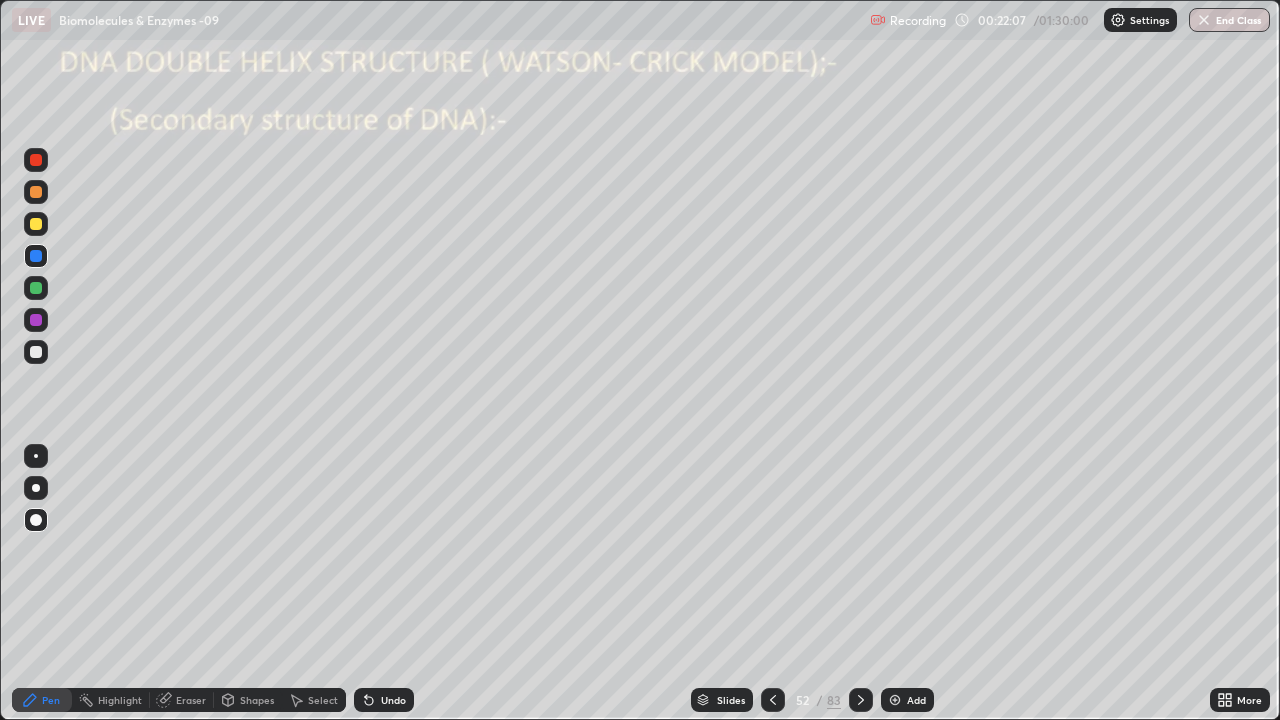 click at bounding box center (36, 456) 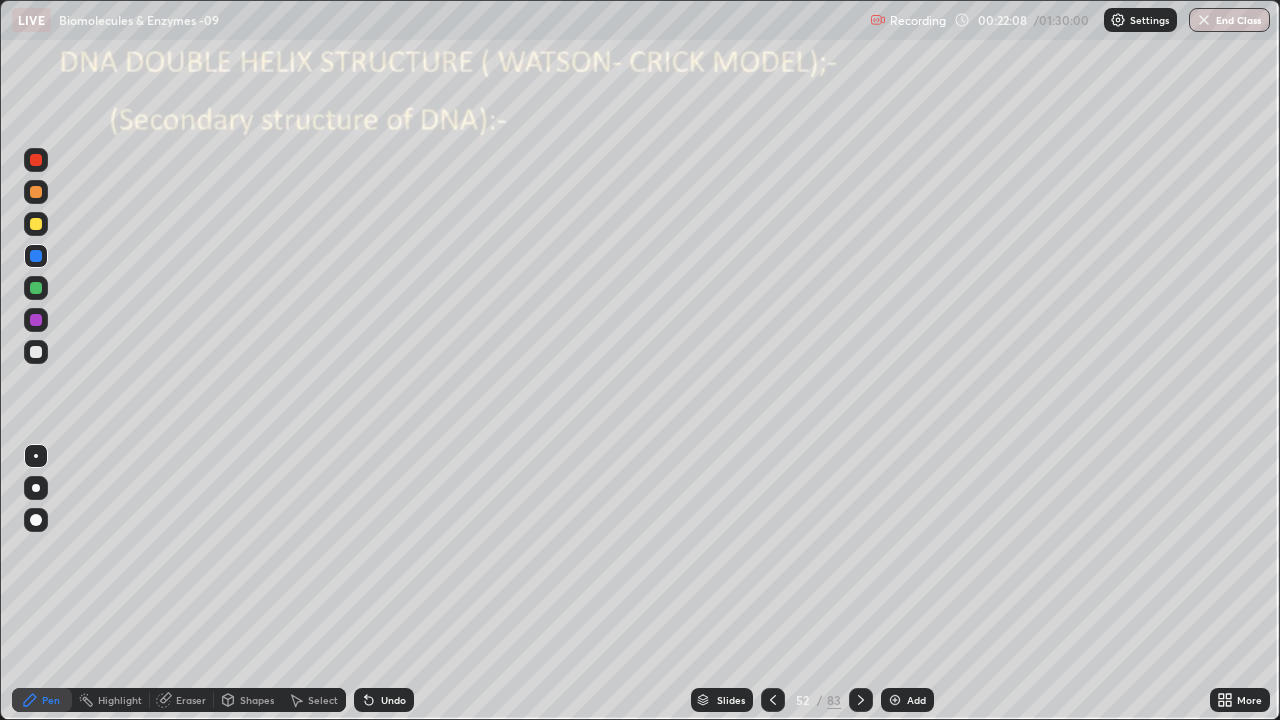 click at bounding box center (36, 352) 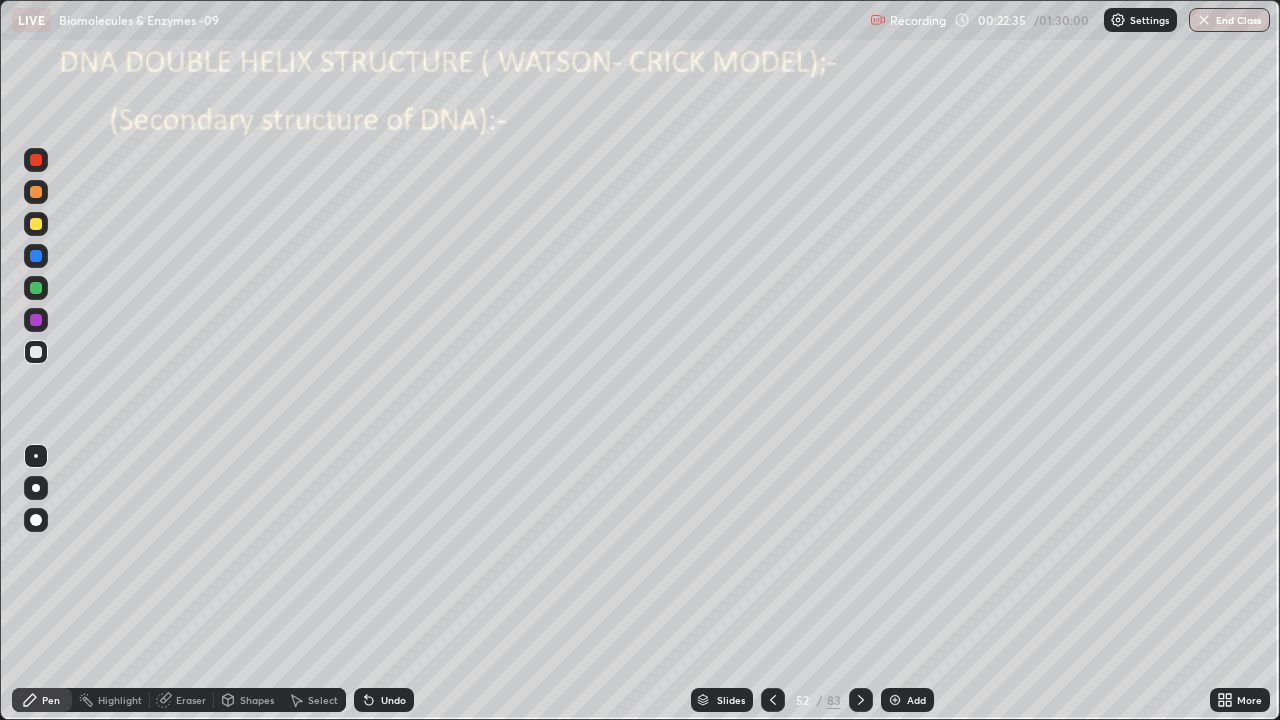 click on "Eraser" at bounding box center [191, 700] 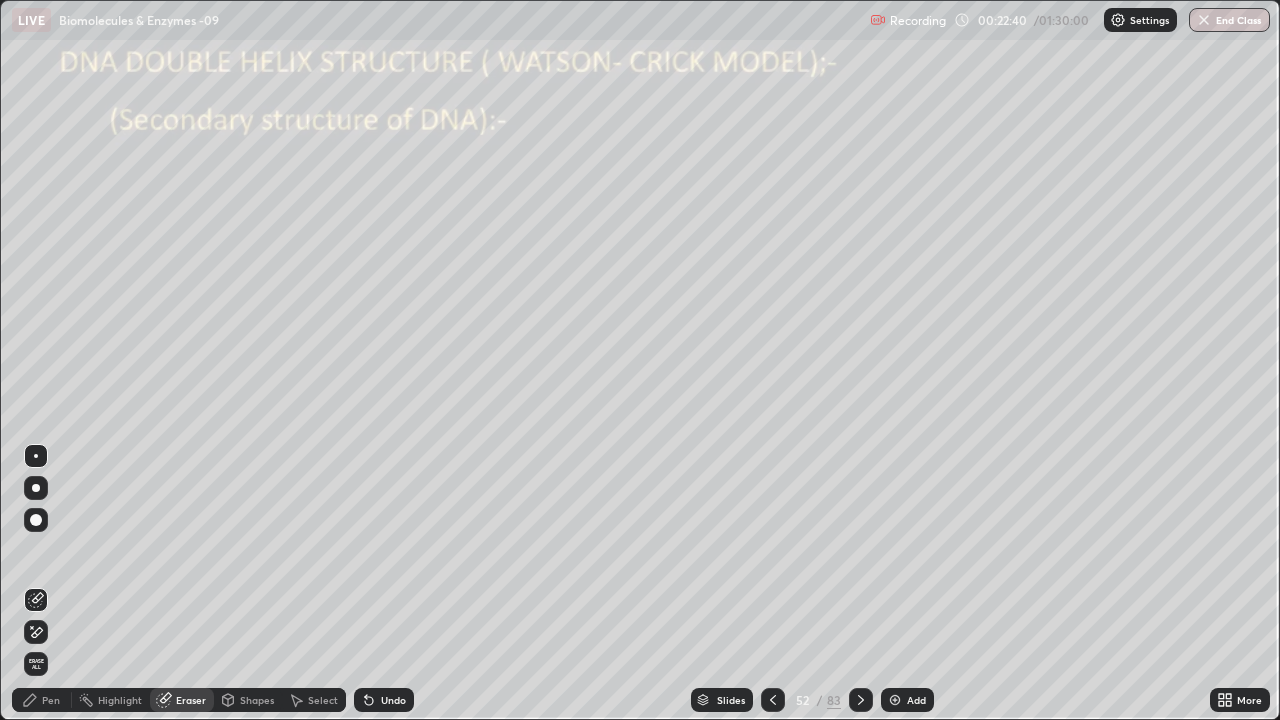 click 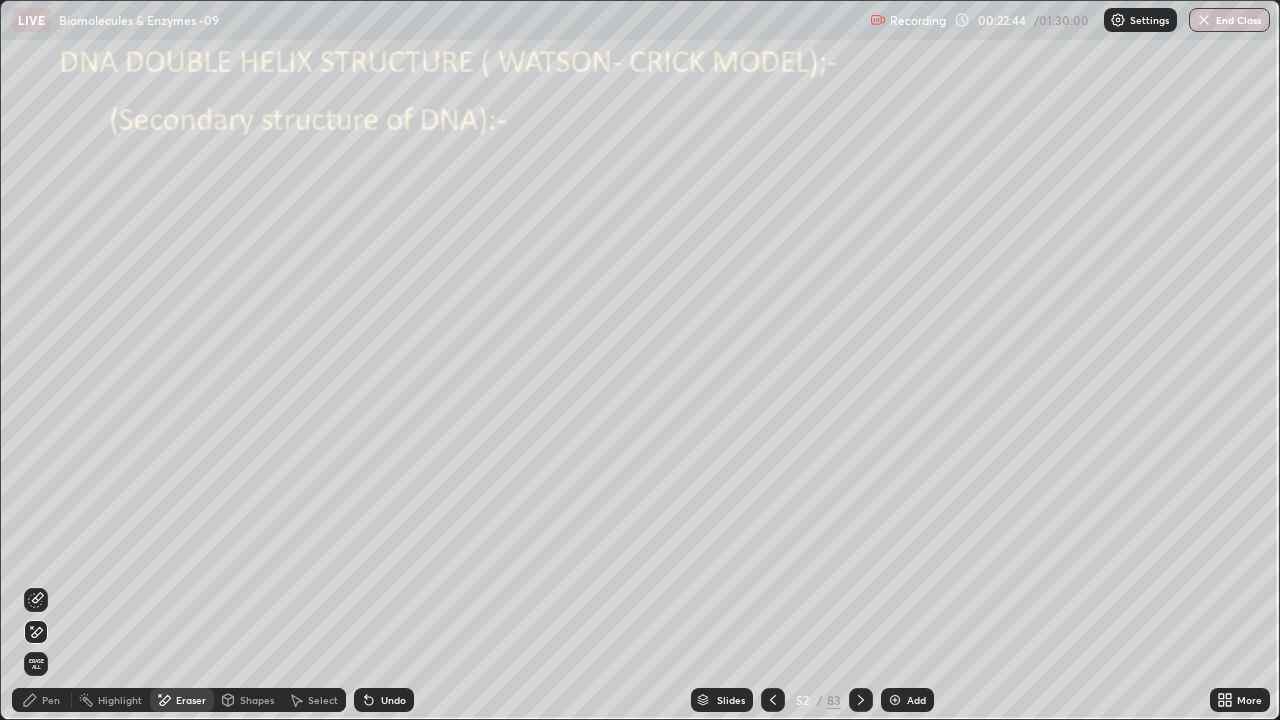 click on "Pen" at bounding box center [42, 700] 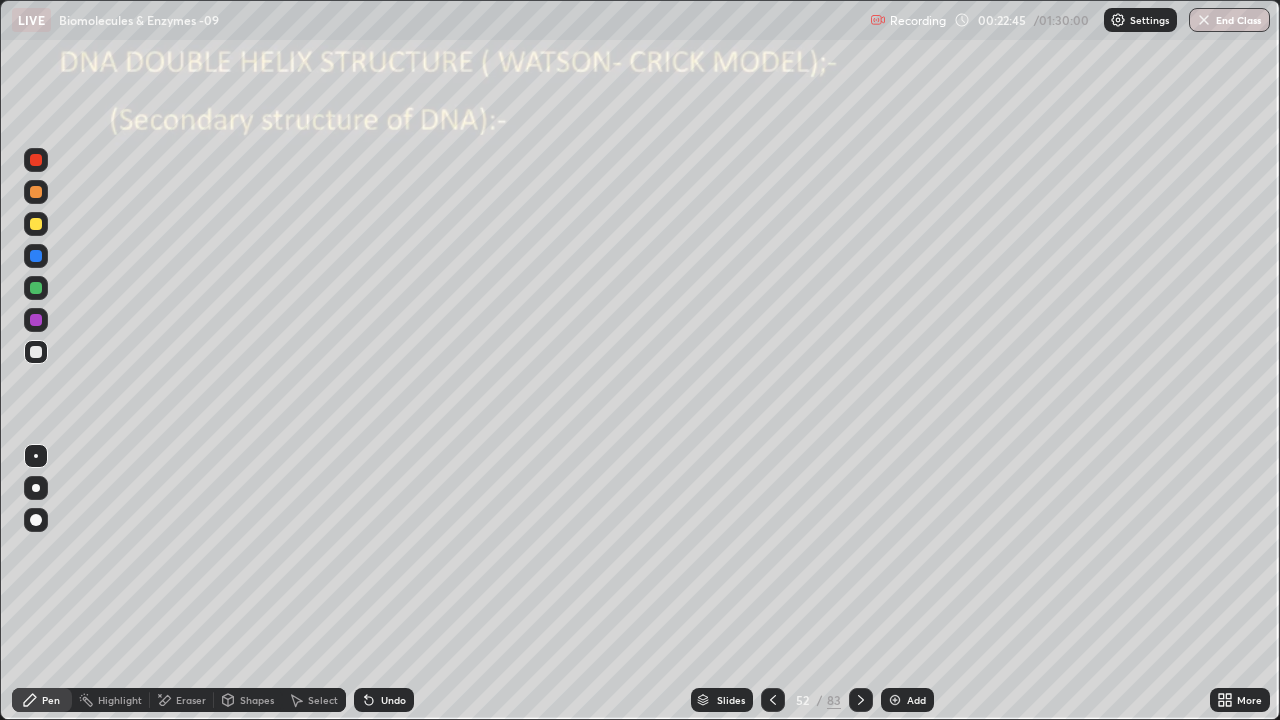click at bounding box center [36, 520] 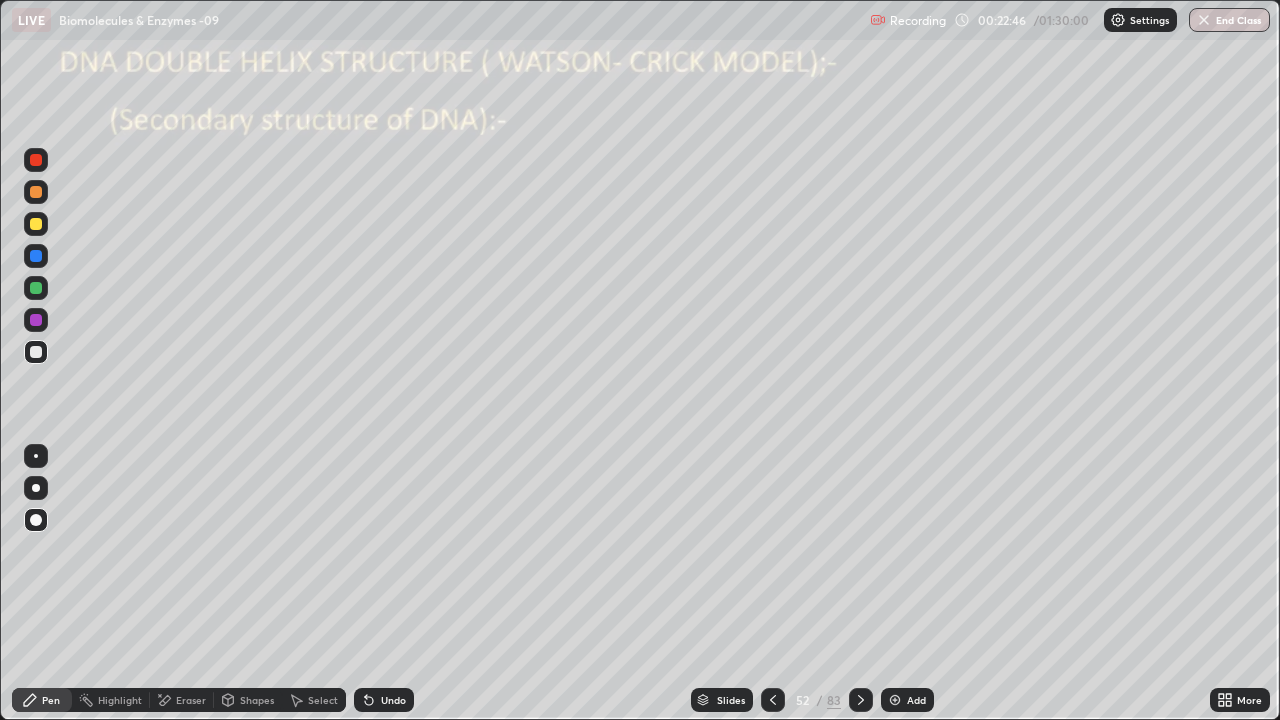 click at bounding box center (36, 256) 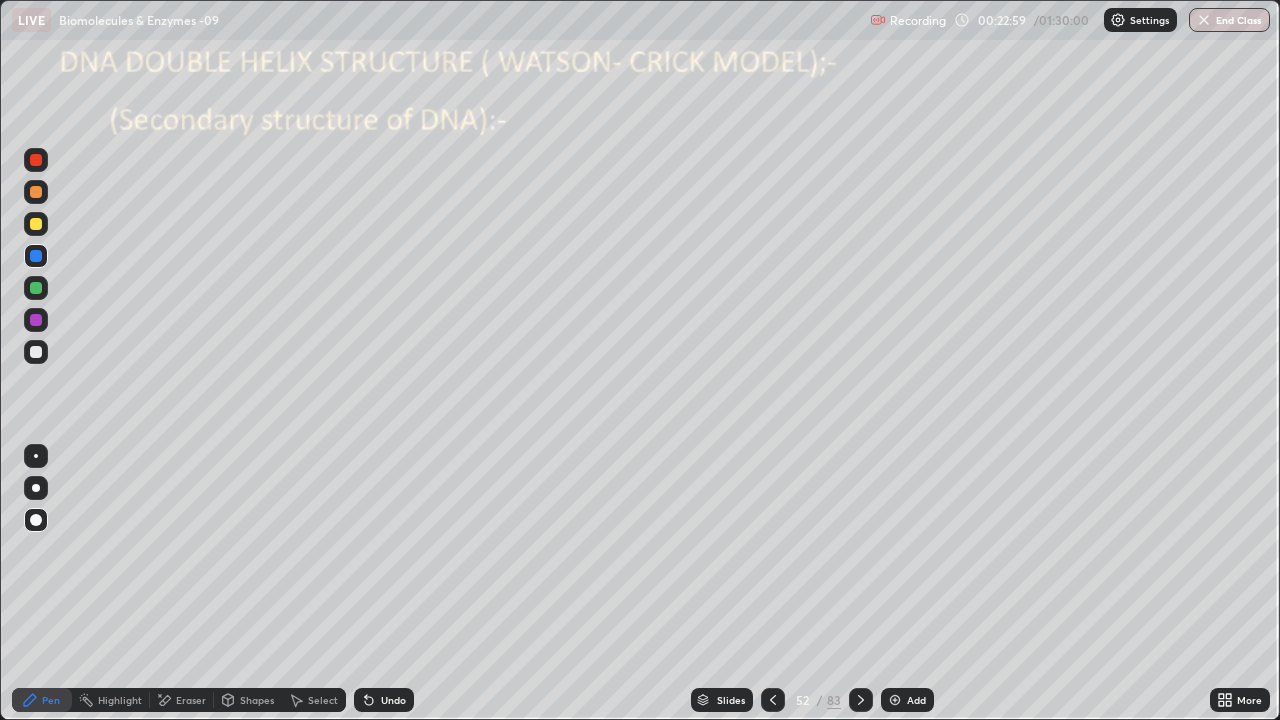 click at bounding box center (36, 456) 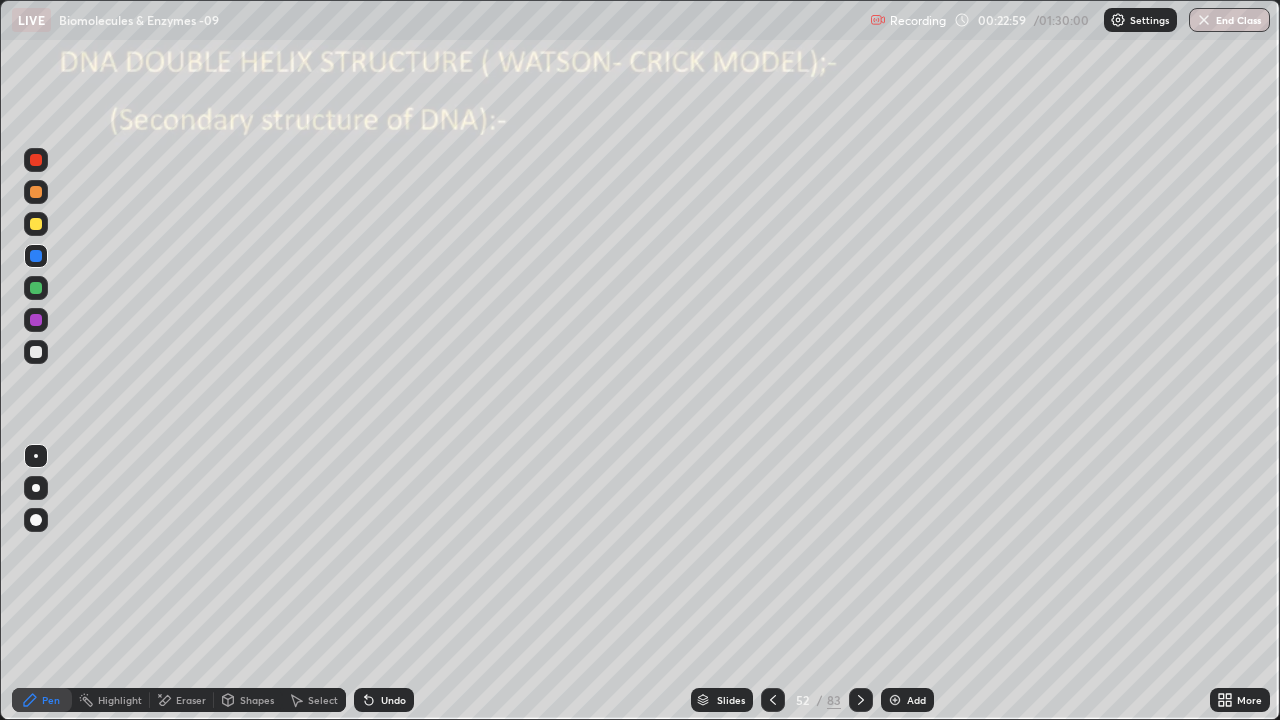 click at bounding box center (36, 320) 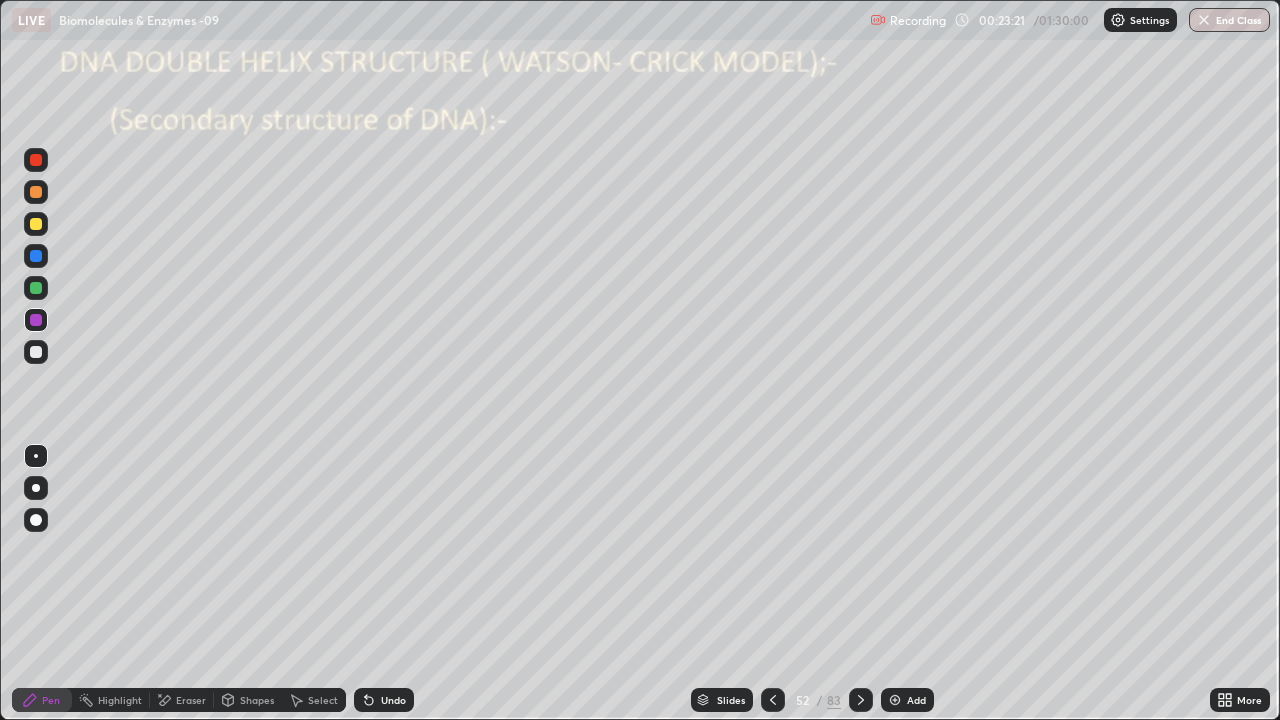 click at bounding box center (36, 520) 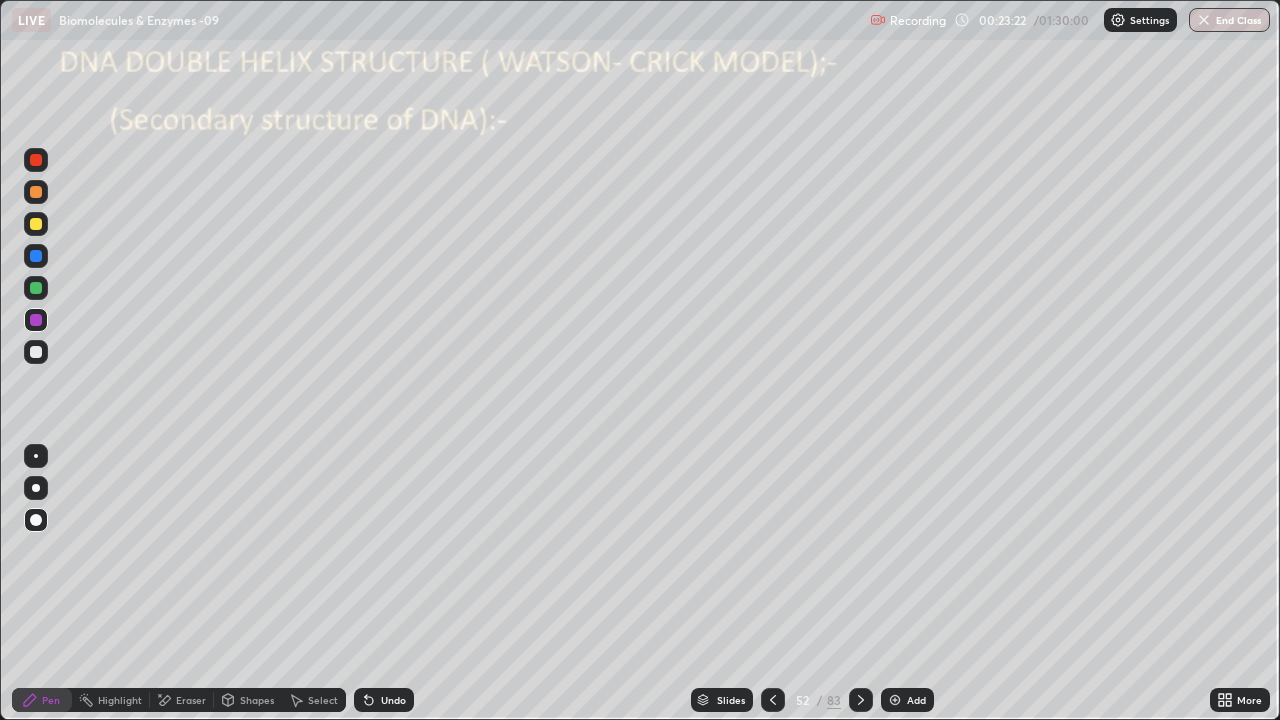 click at bounding box center (36, 320) 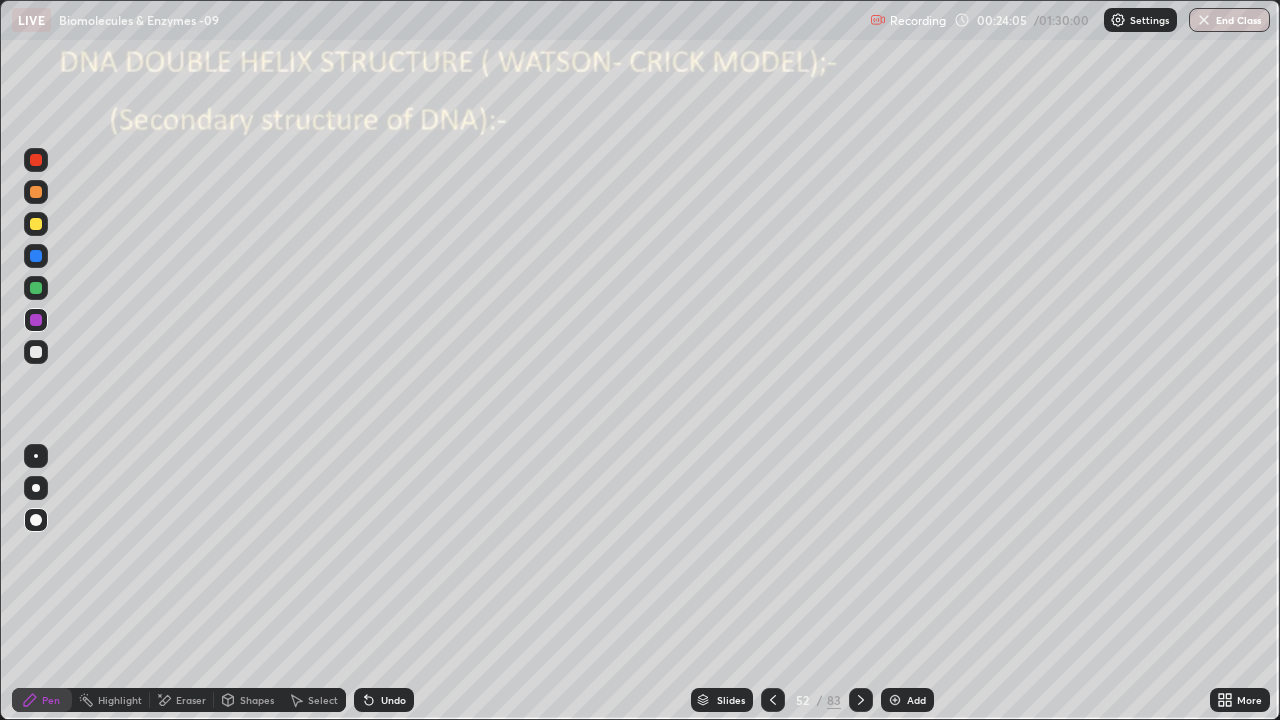 click on "Shapes" at bounding box center [257, 700] 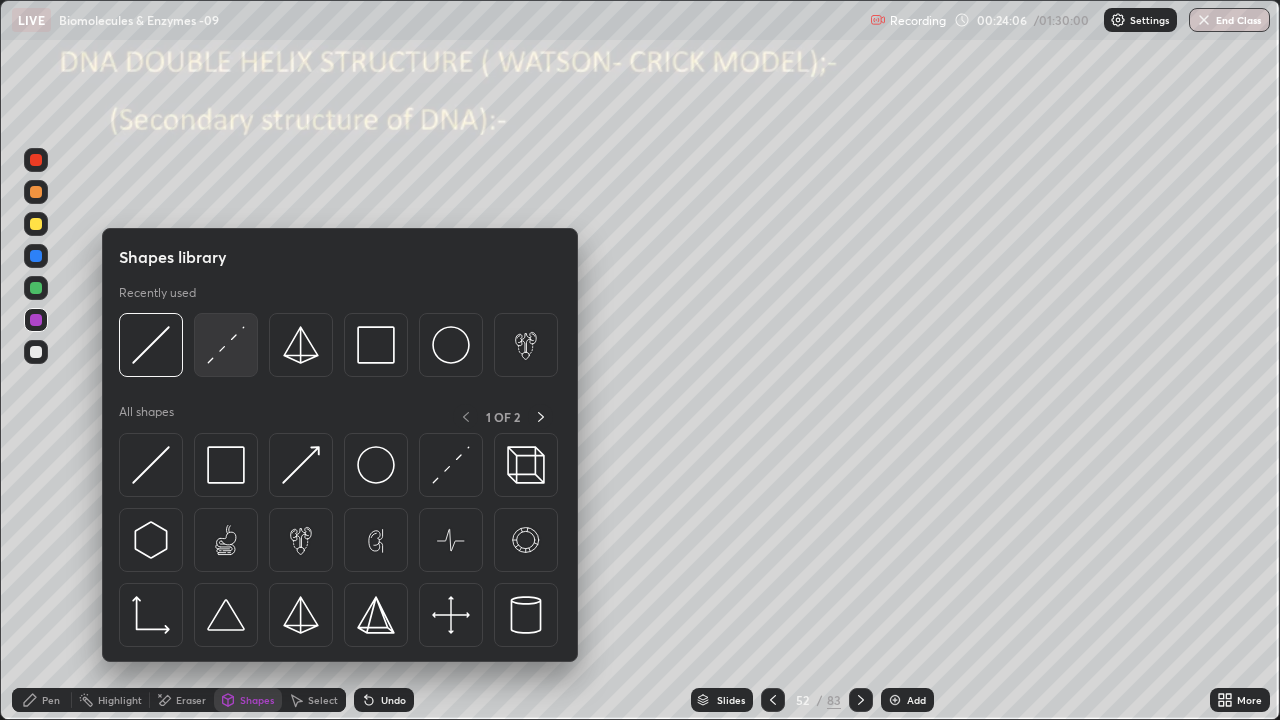 click at bounding box center (226, 345) 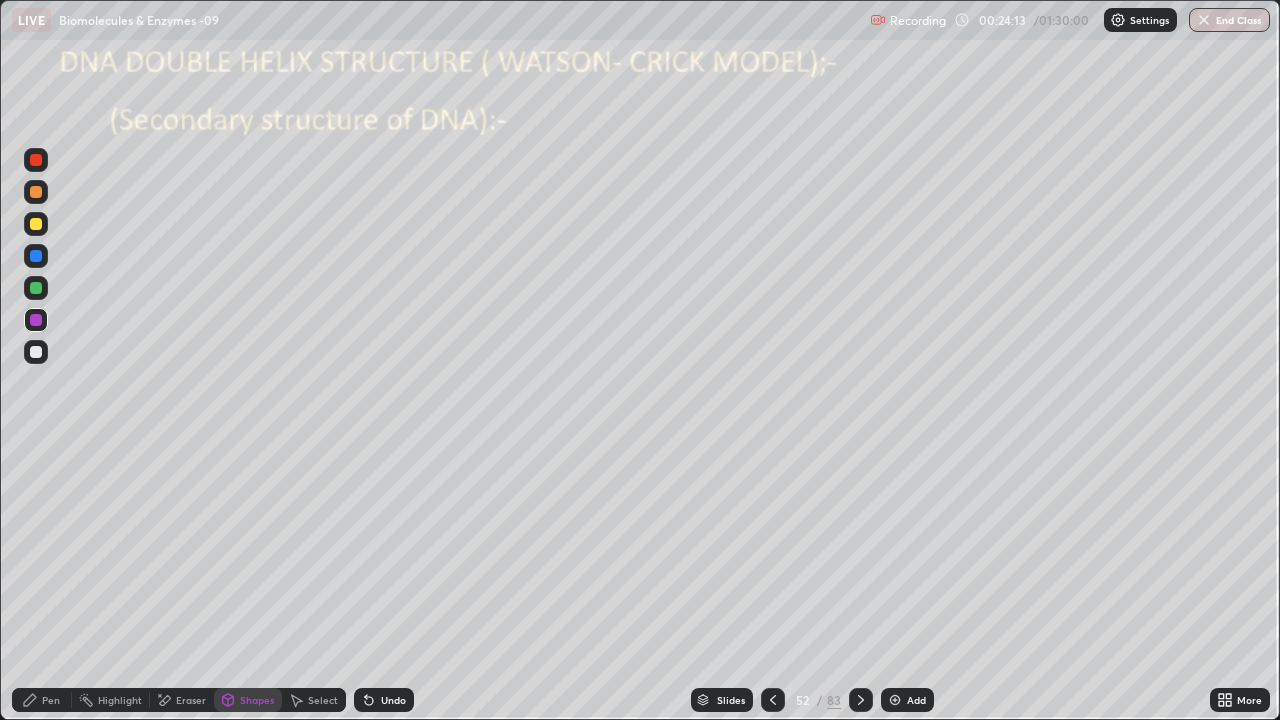 click on "Pen" at bounding box center [42, 700] 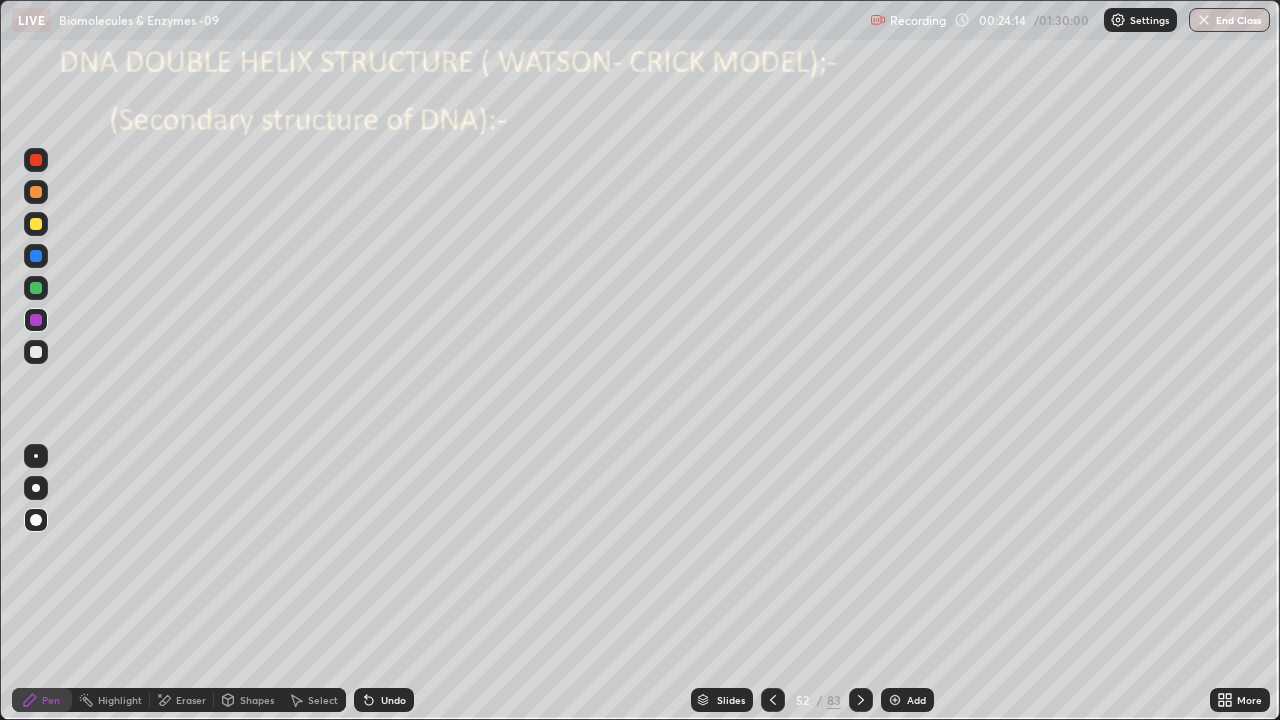 click at bounding box center [36, 456] 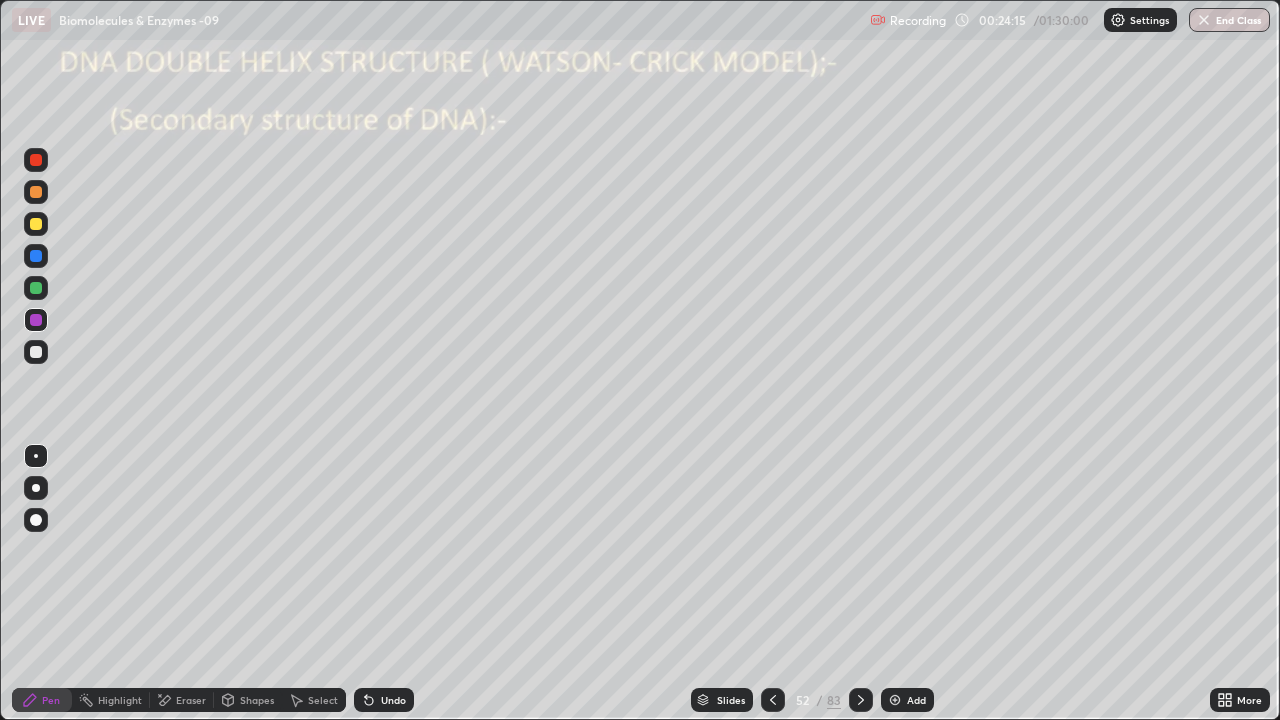 click at bounding box center [36, 352] 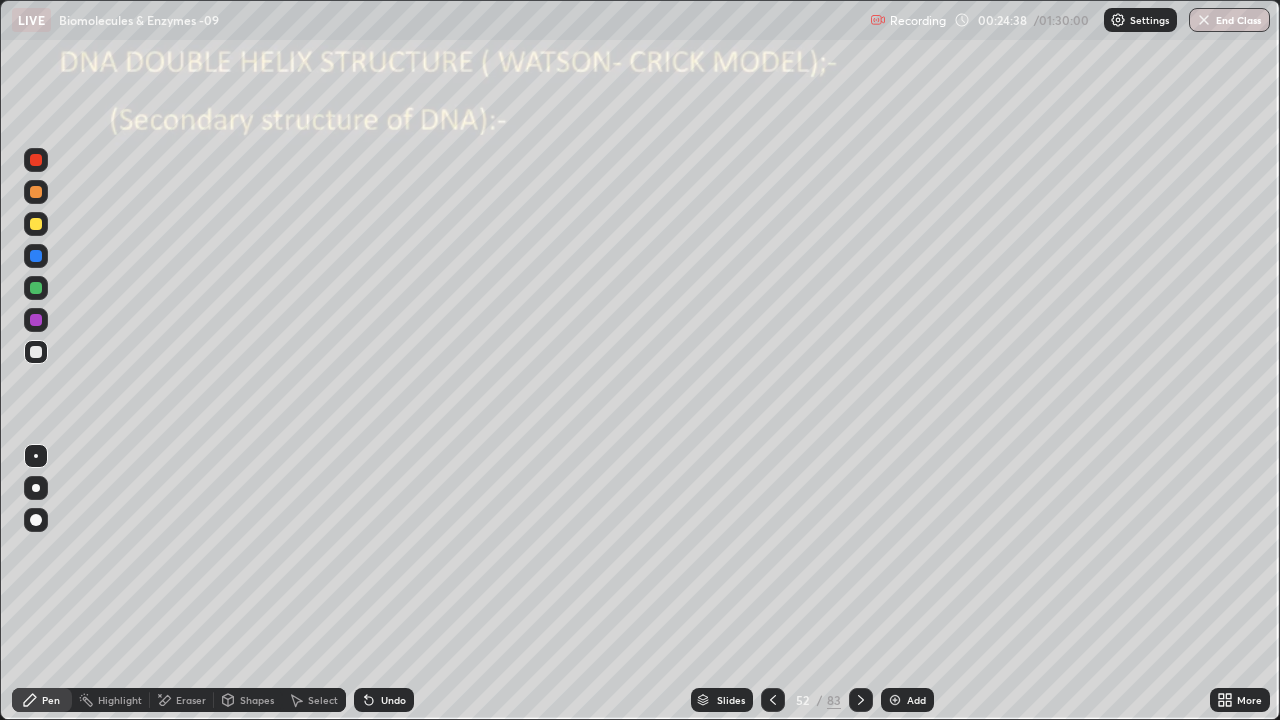 click 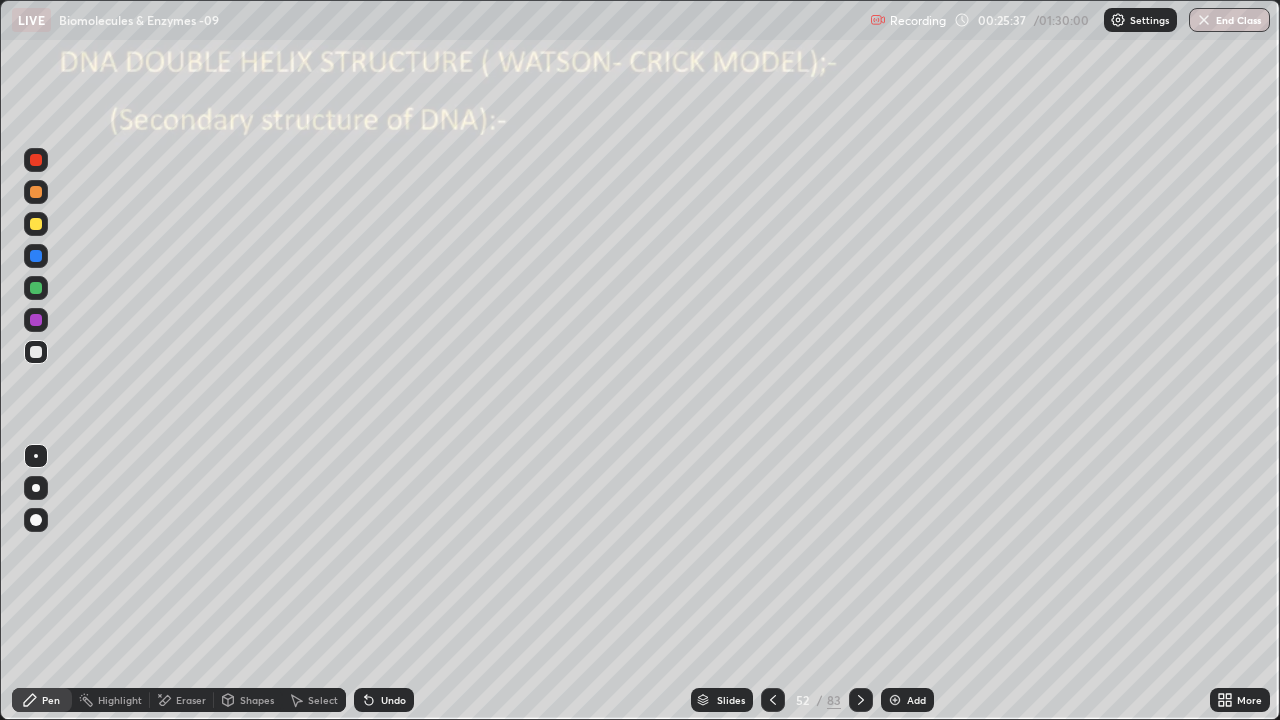 click 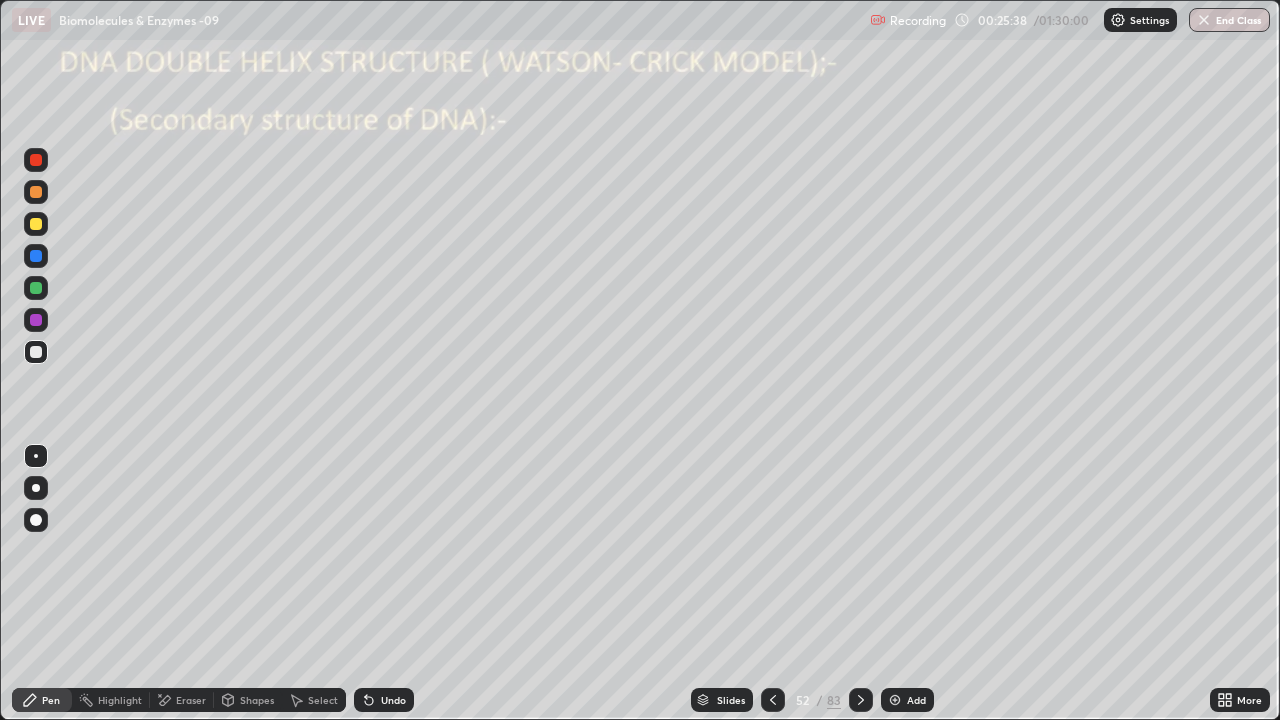 click 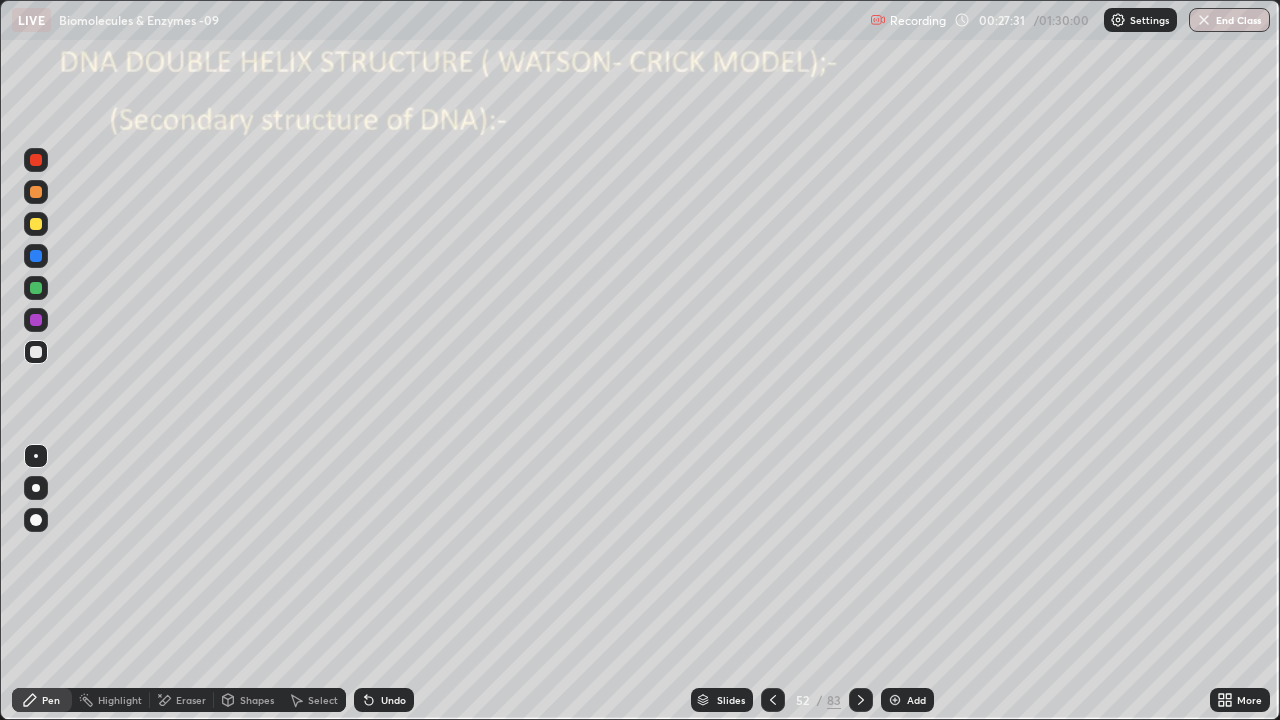 click 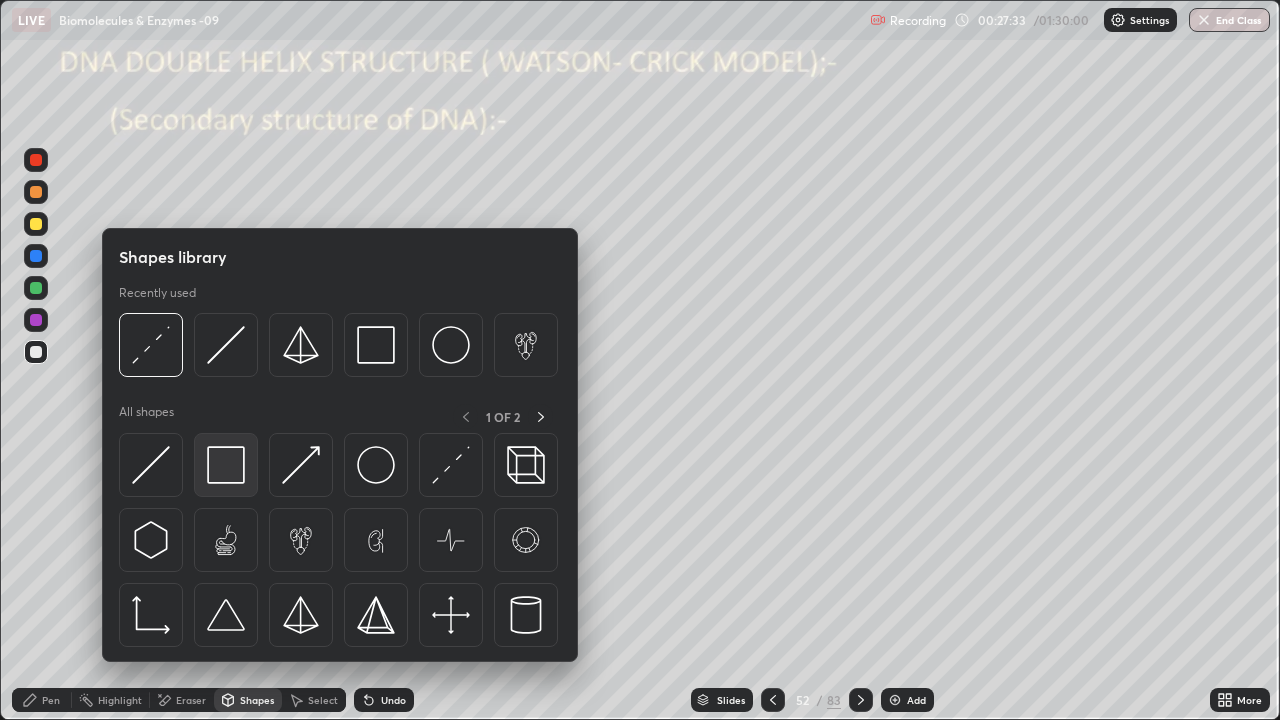 click at bounding box center [226, 465] 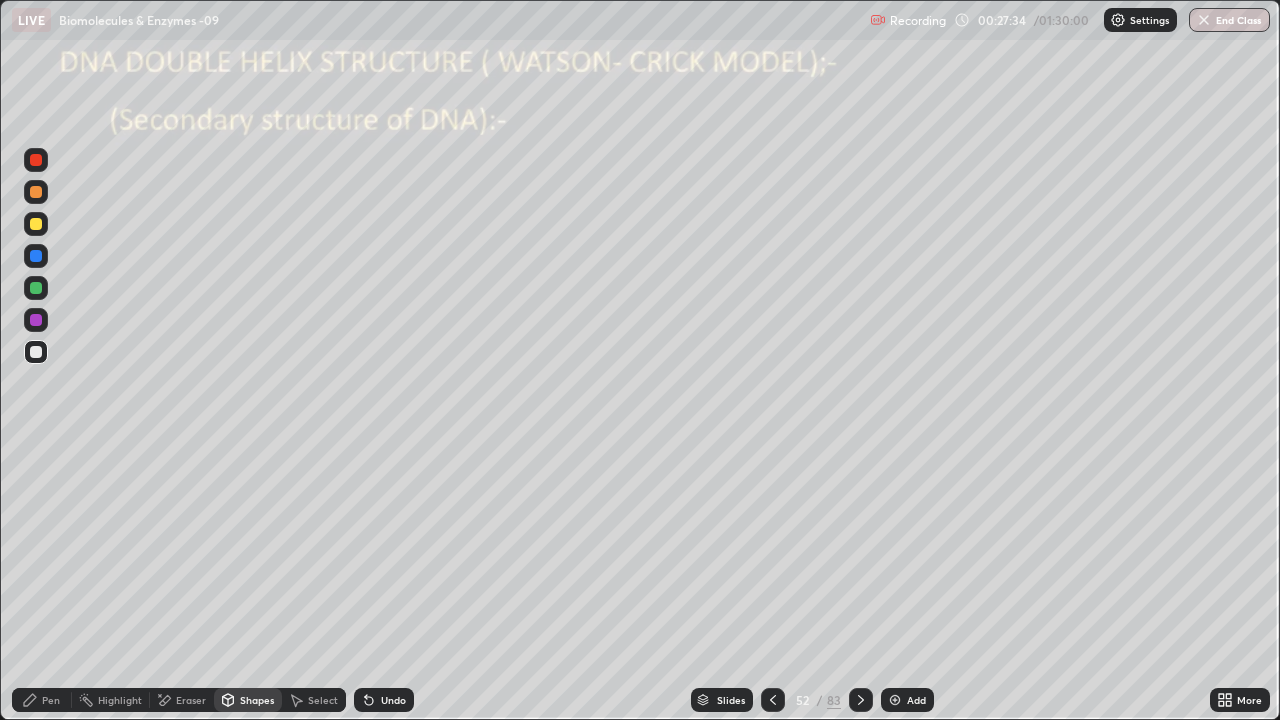 click at bounding box center [36, 288] 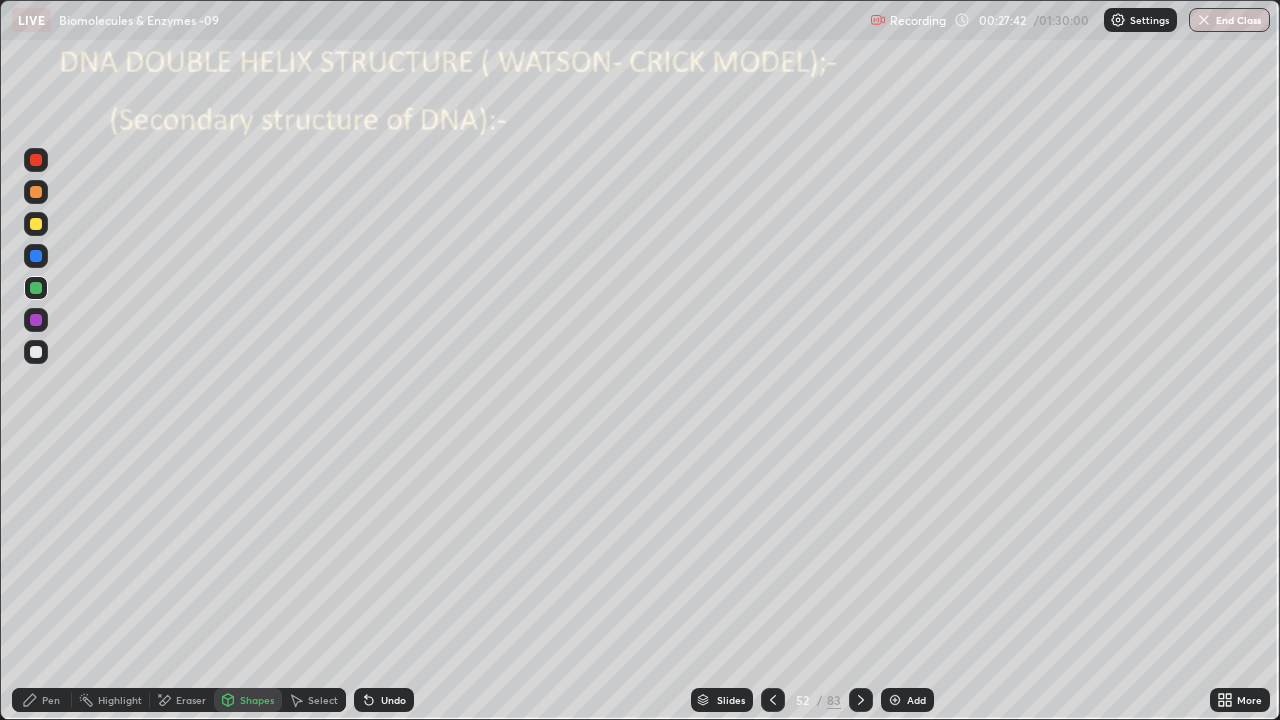 click on "Pen" at bounding box center (51, 700) 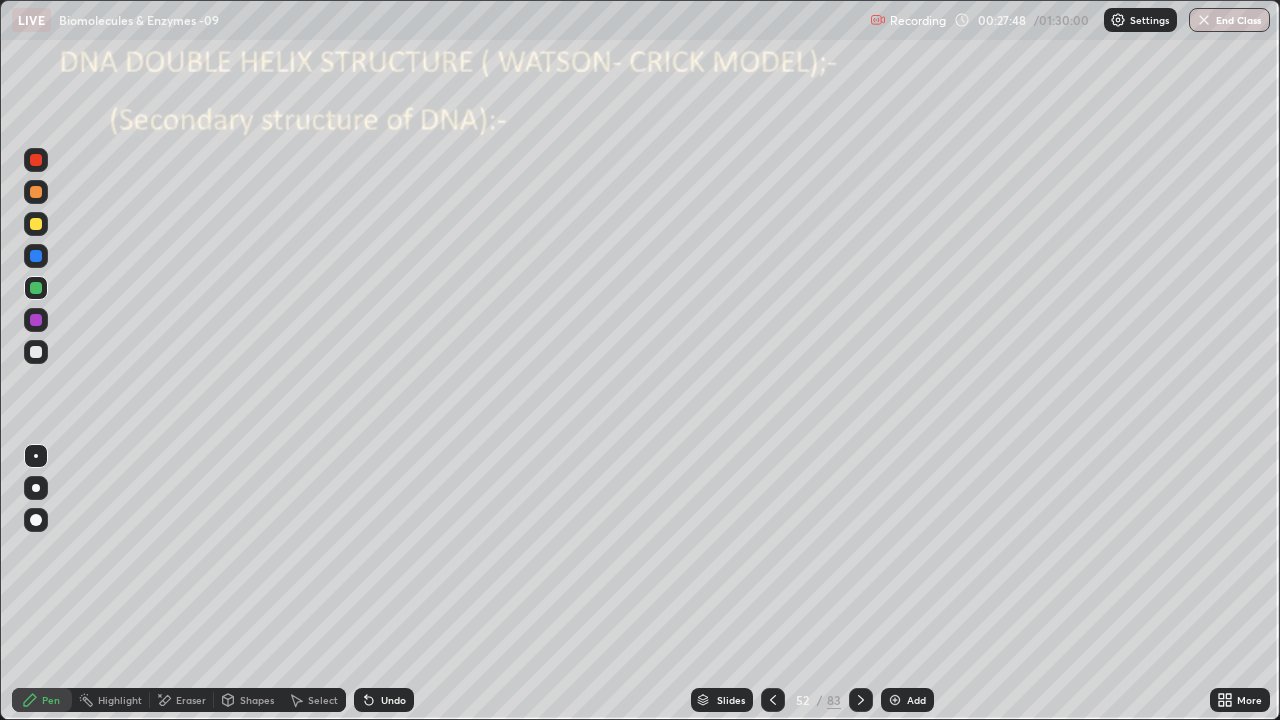 click at bounding box center (36, 256) 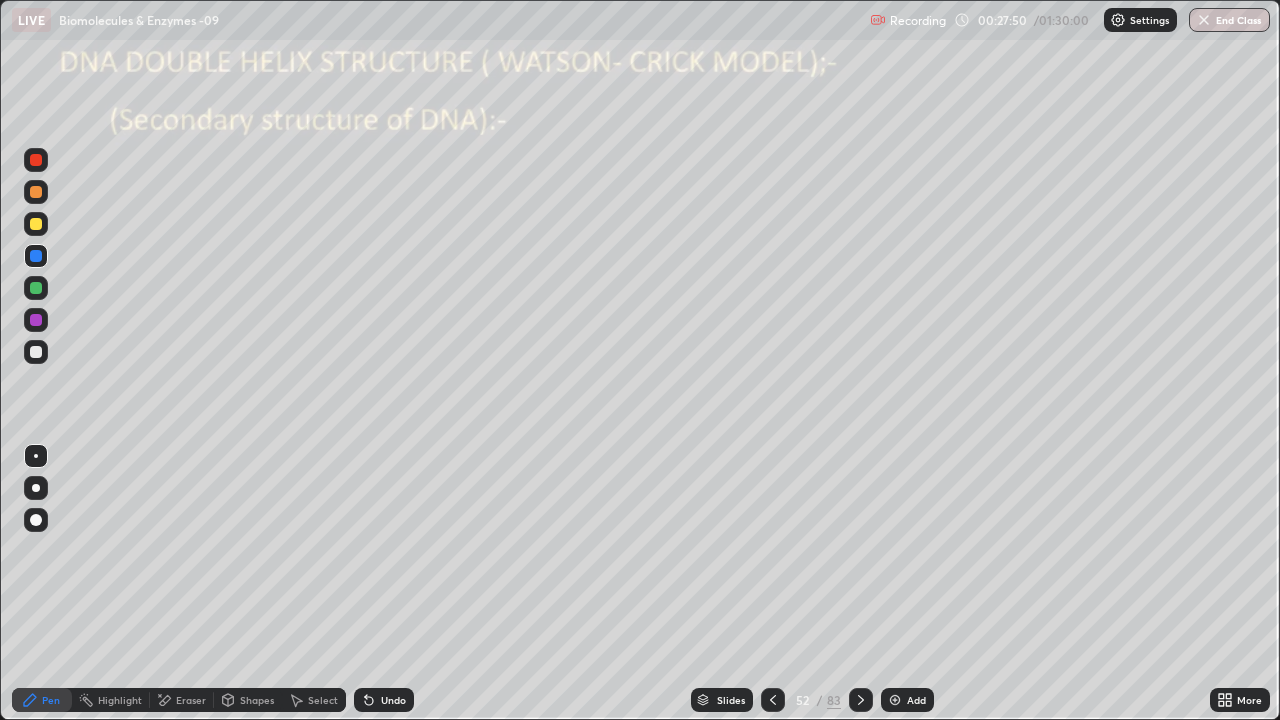 click at bounding box center [36, 456] 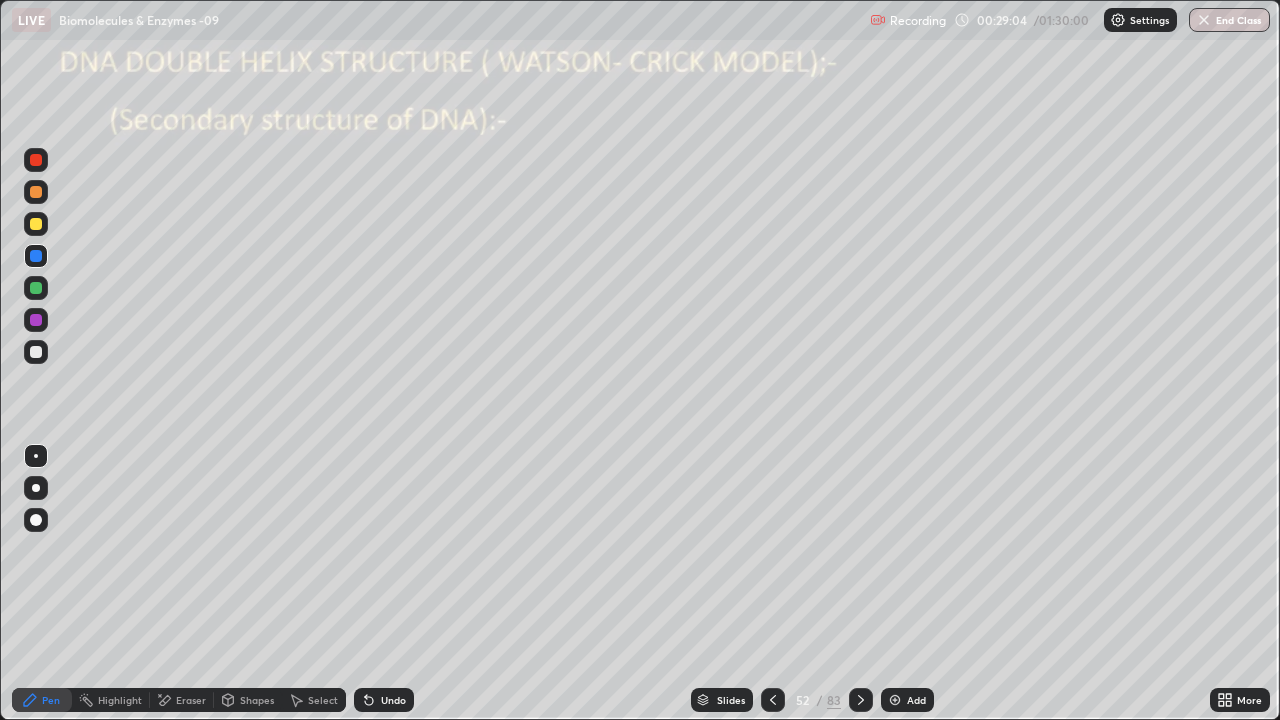 click at bounding box center [36, 320] 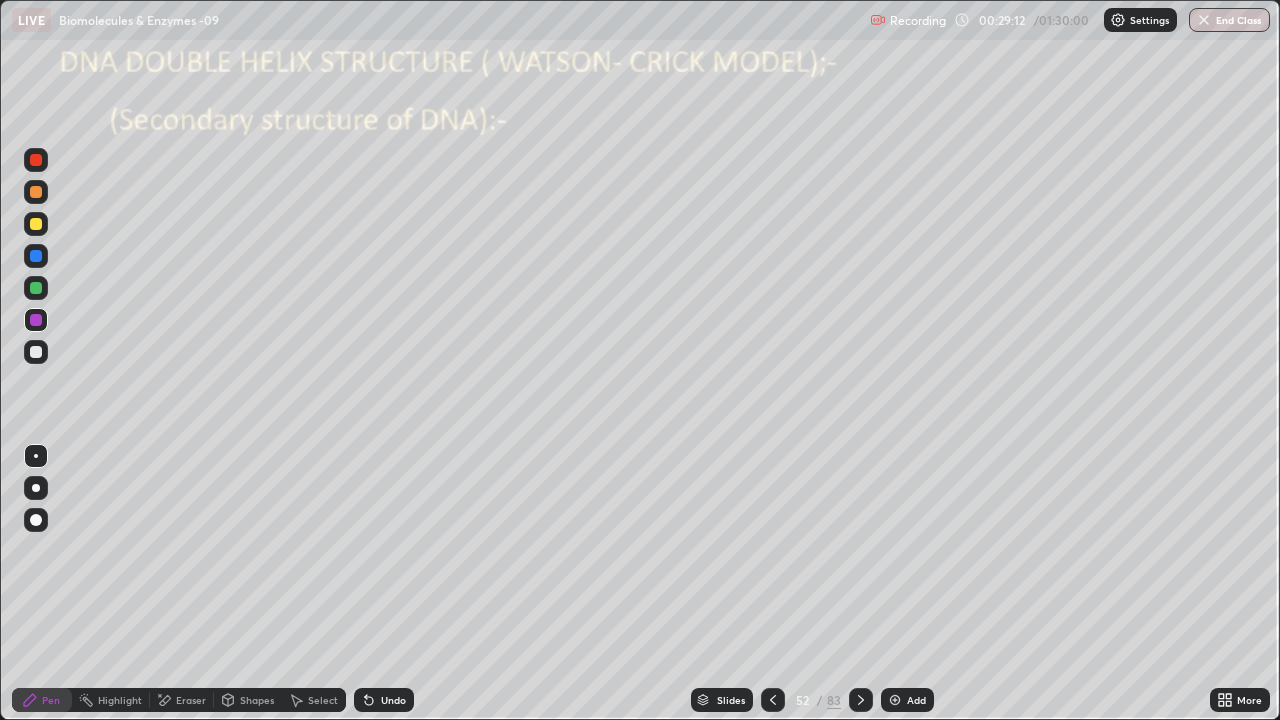 click at bounding box center [36, 256] 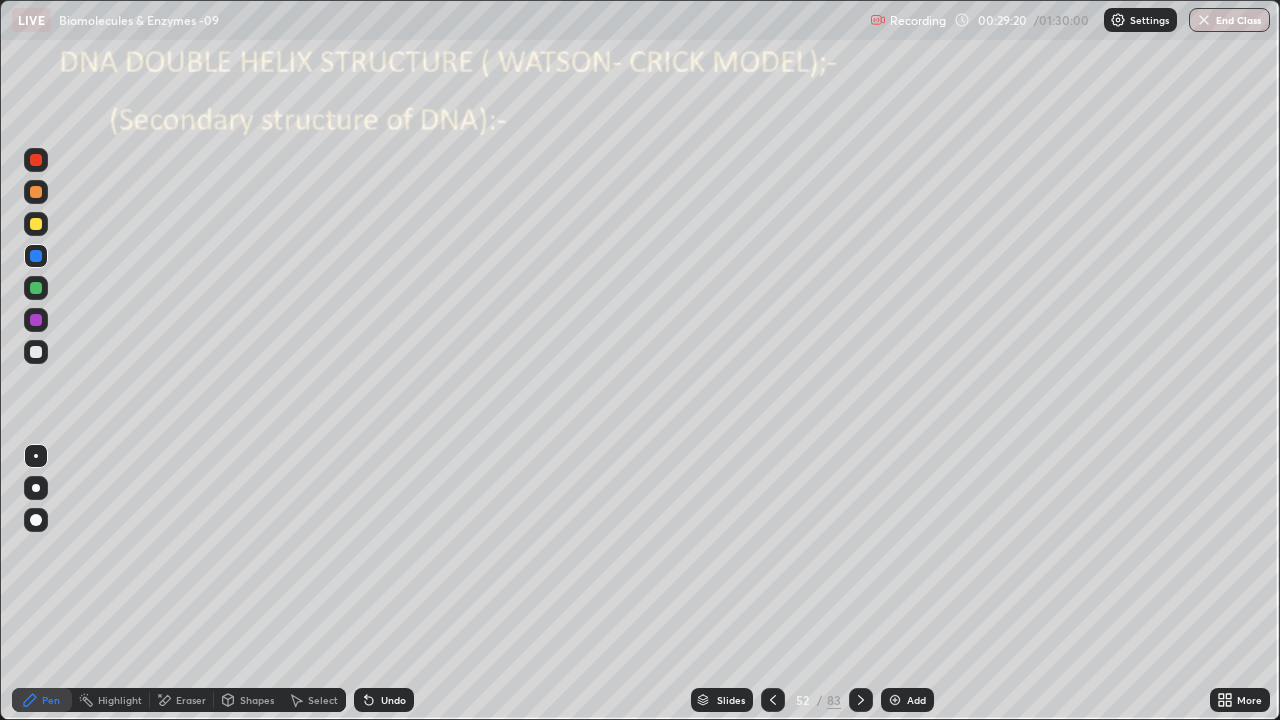 click at bounding box center [36, 320] 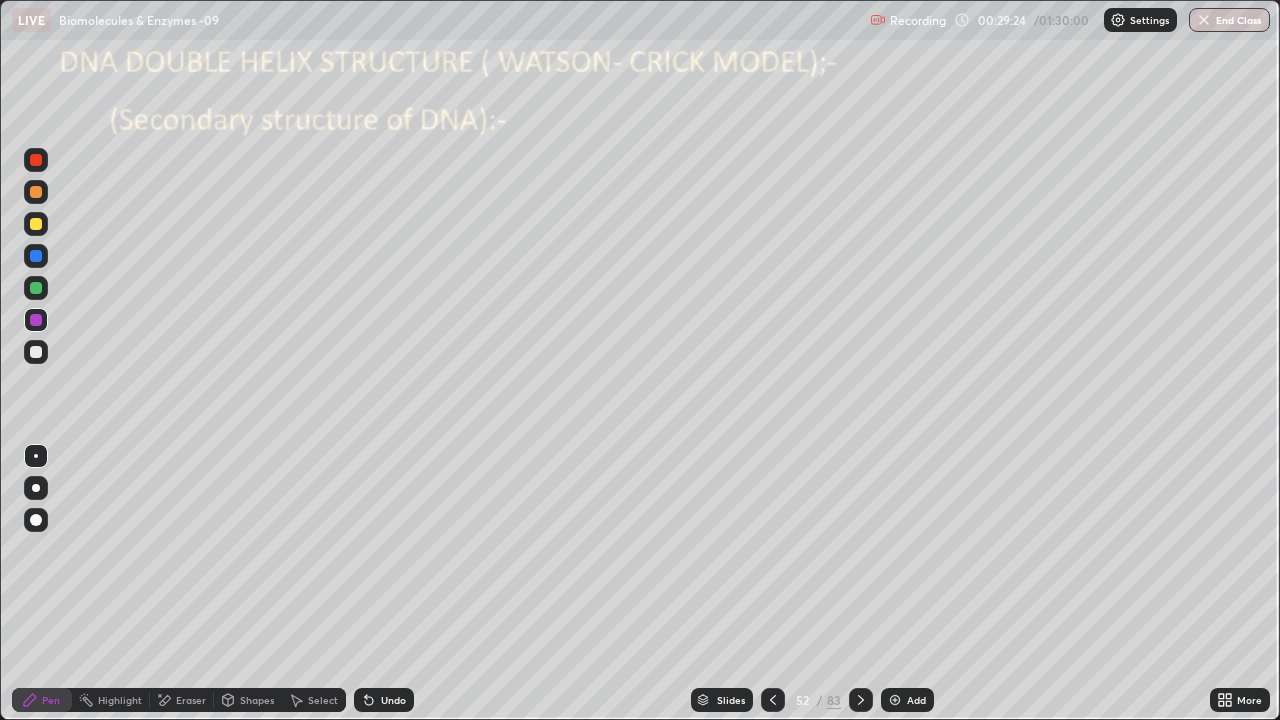 click on "Pen" at bounding box center [42, 700] 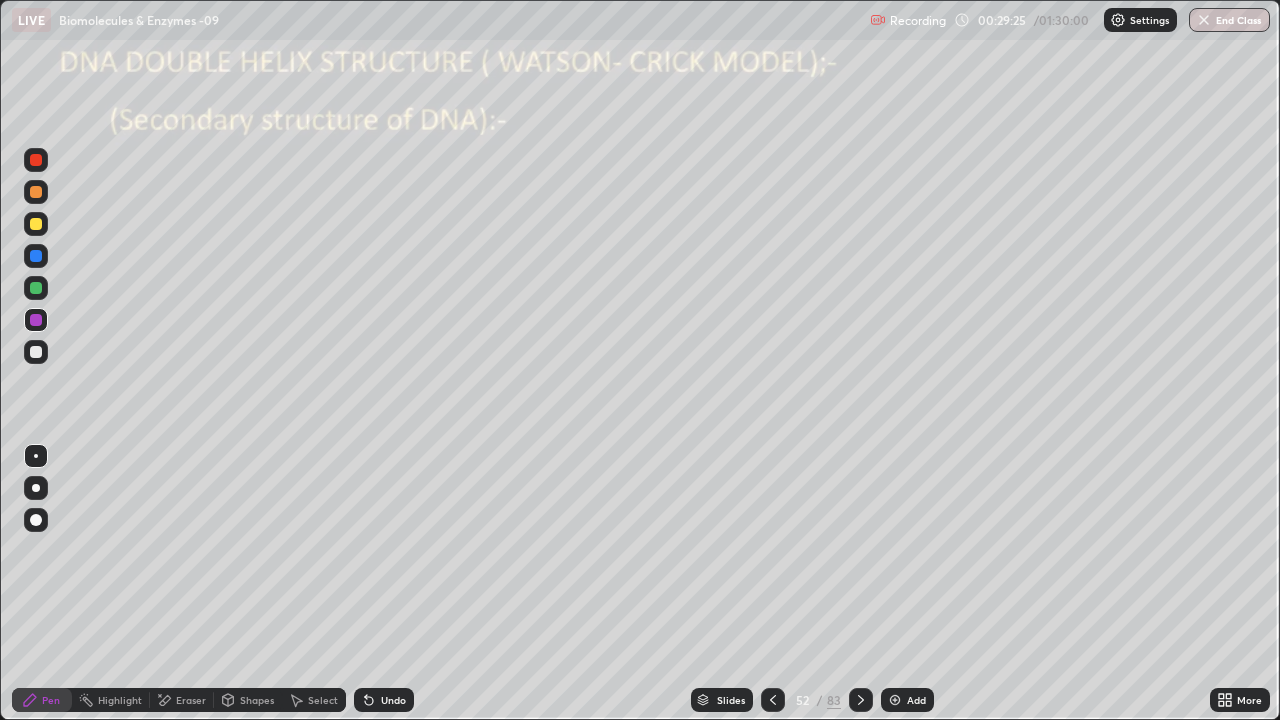 click at bounding box center (36, 352) 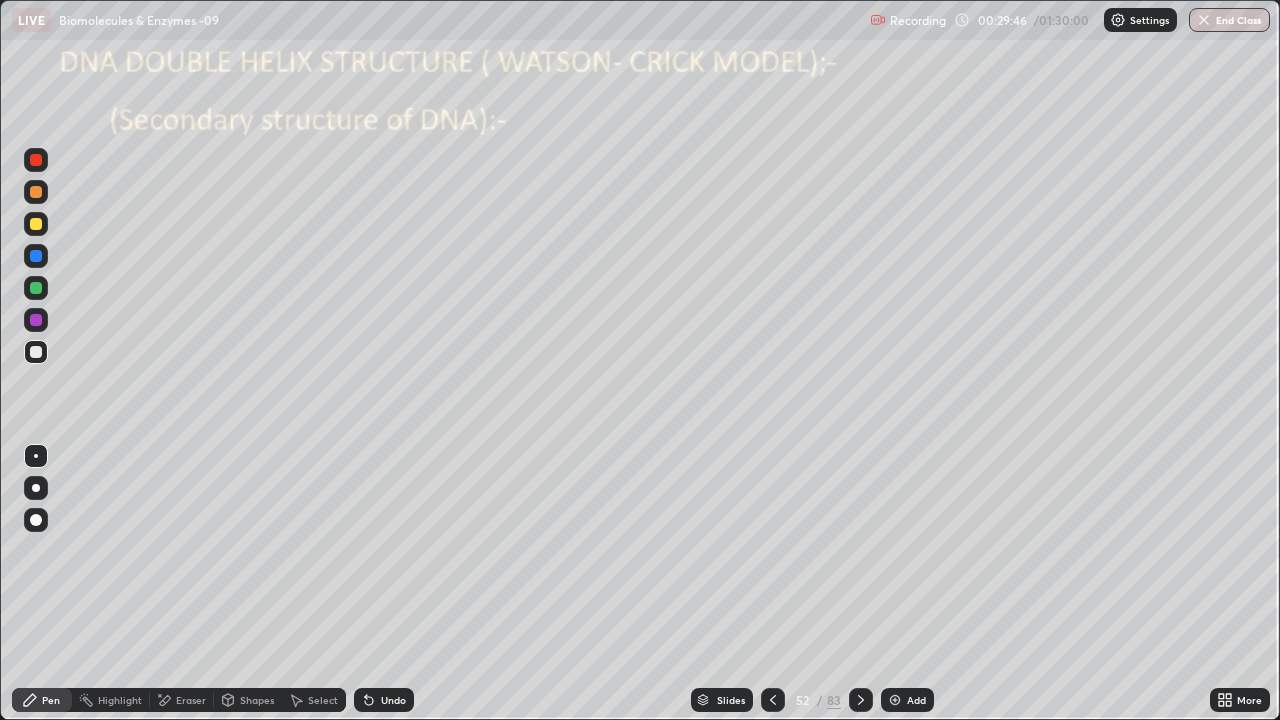 click at bounding box center (36, 256) 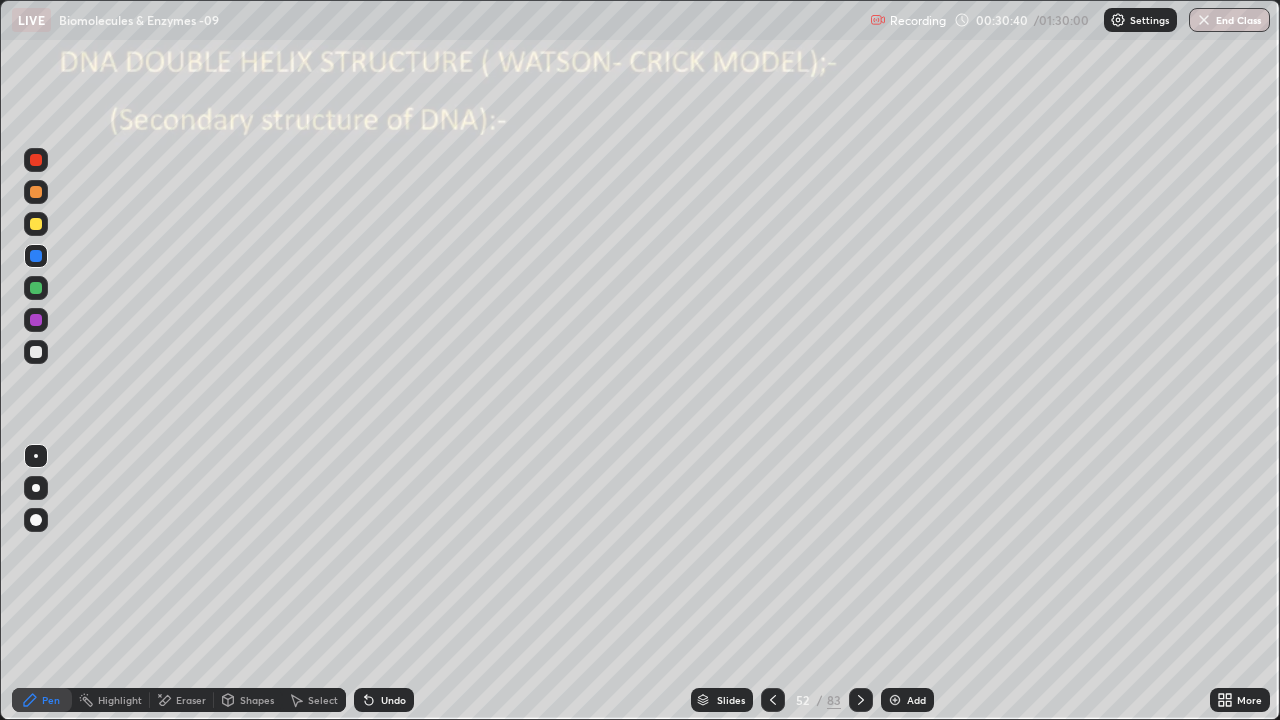 click at bounding box center [36, 224] 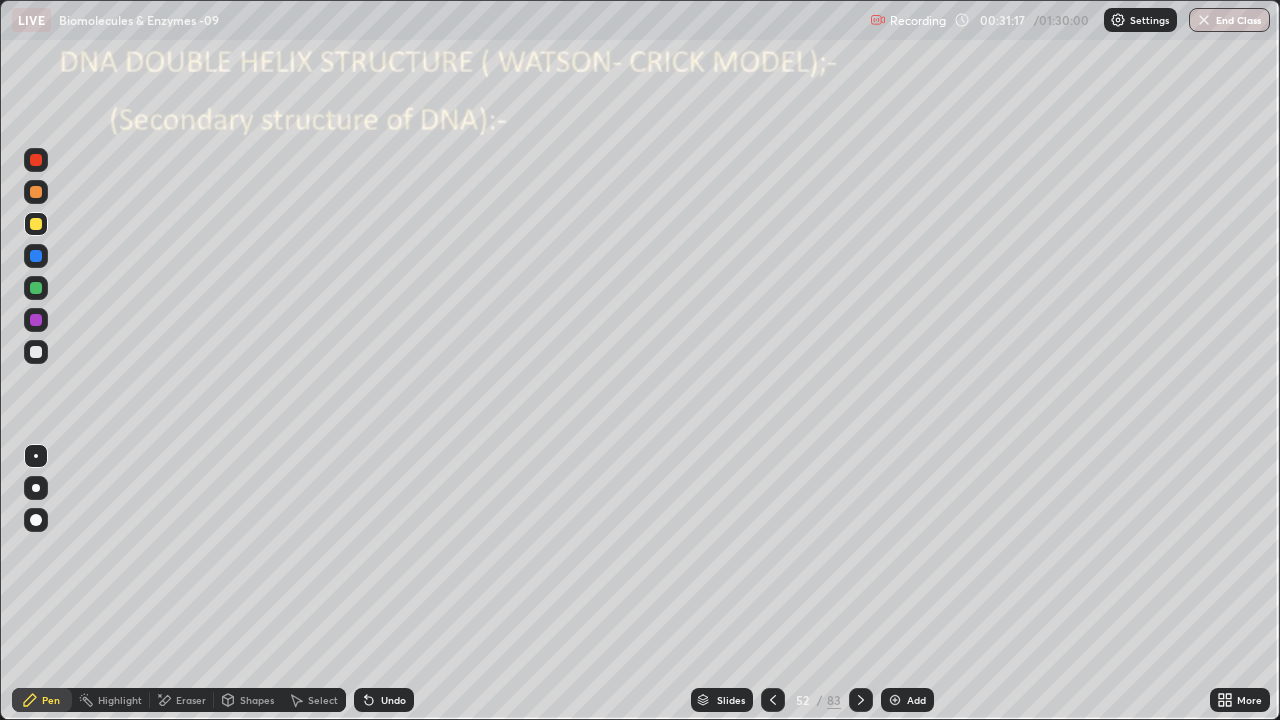 click at bounding box center (36, 352) 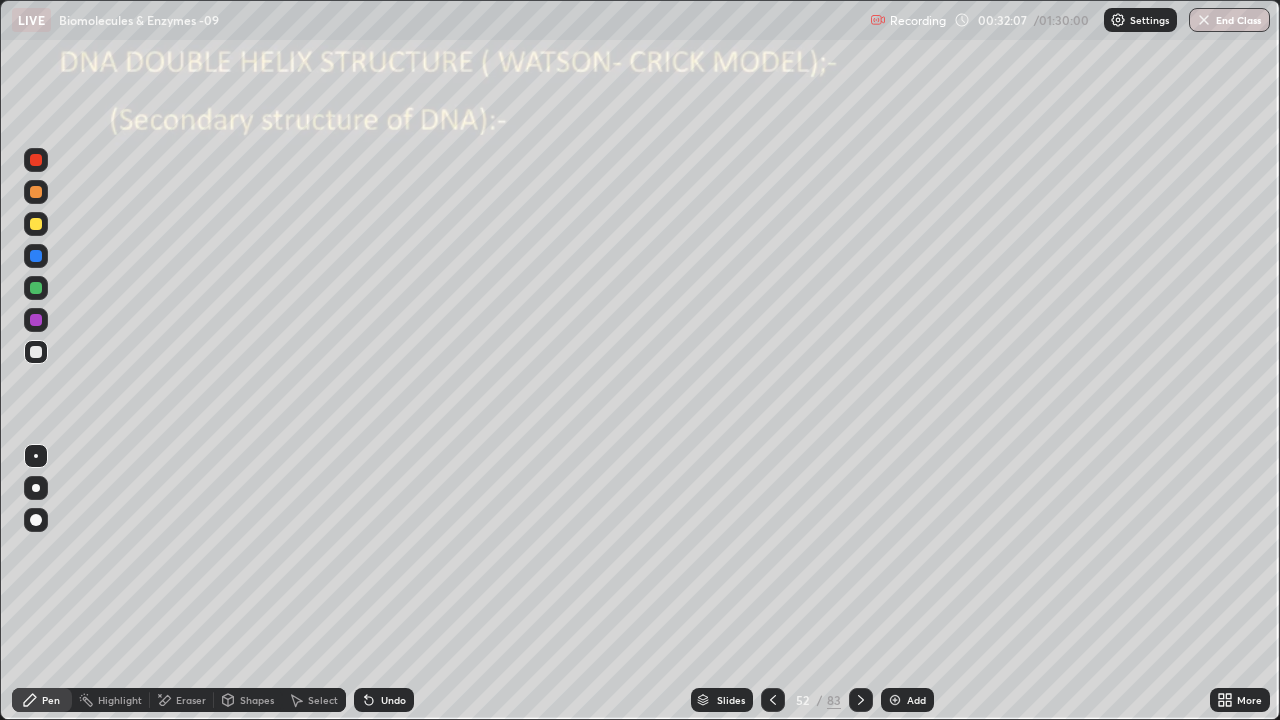 click on "Undo" at bounding box center [393, 700] 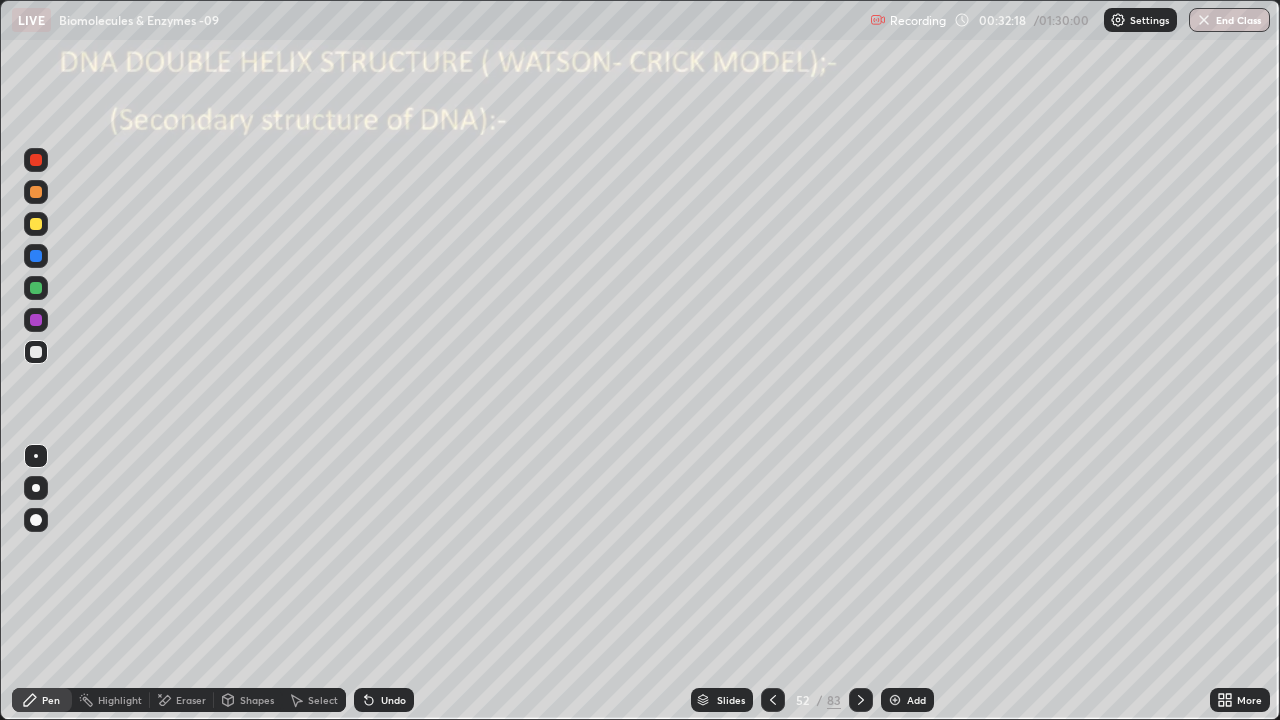 click at bounding box center [36, 224] 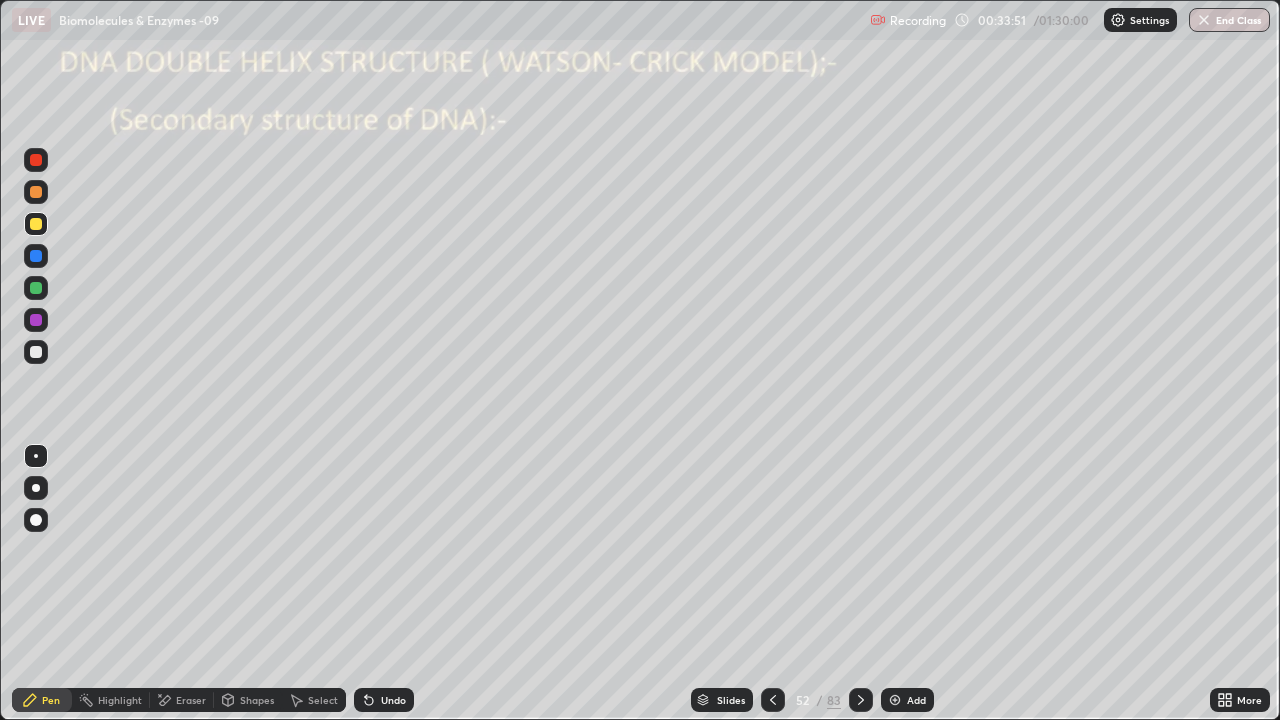 click at bounding box center (895, 700) 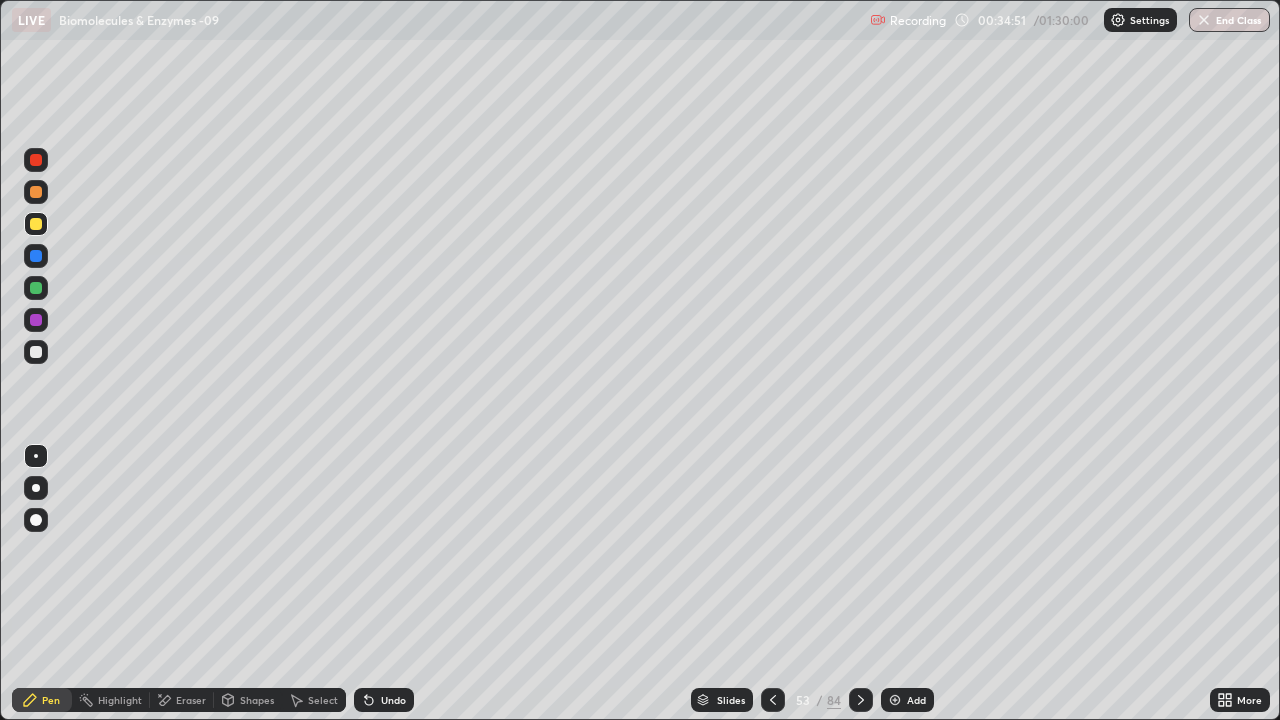 click 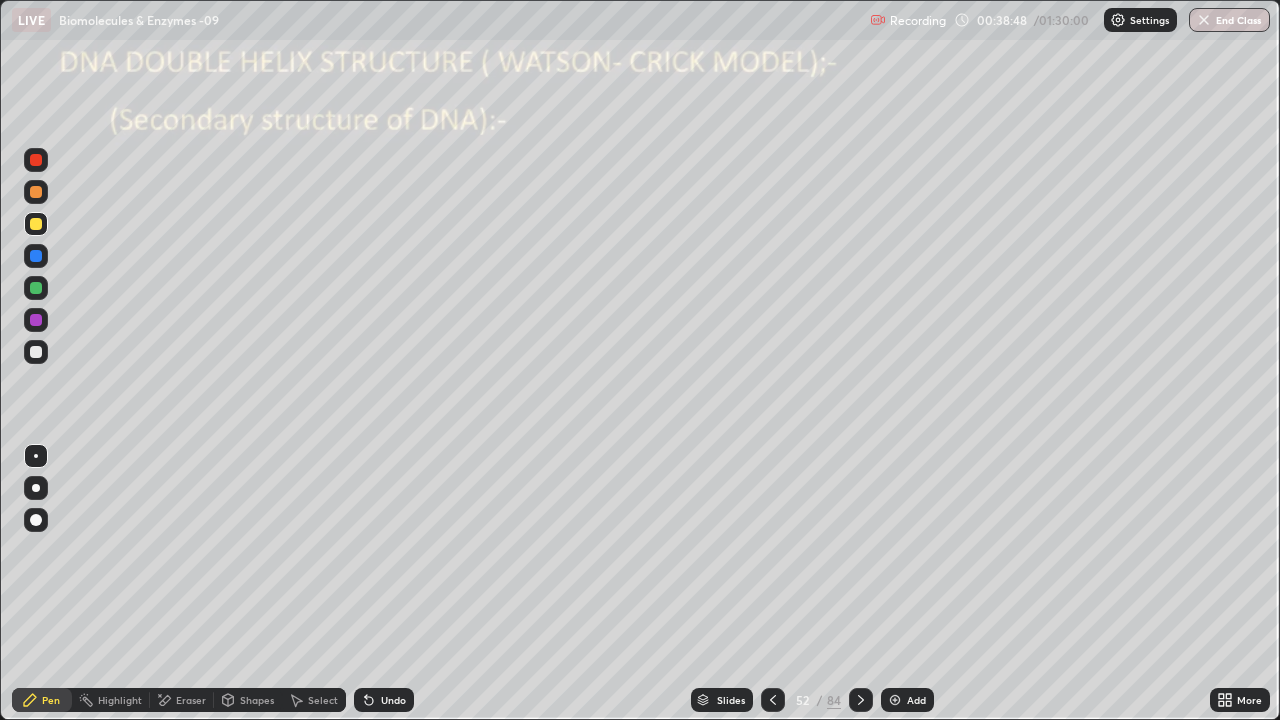 click on "Select" at bounding box center [314, 700] 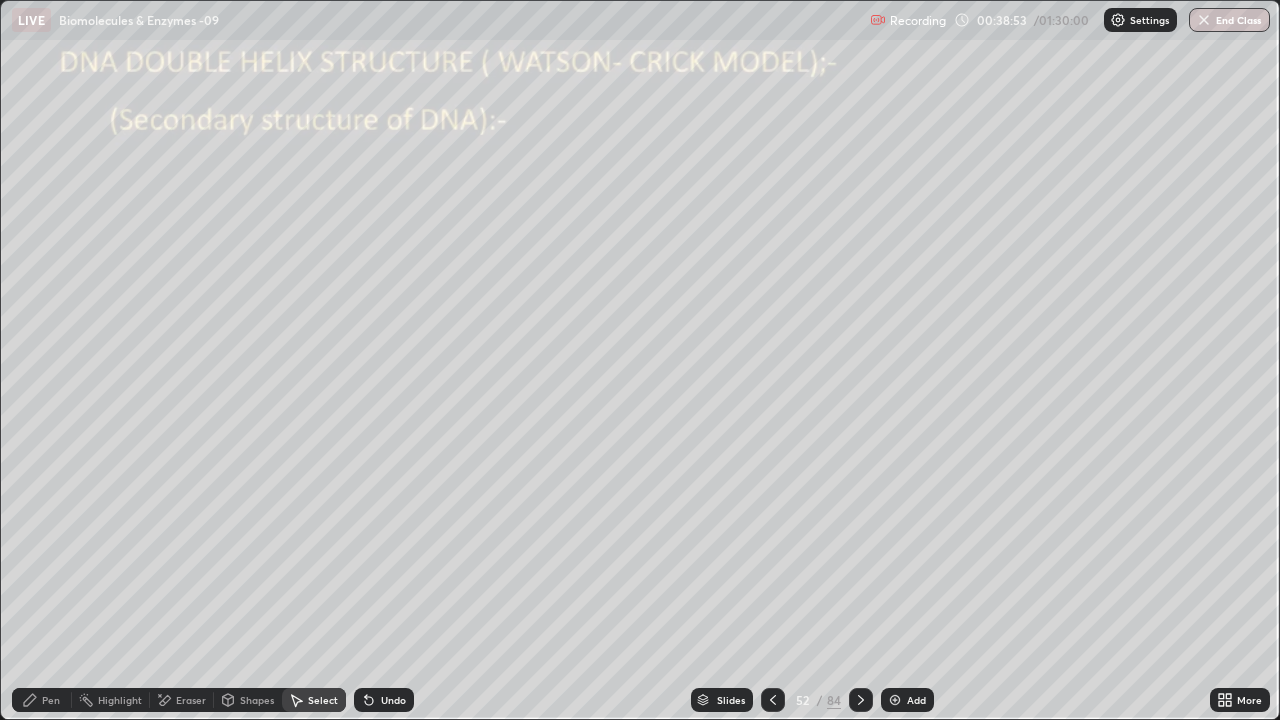 click at bounding box center [895, 700] 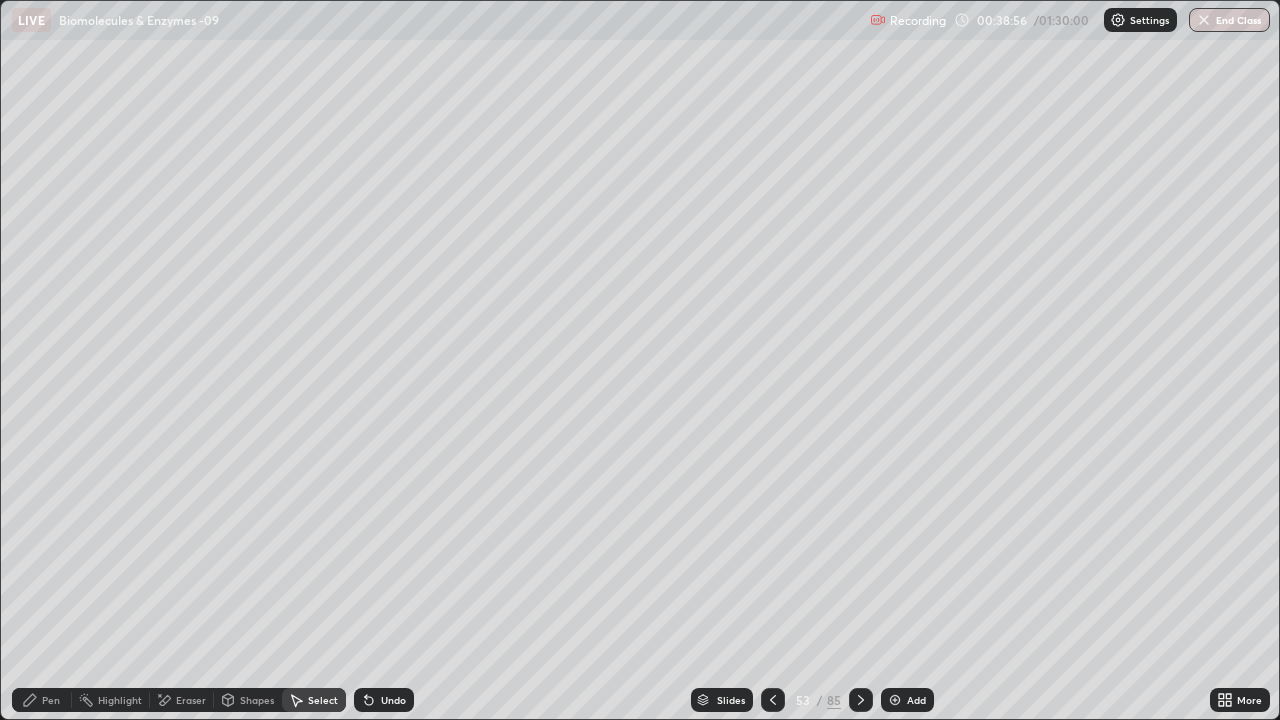 click on "Pen" at bounding box center [42, 700] 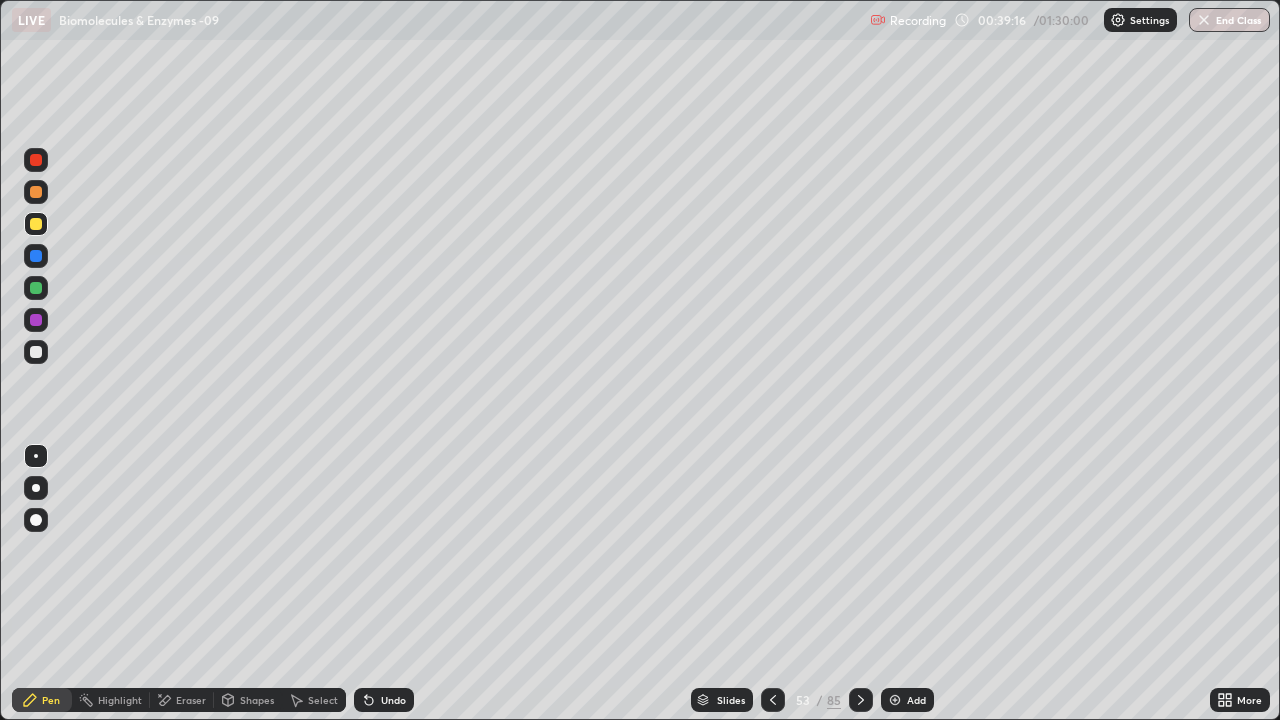 click 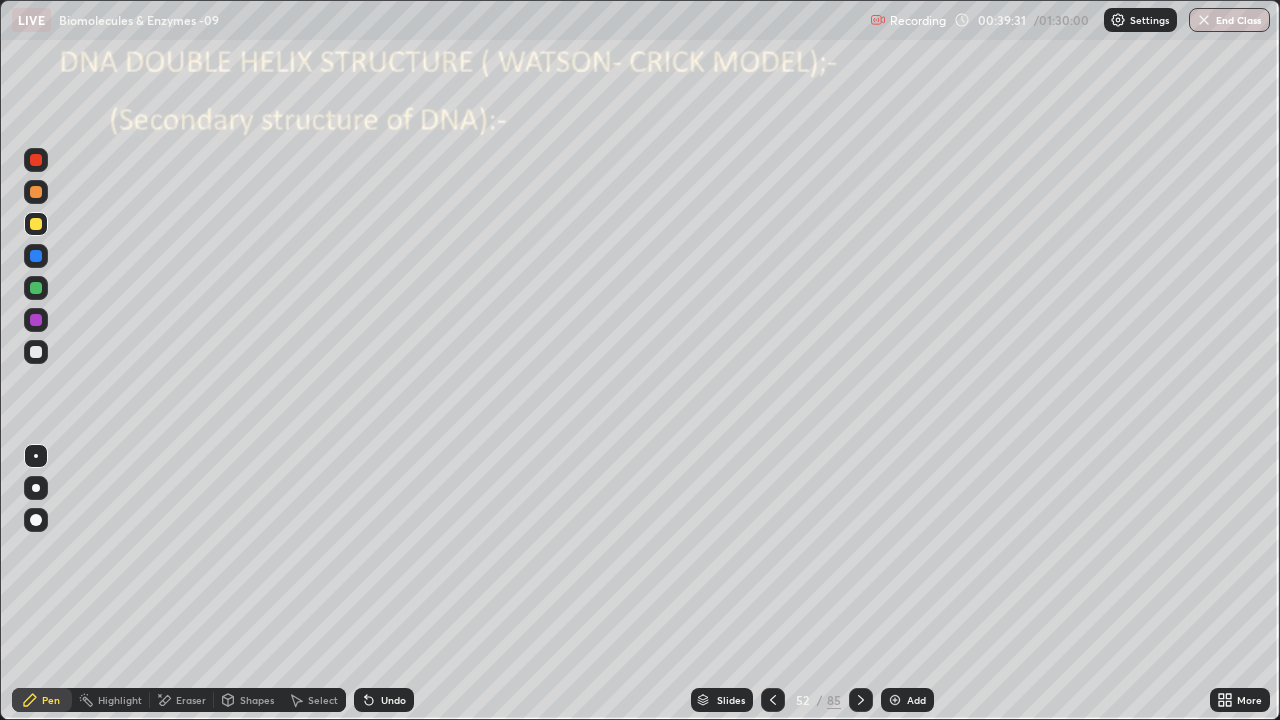 click 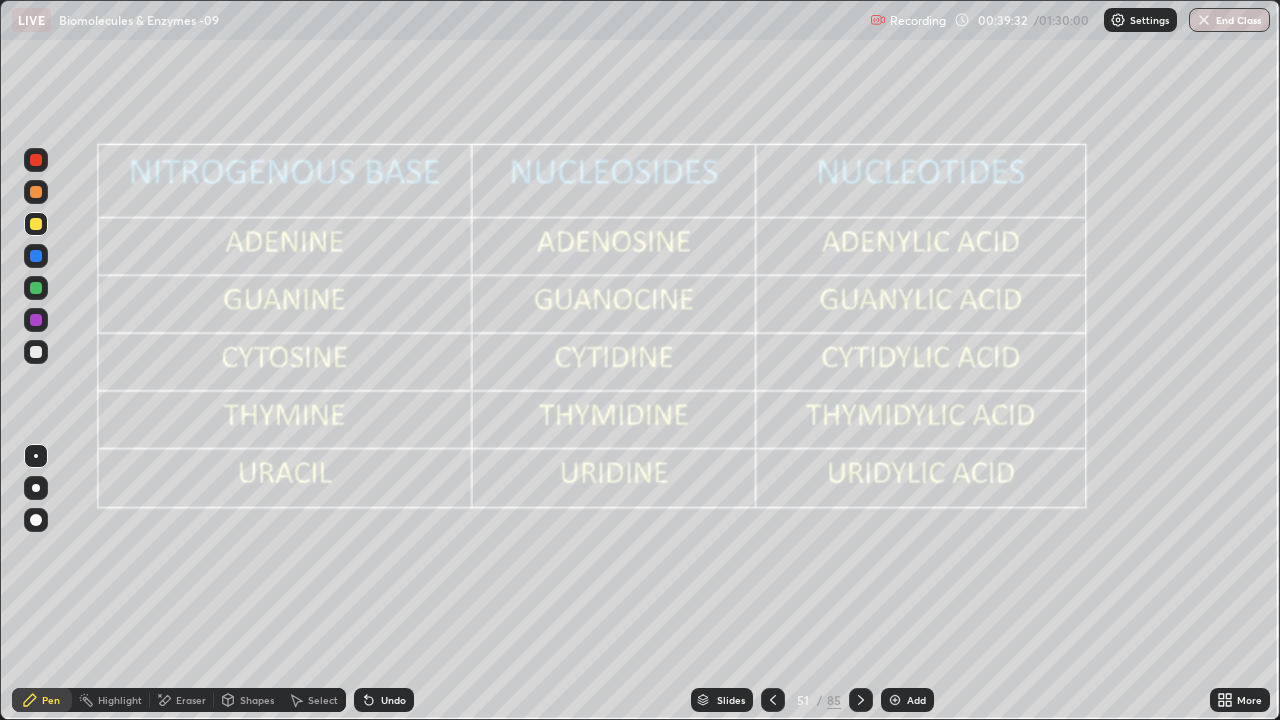click 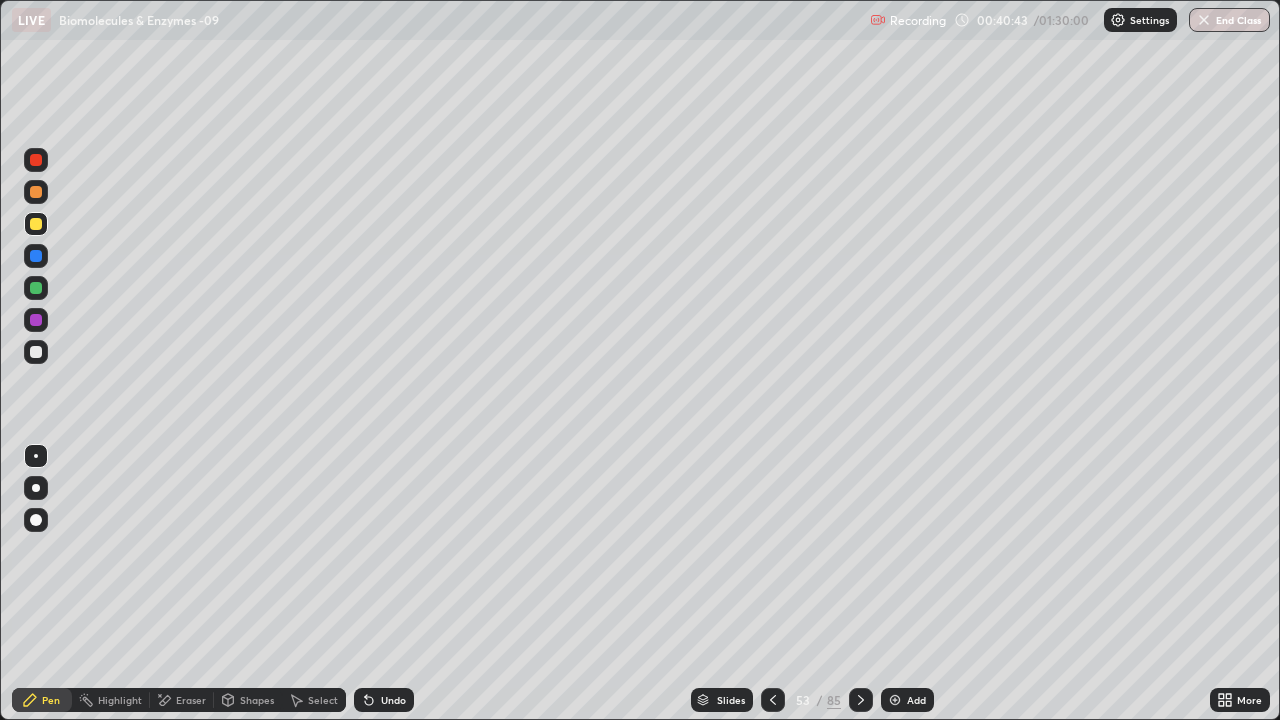 click 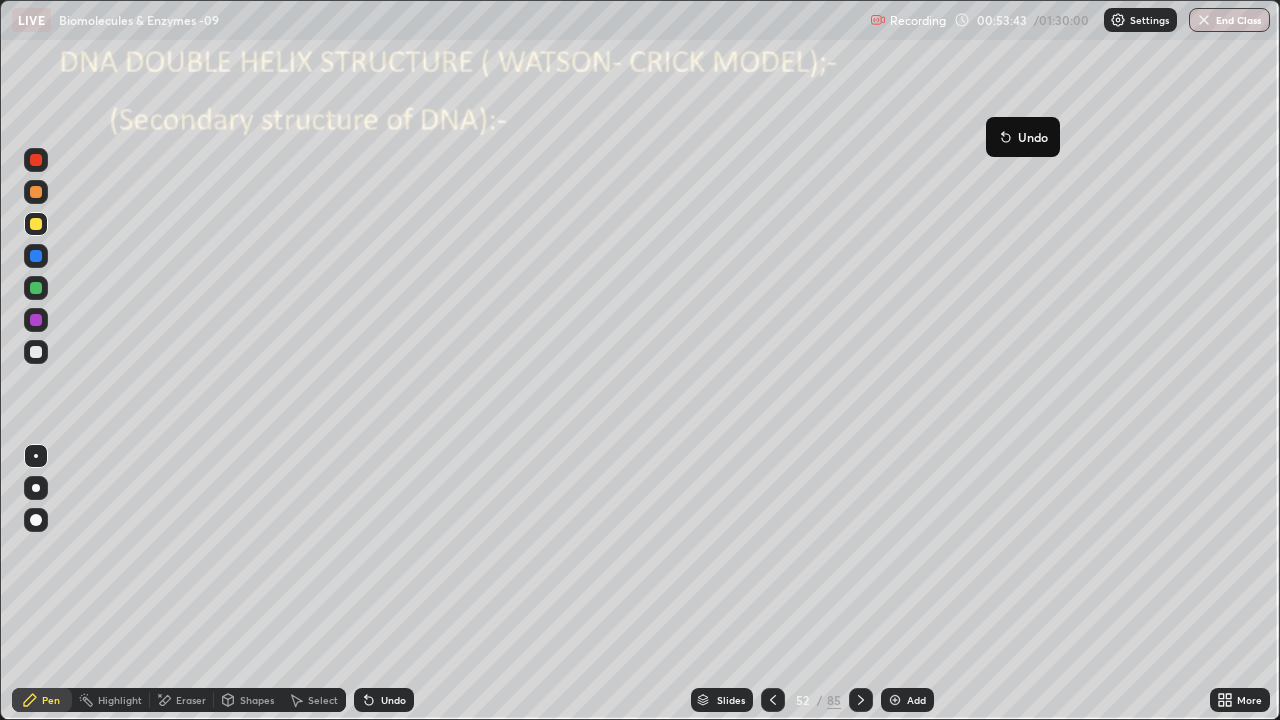click 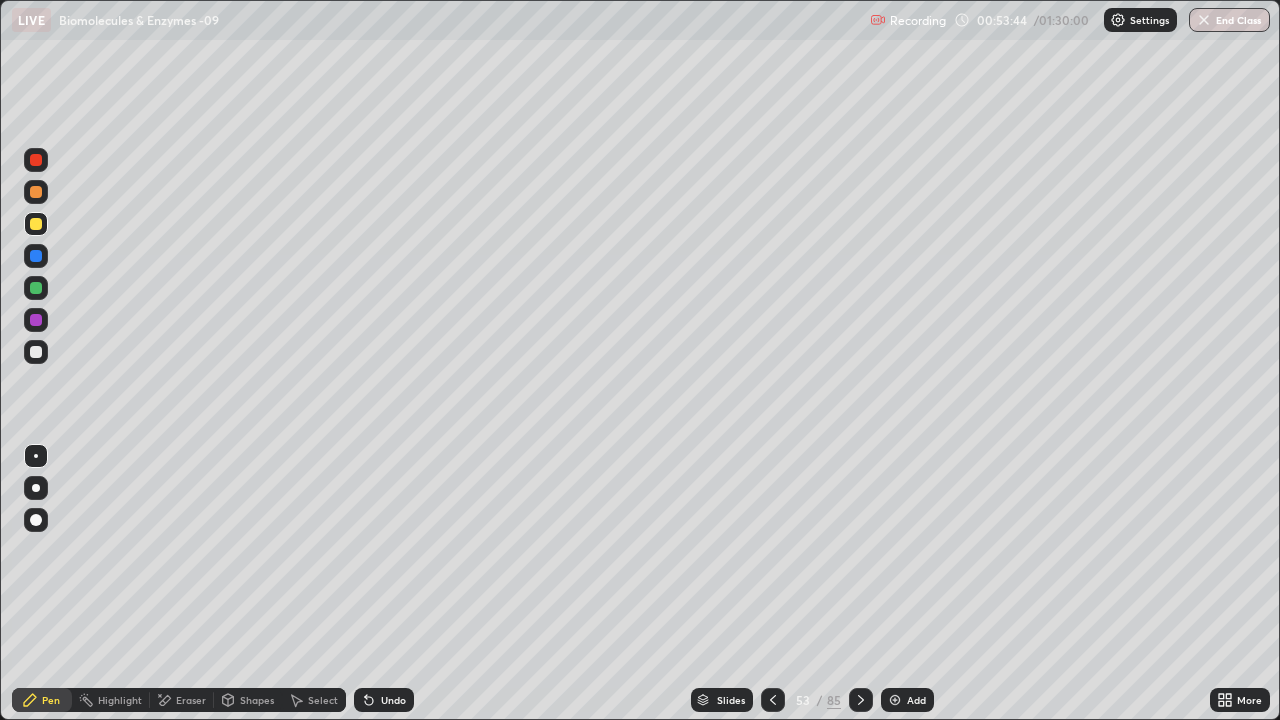 click 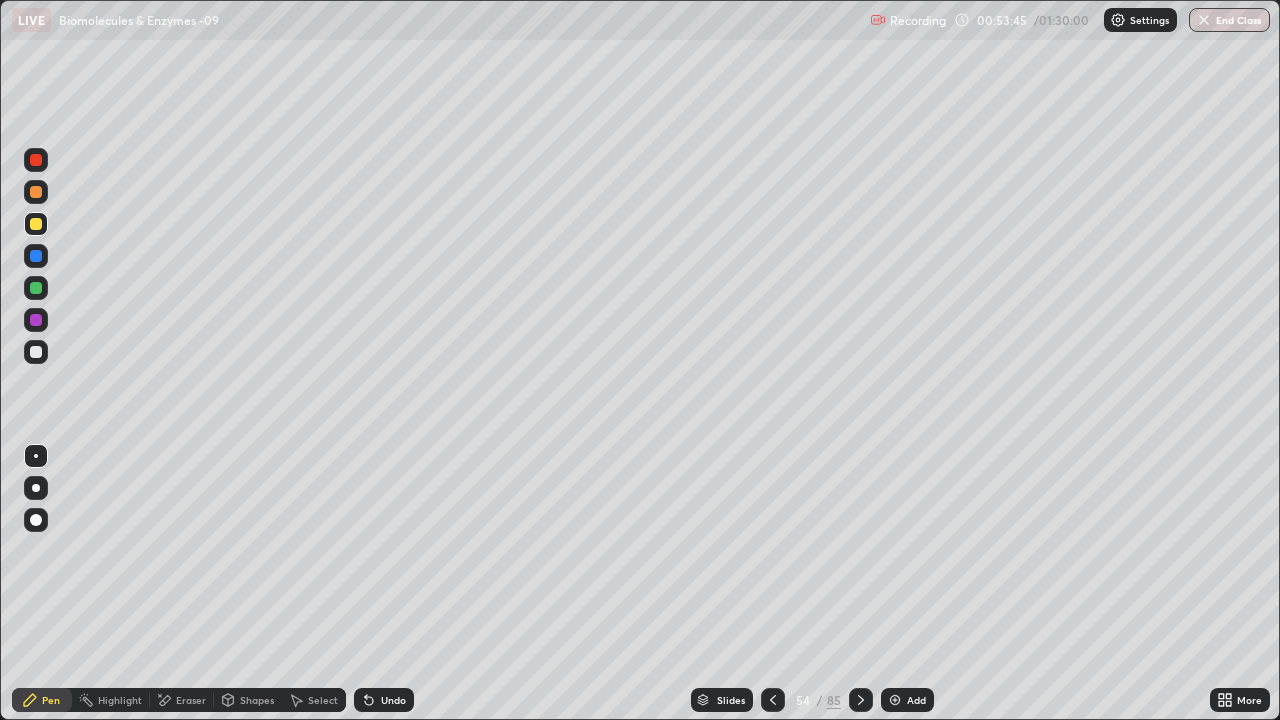 click 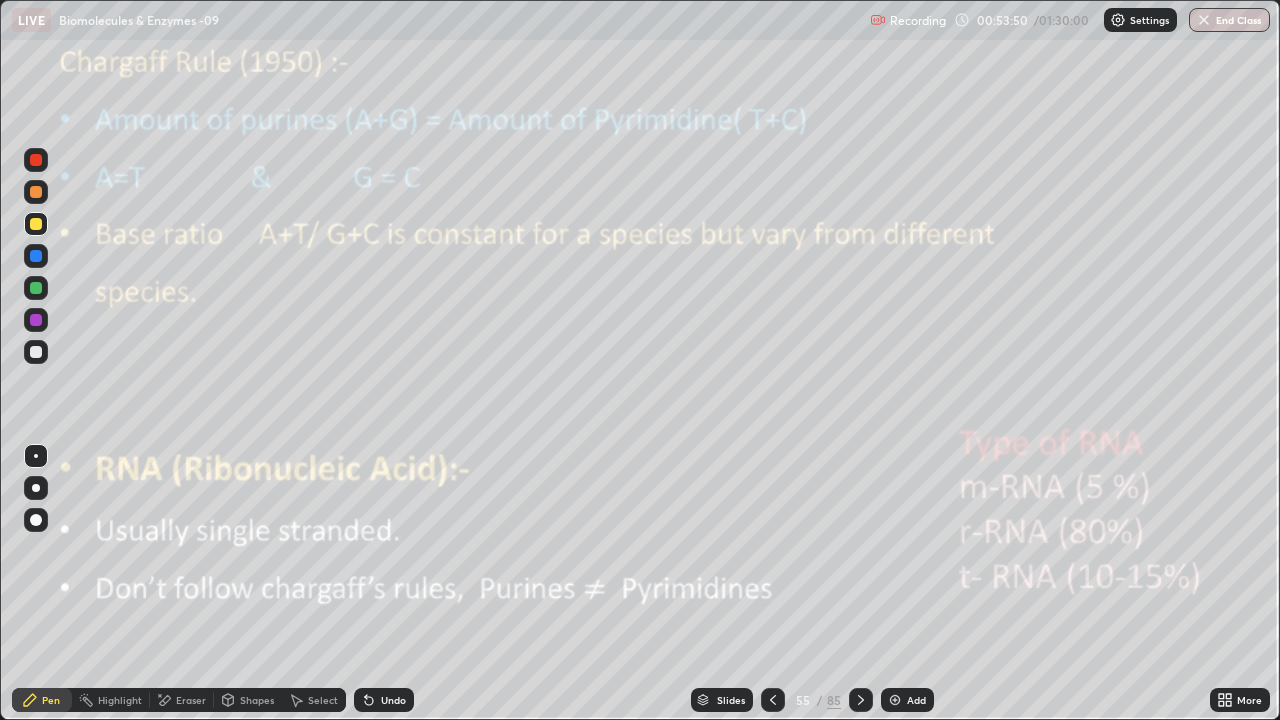 click 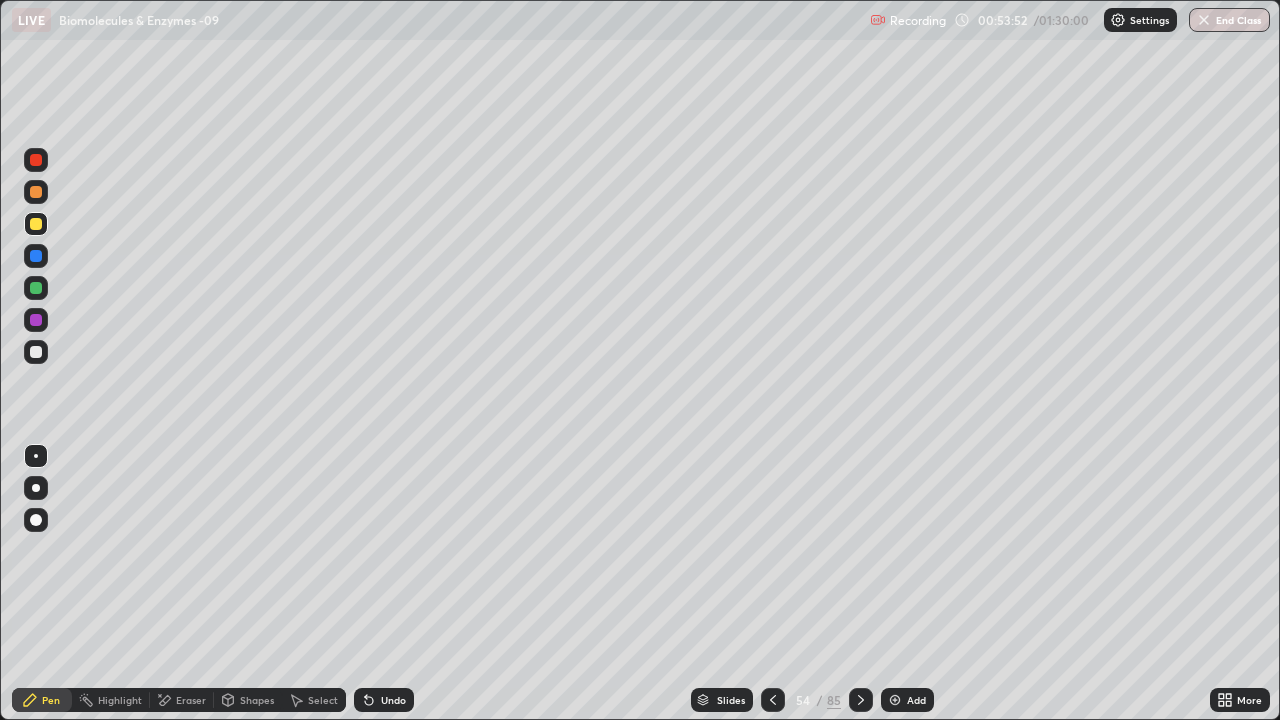 click 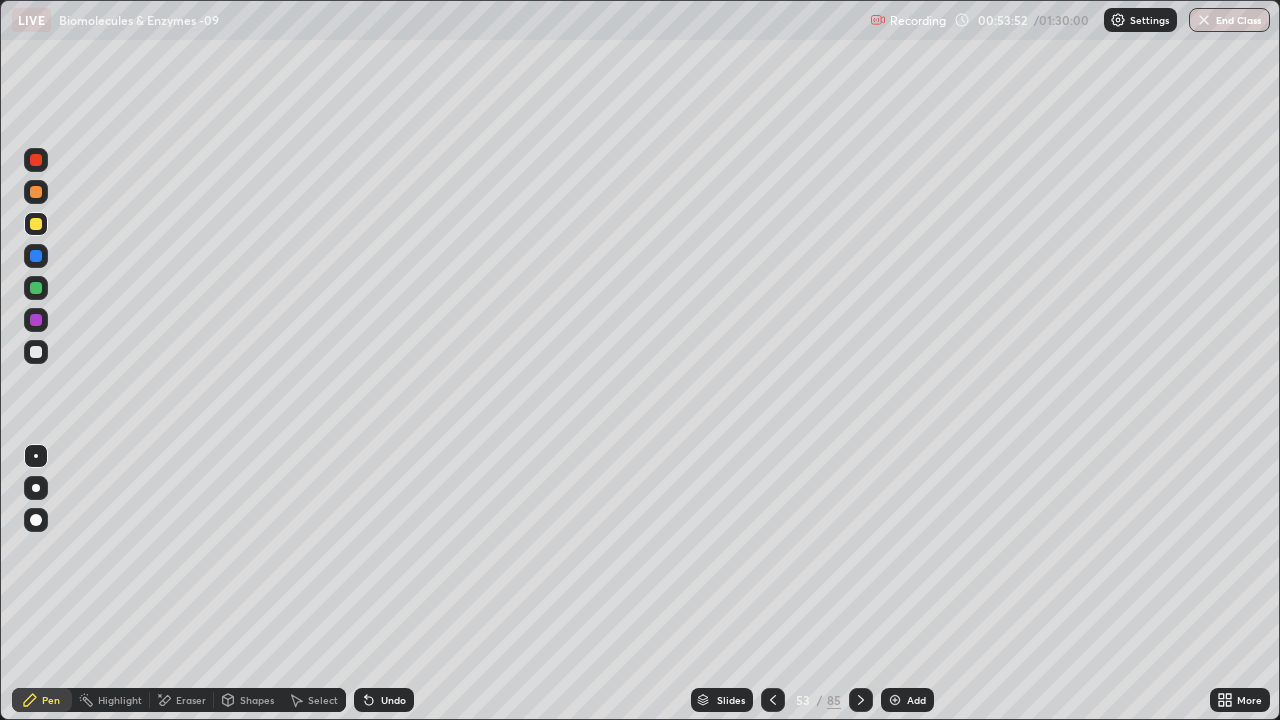 click 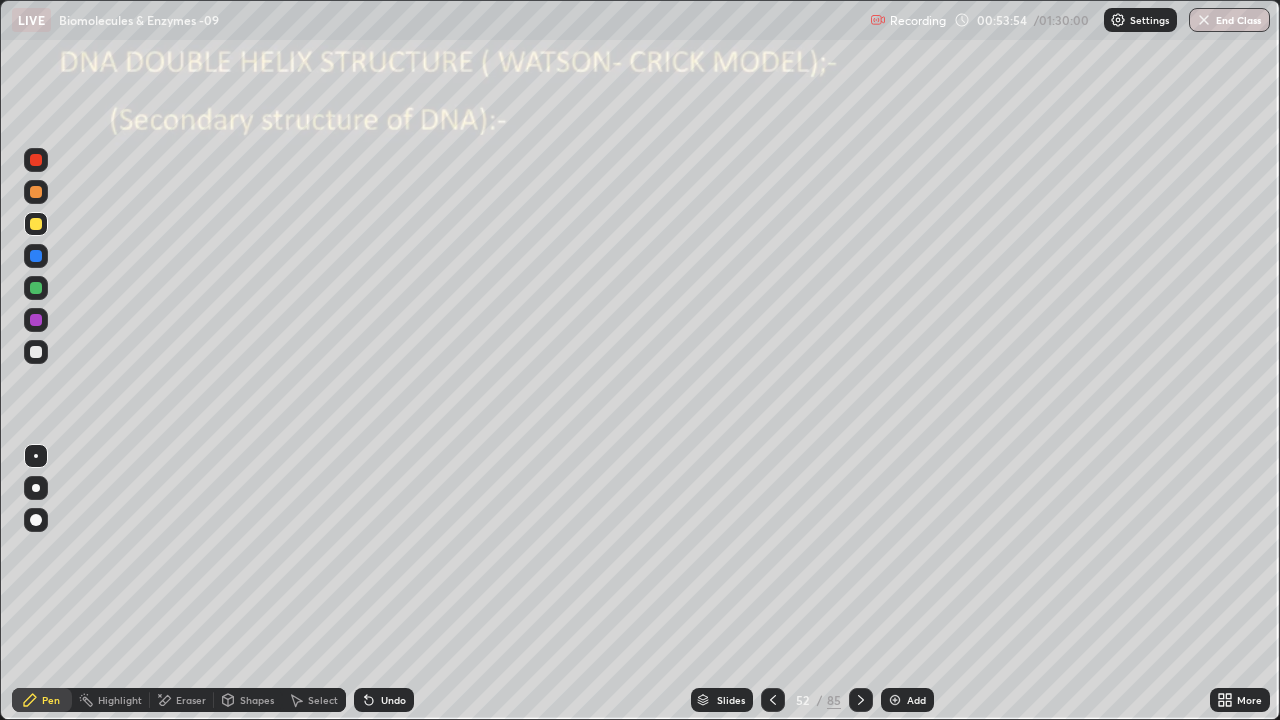 click on "Add" at bounding box center (916, 700) 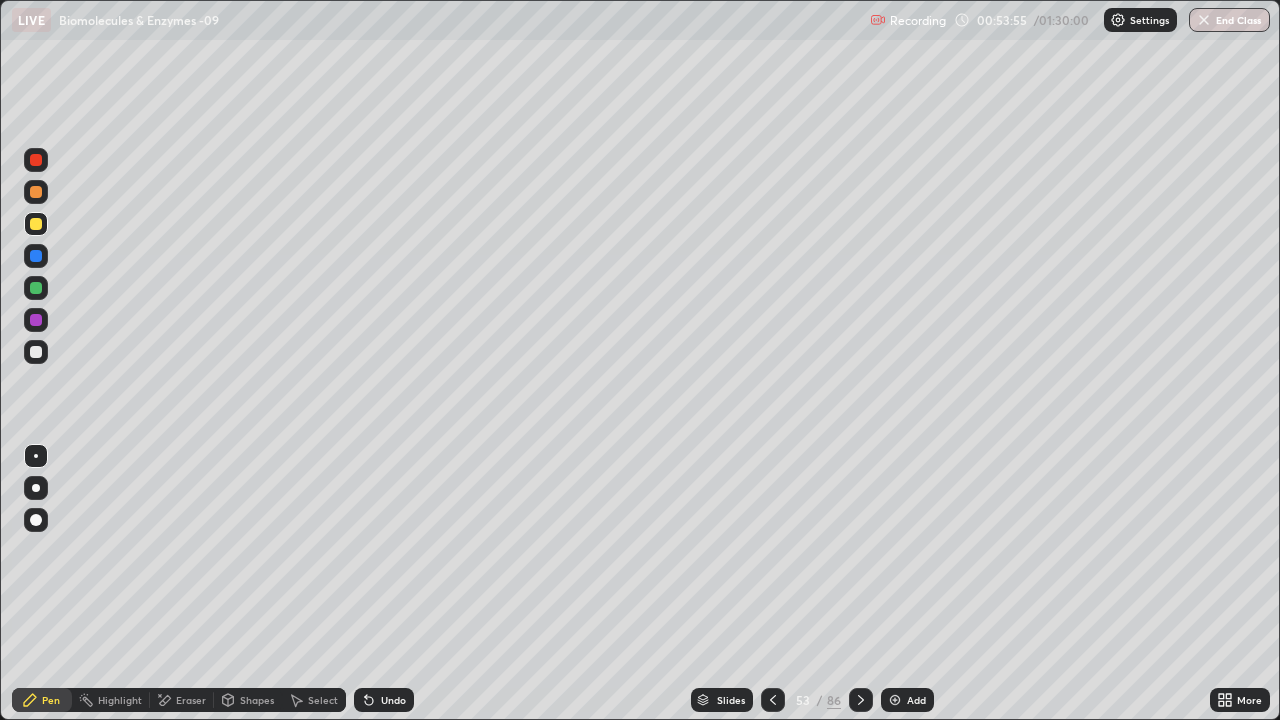 click at bounding box center (36, 160) 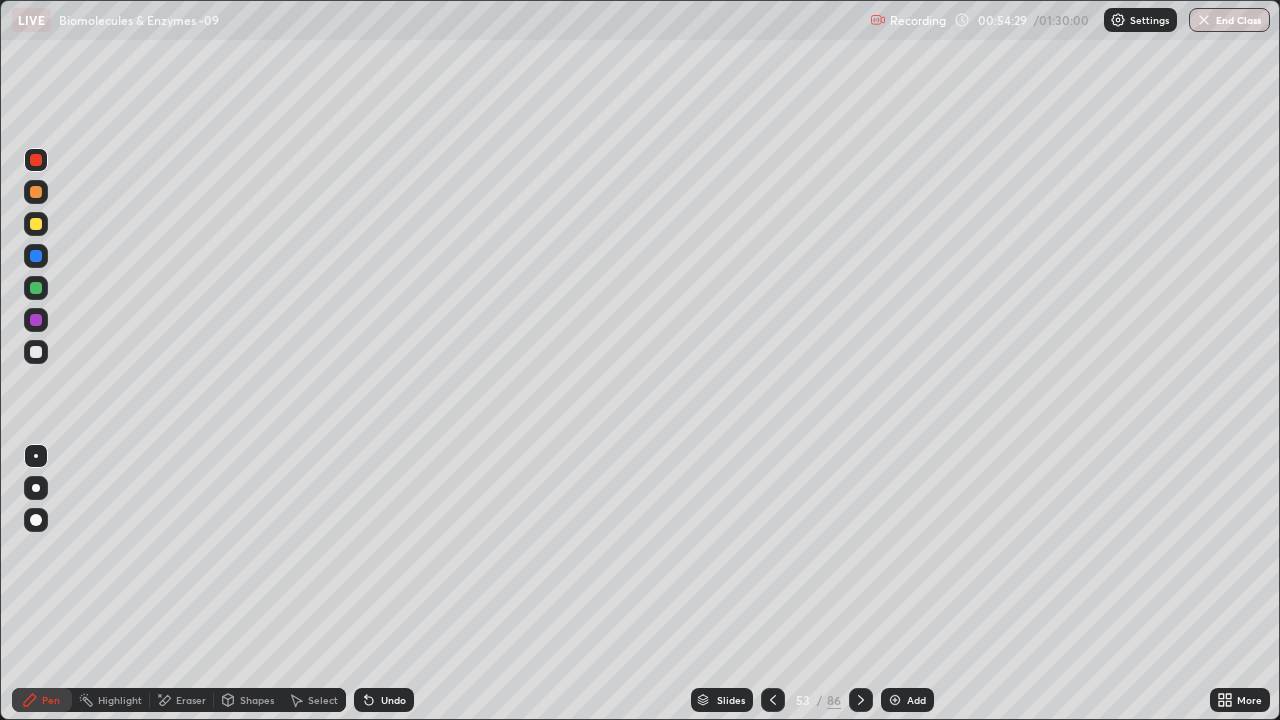 click at bounding box center [36, 520] 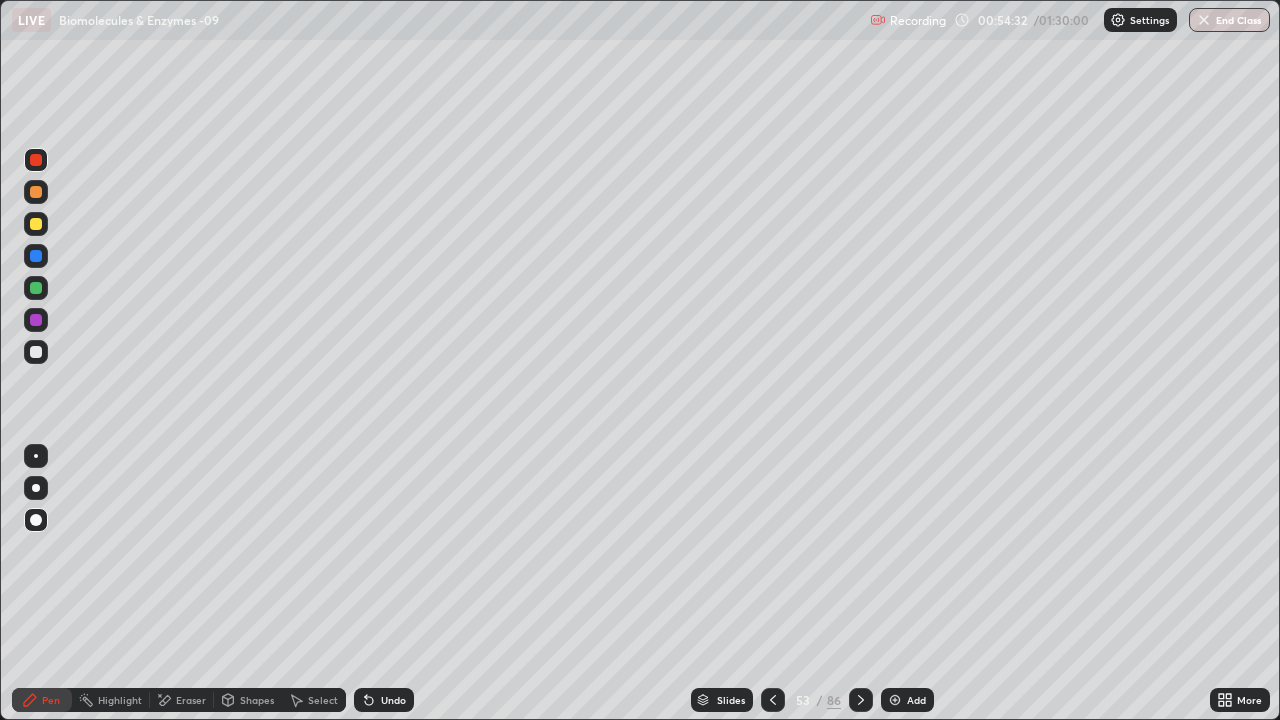 click at bounding box center [36, 224] 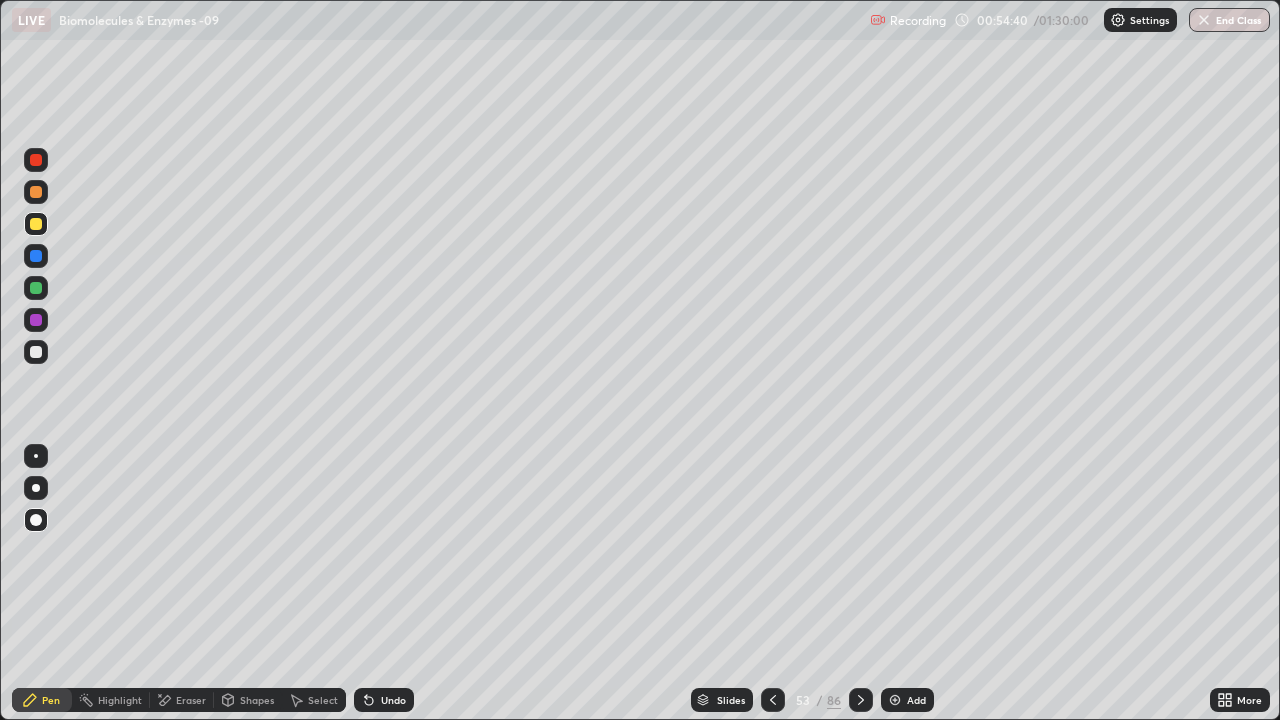 click 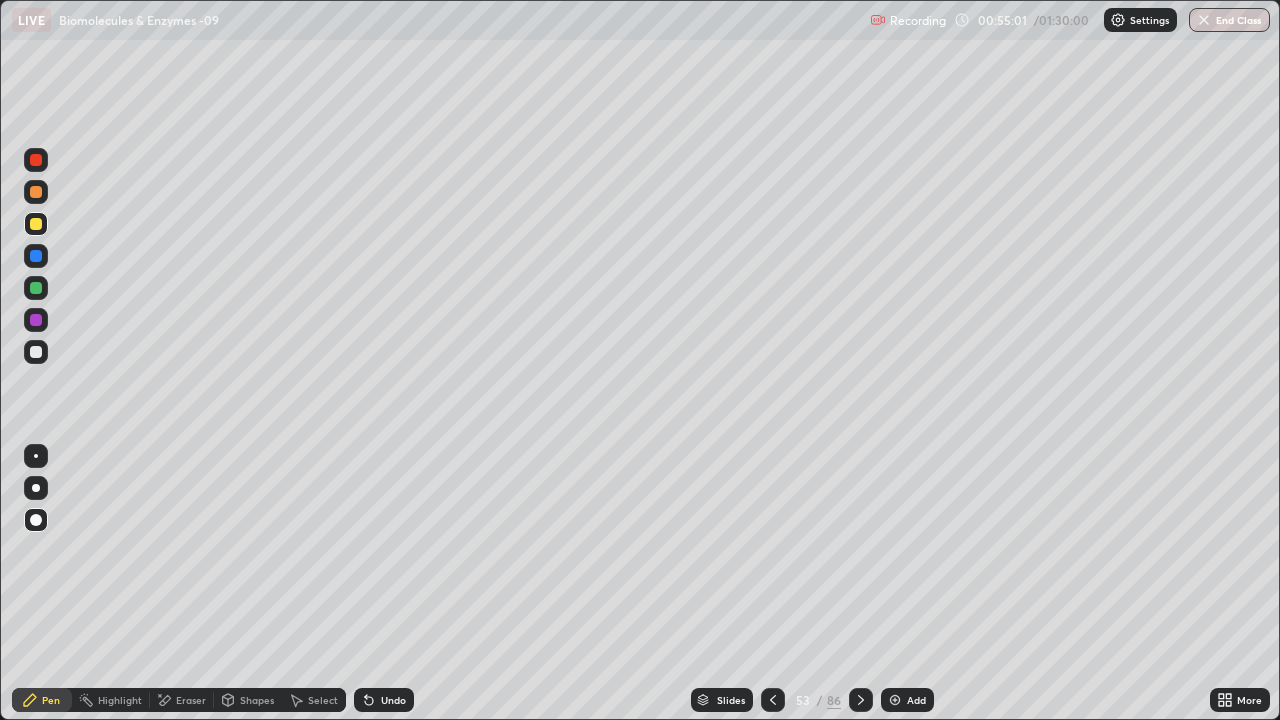 click at bounding box center [36, 288] 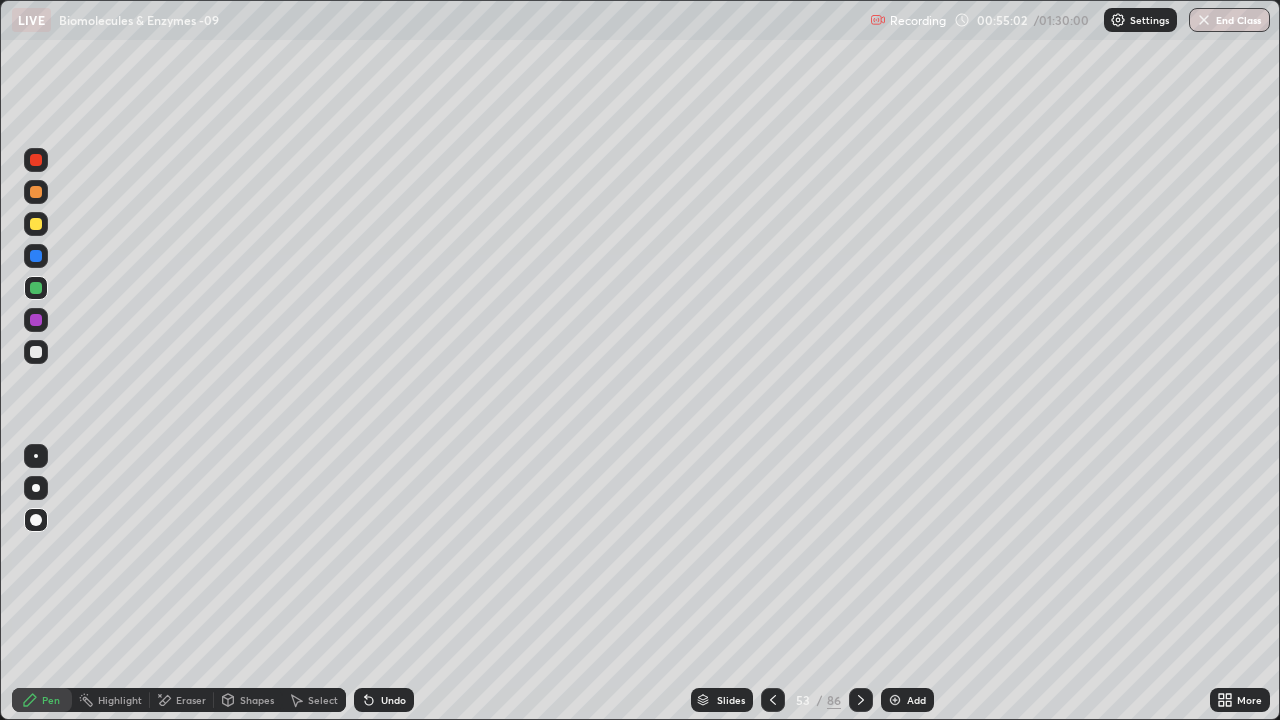 click at bounding box center (36, 456) 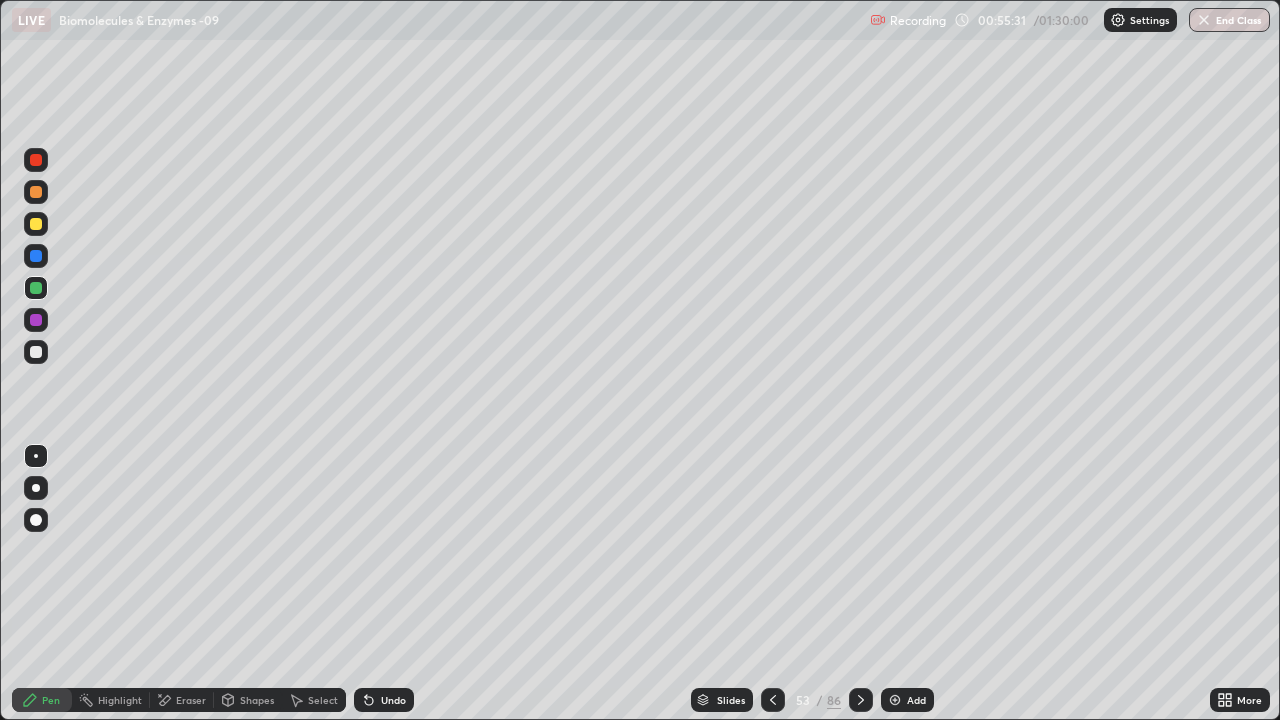 click at bounding box center (36, 256) 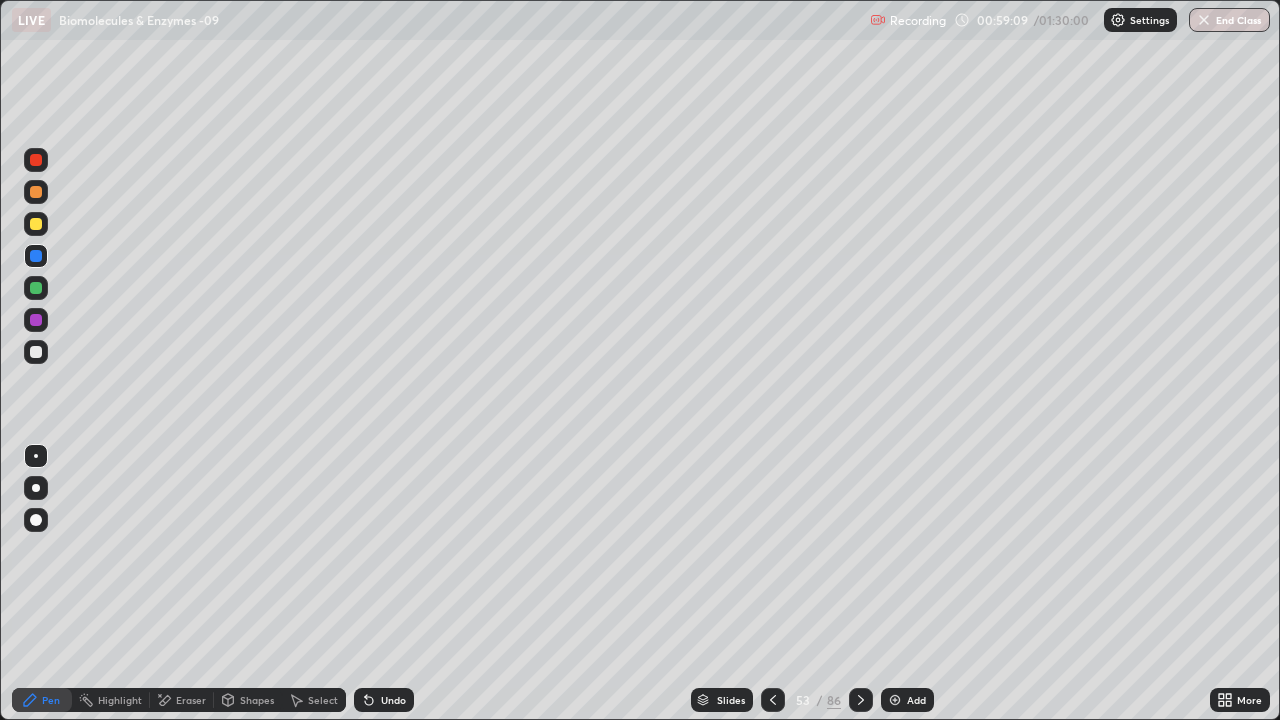 click on "Eraser" at bounding box center (191, 700) 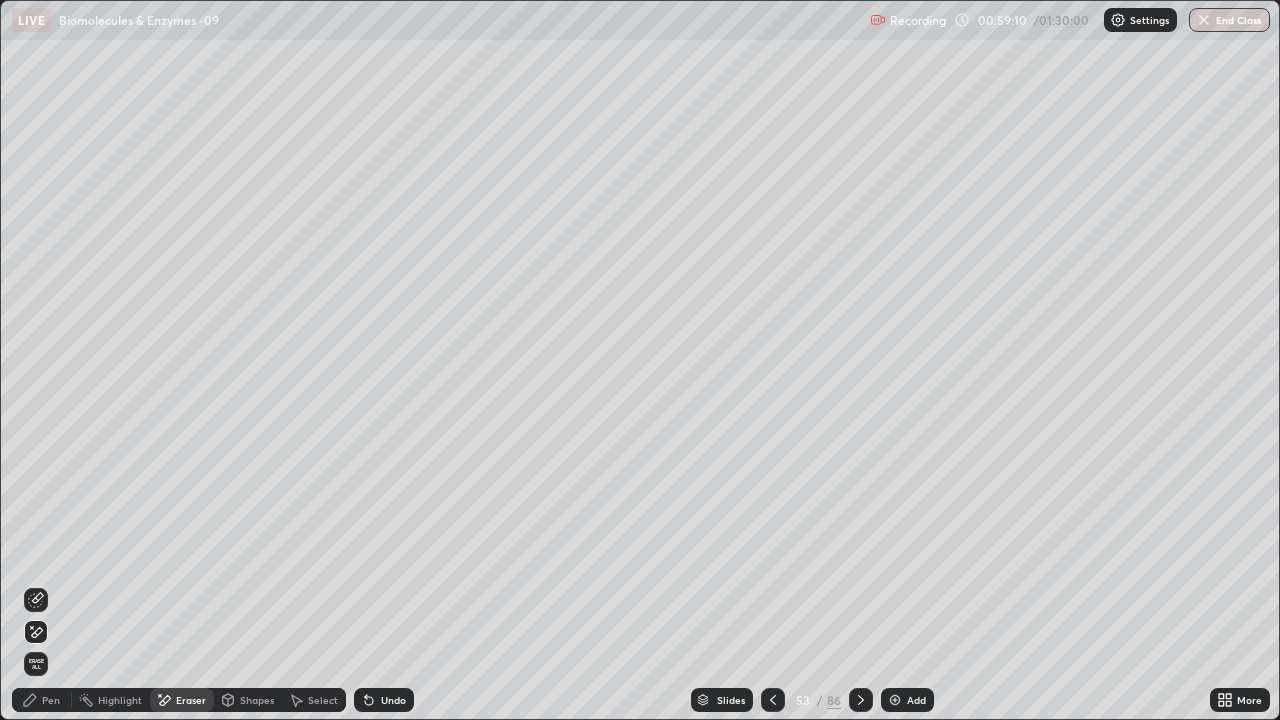 click 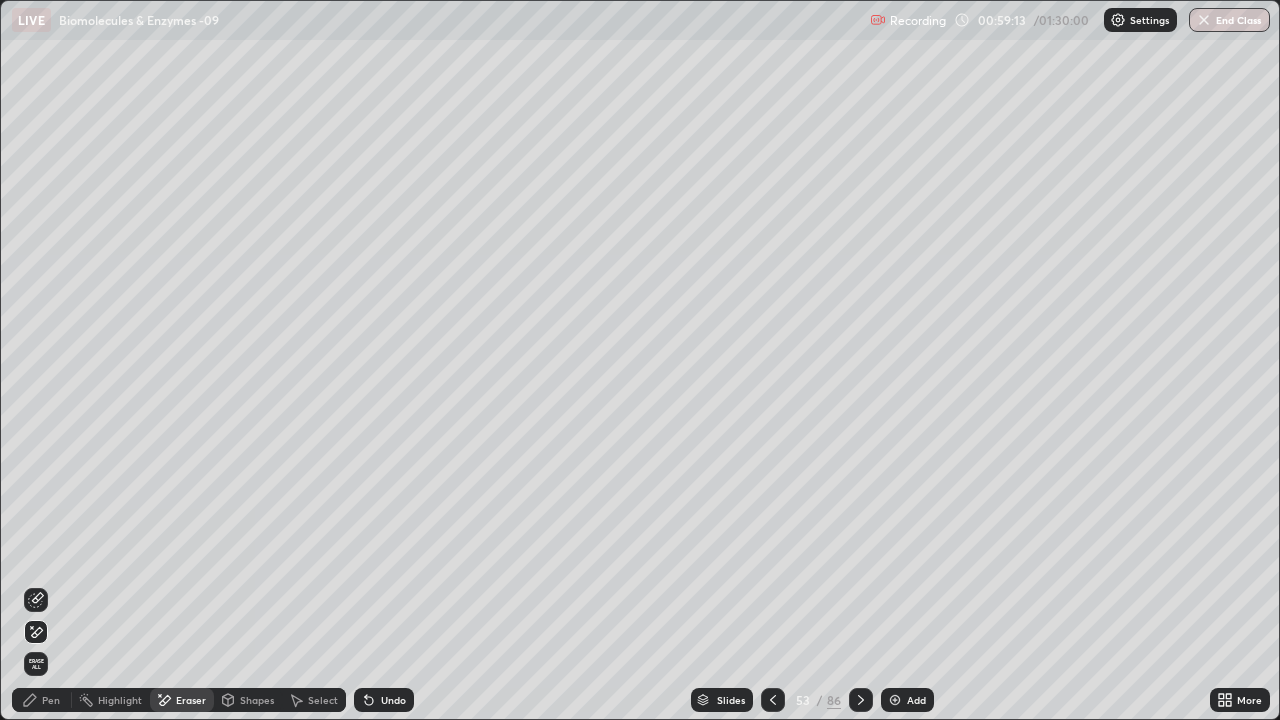 click on "Pen" at bounding box center [51, 700] 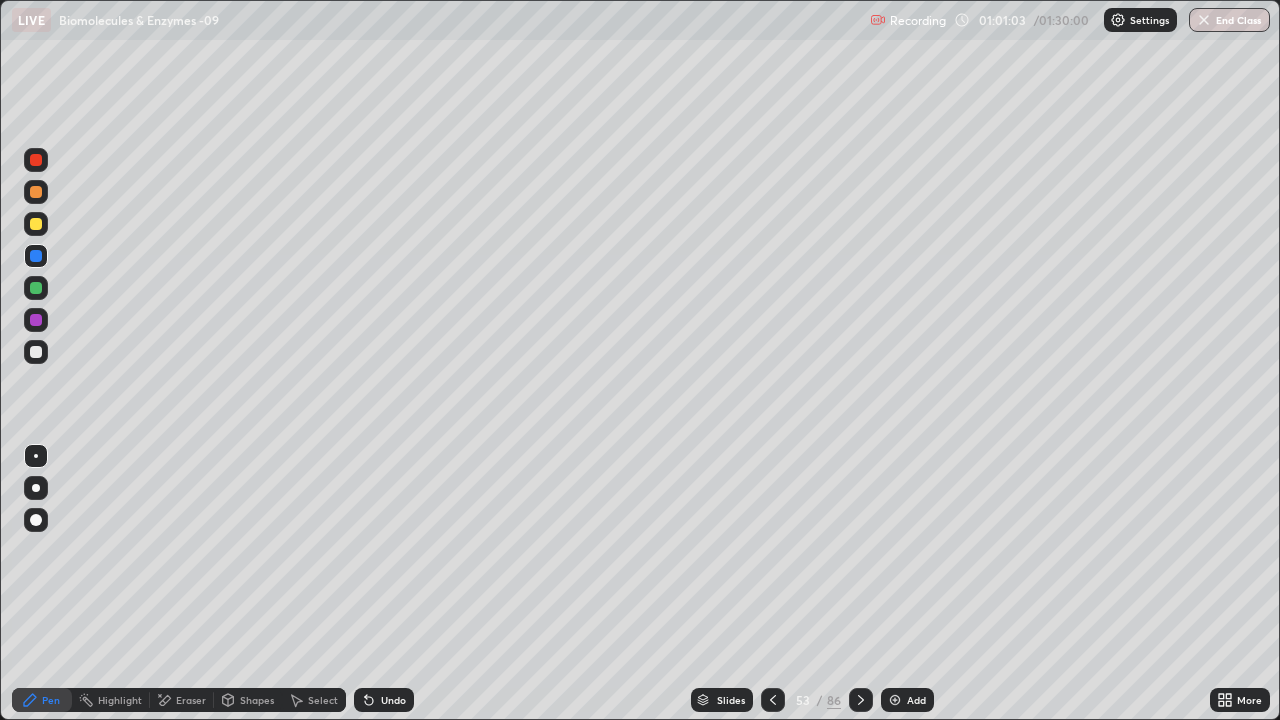 click 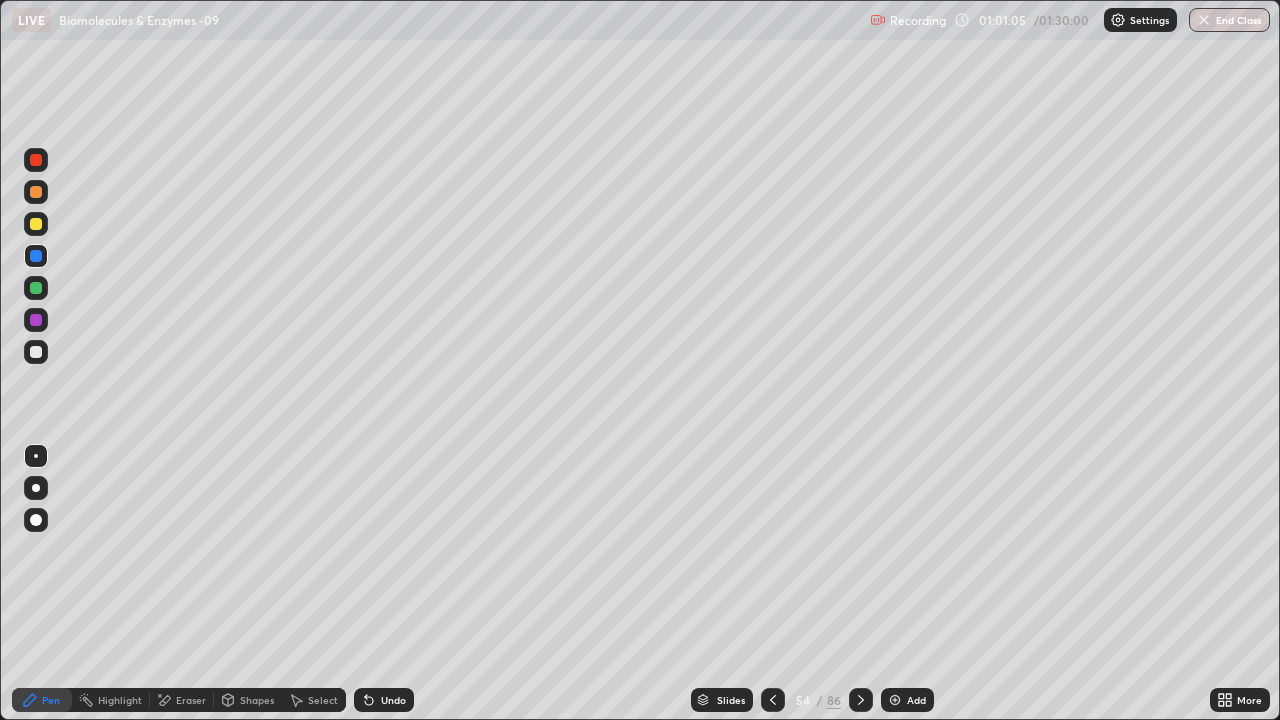 click 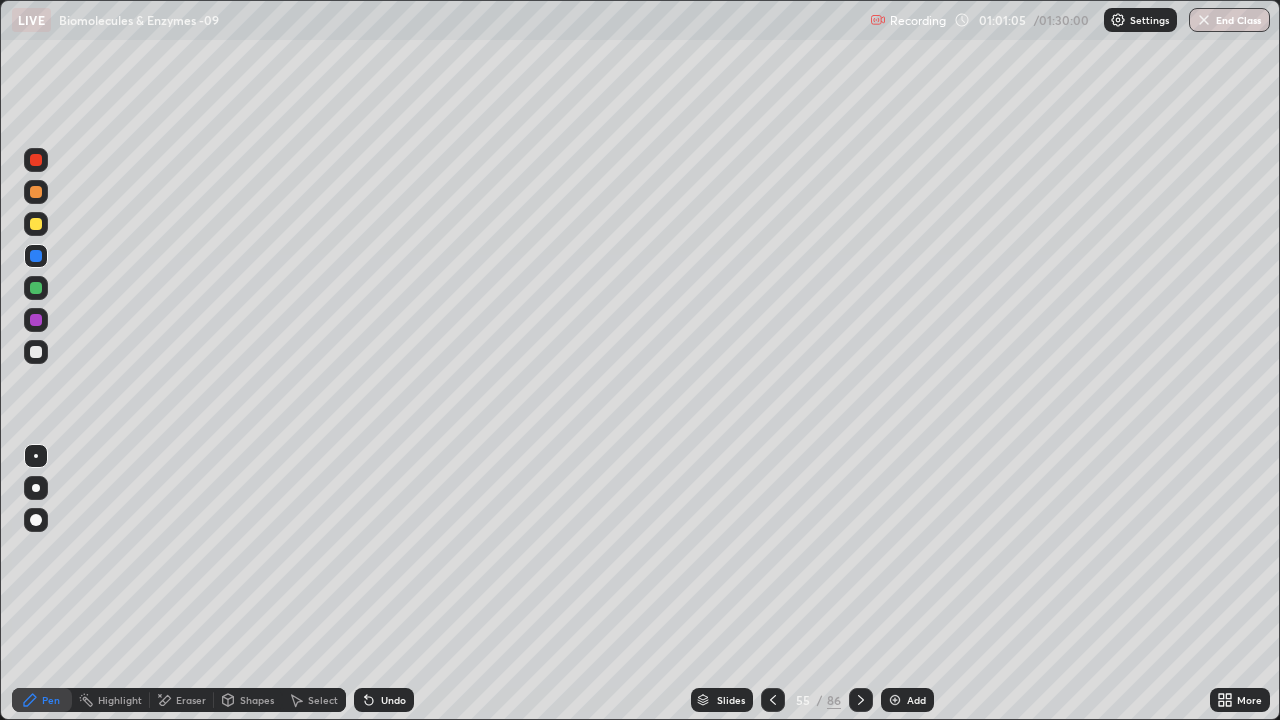 click 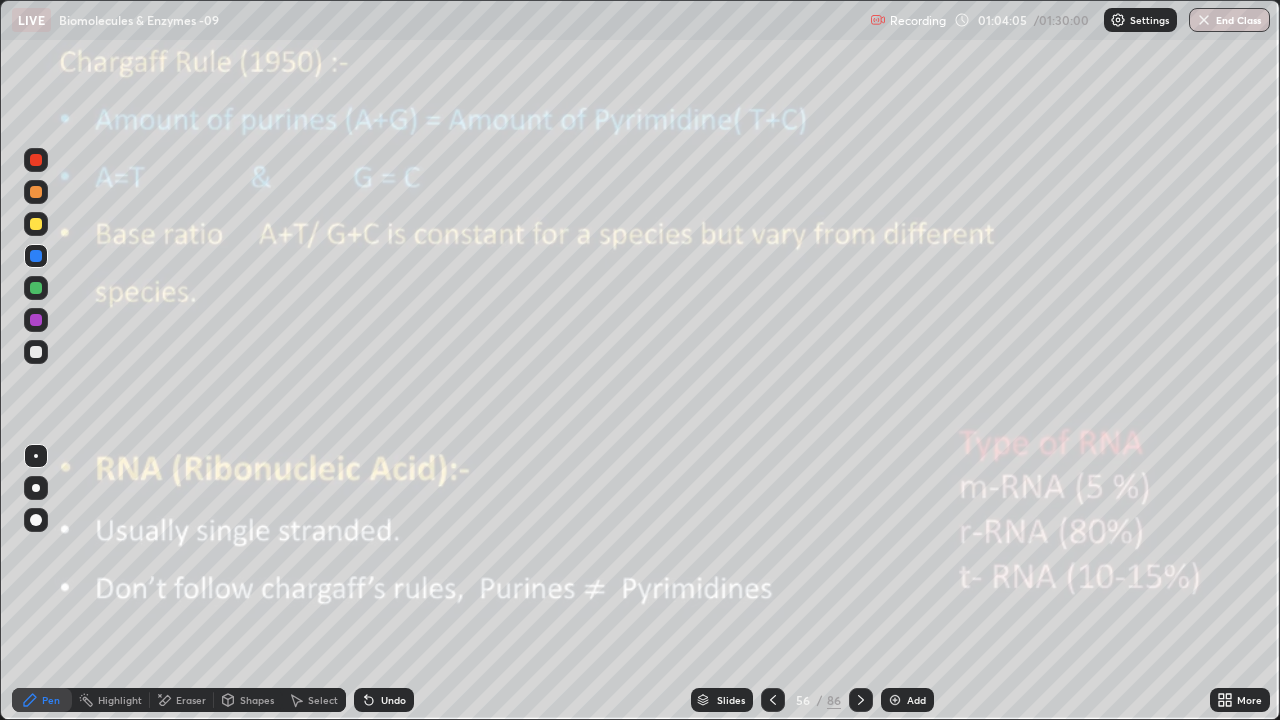 click at bounding box center [36, 256] 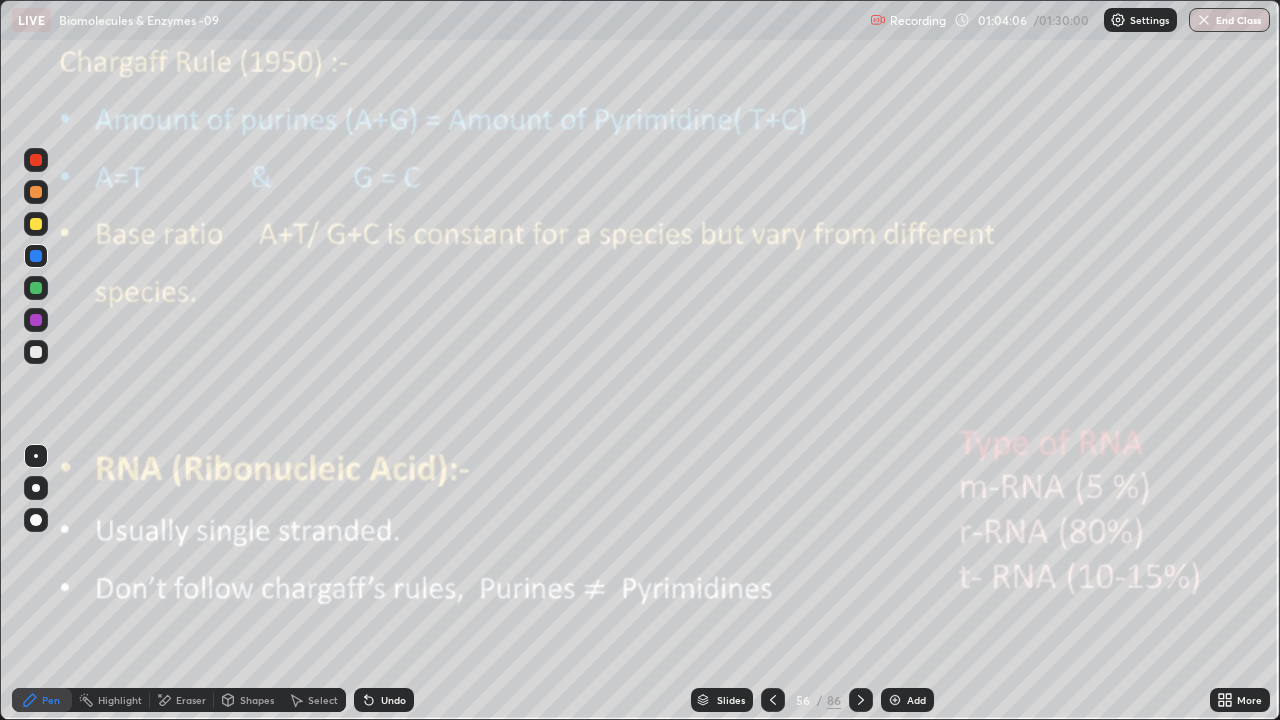 click at bounding box center [36, 160] 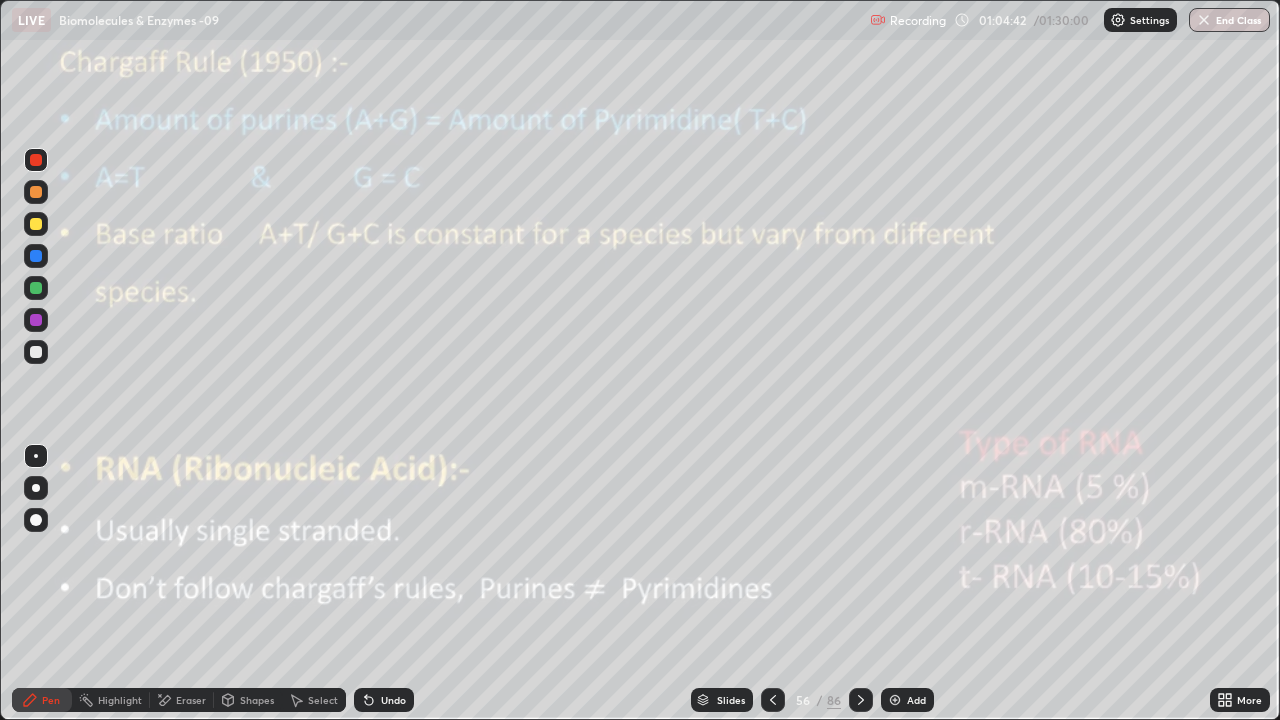 click on "Undo" at bounding box center (384, 700) 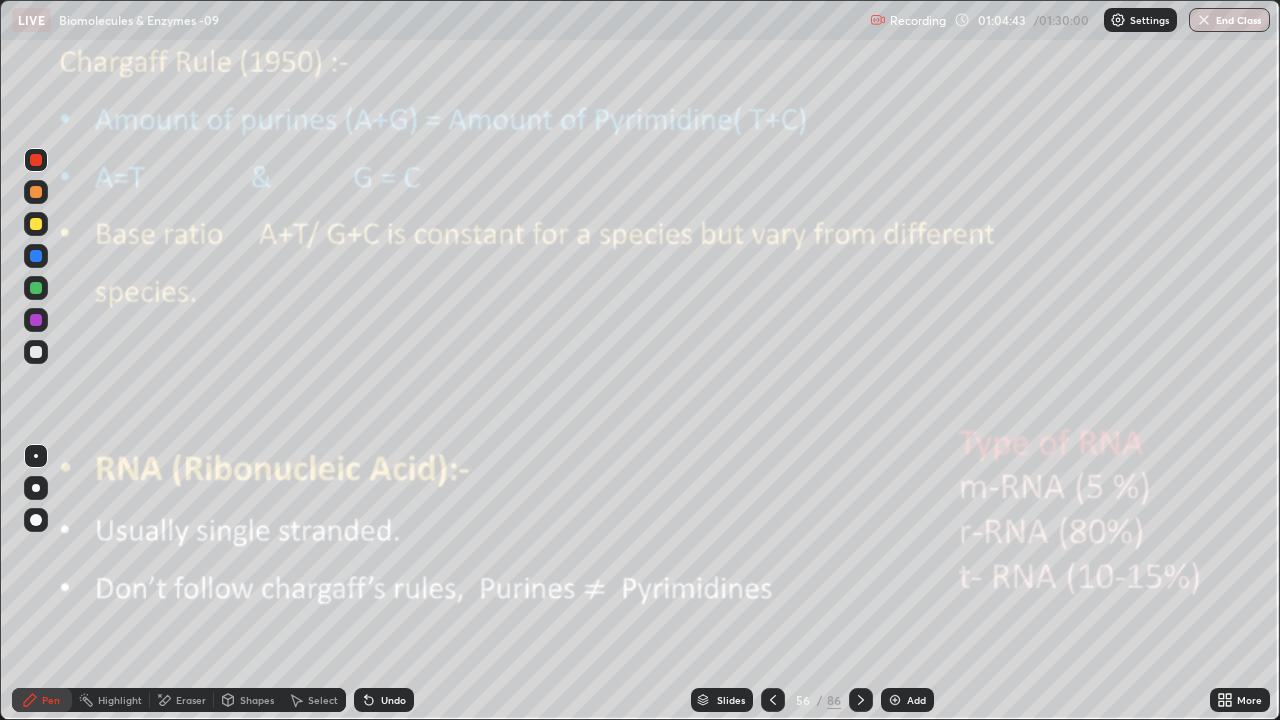 click 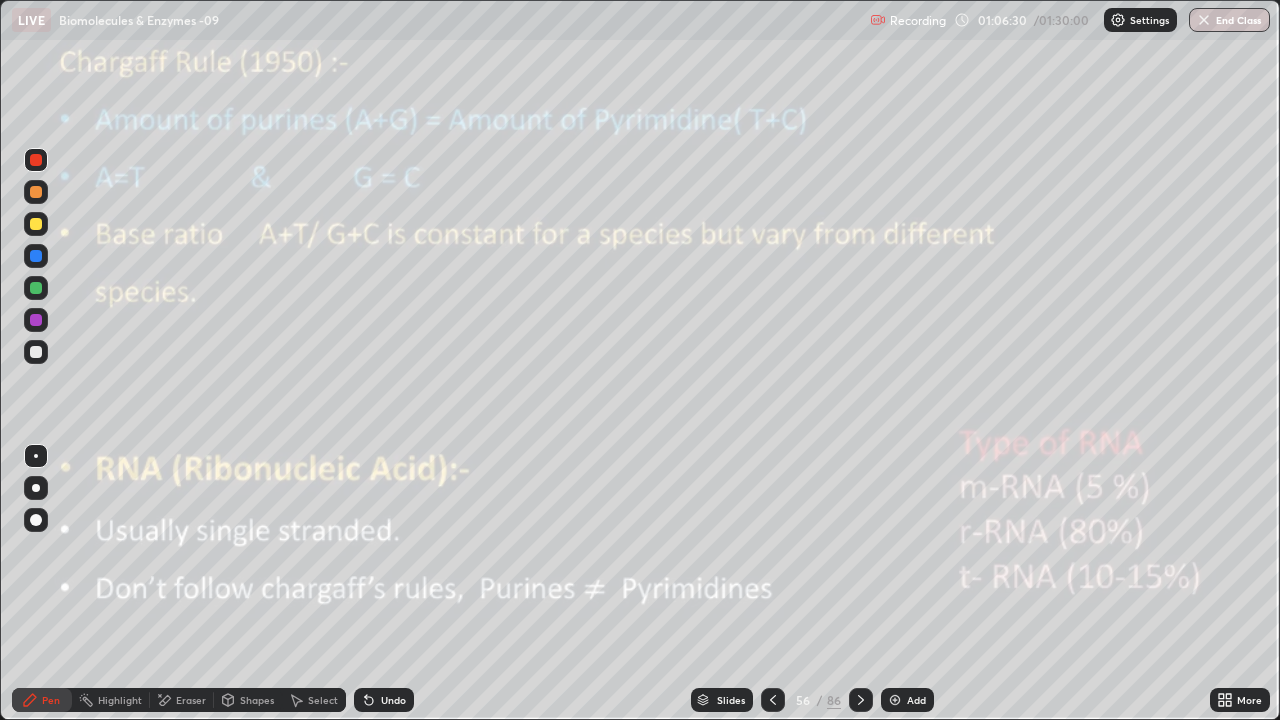 click at bounding box center [36, 256] 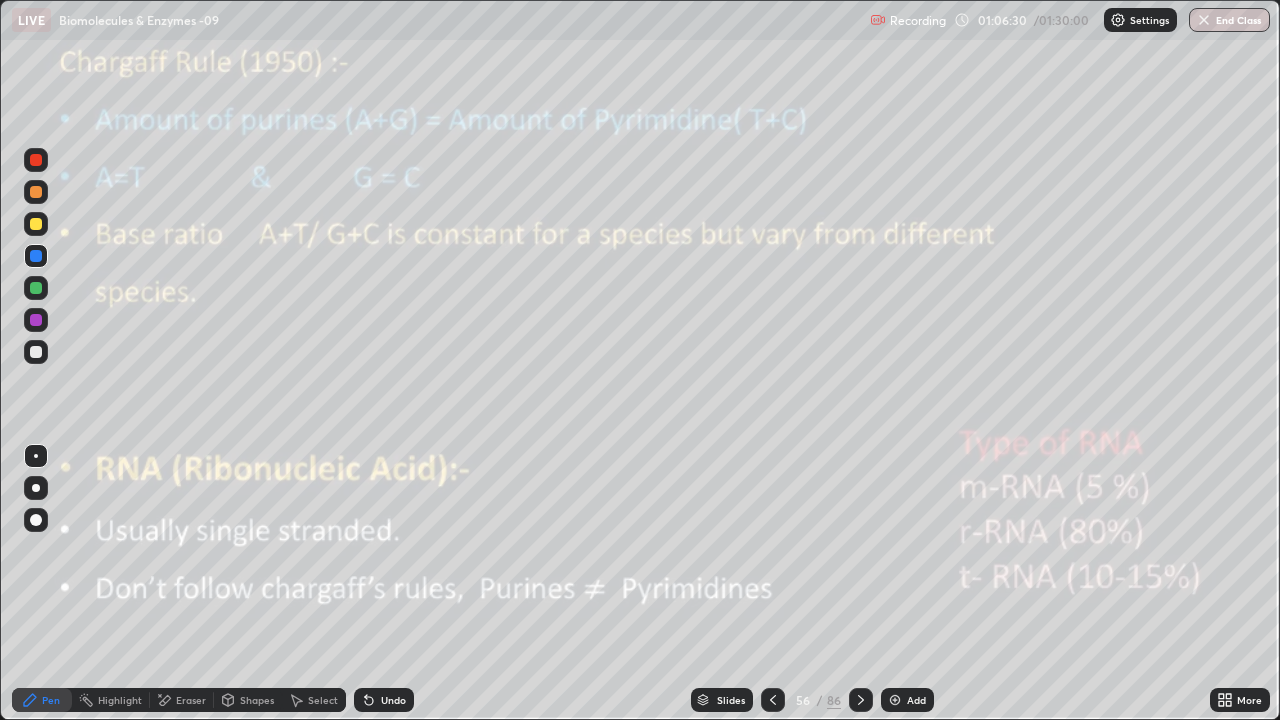 click at bounding box center (36, 288) 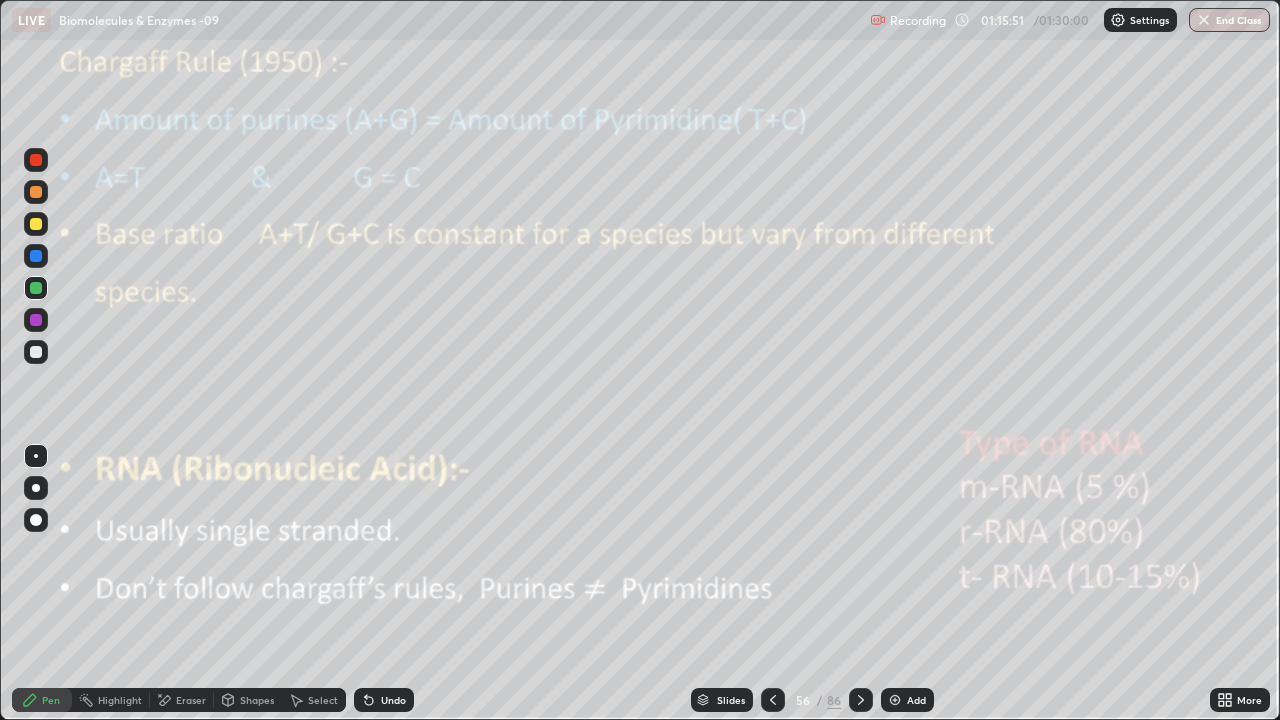 click on "Slides" at bounding box center [731, 700] 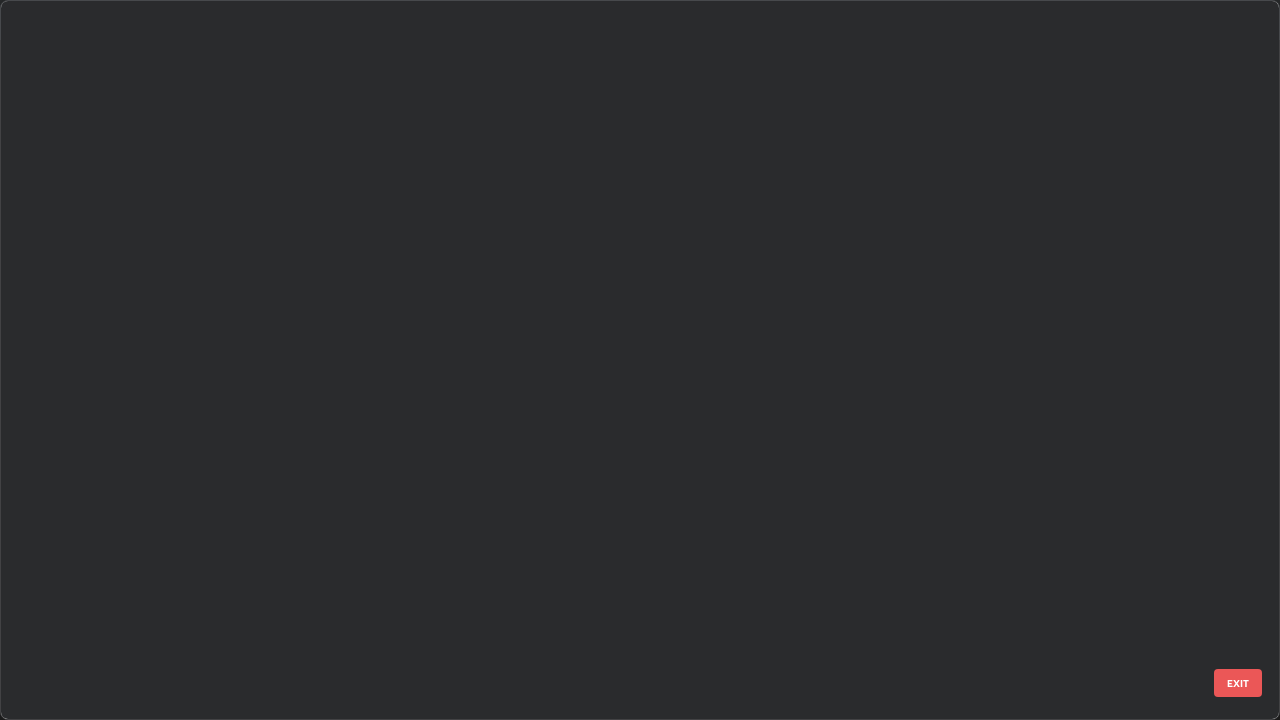 scroll, scrollTop: 3550, scrollLeft: 0, axis: vertical 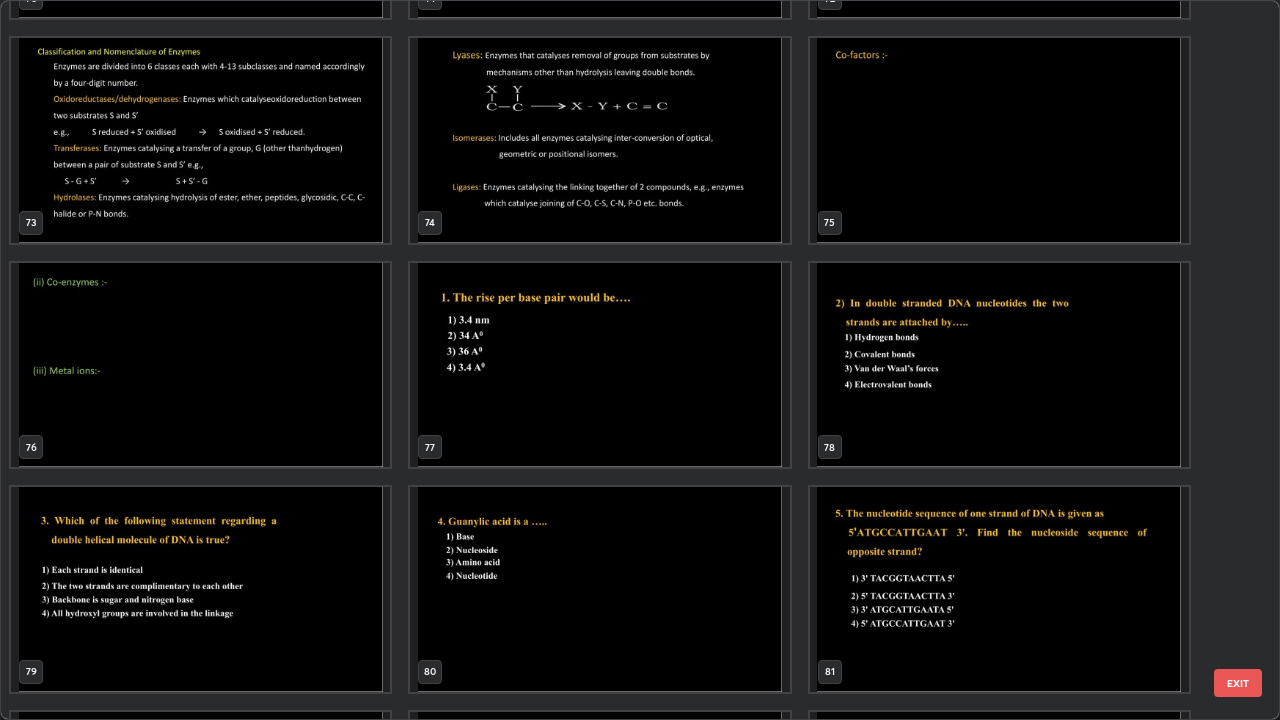 click at bounding box center (599, 365) 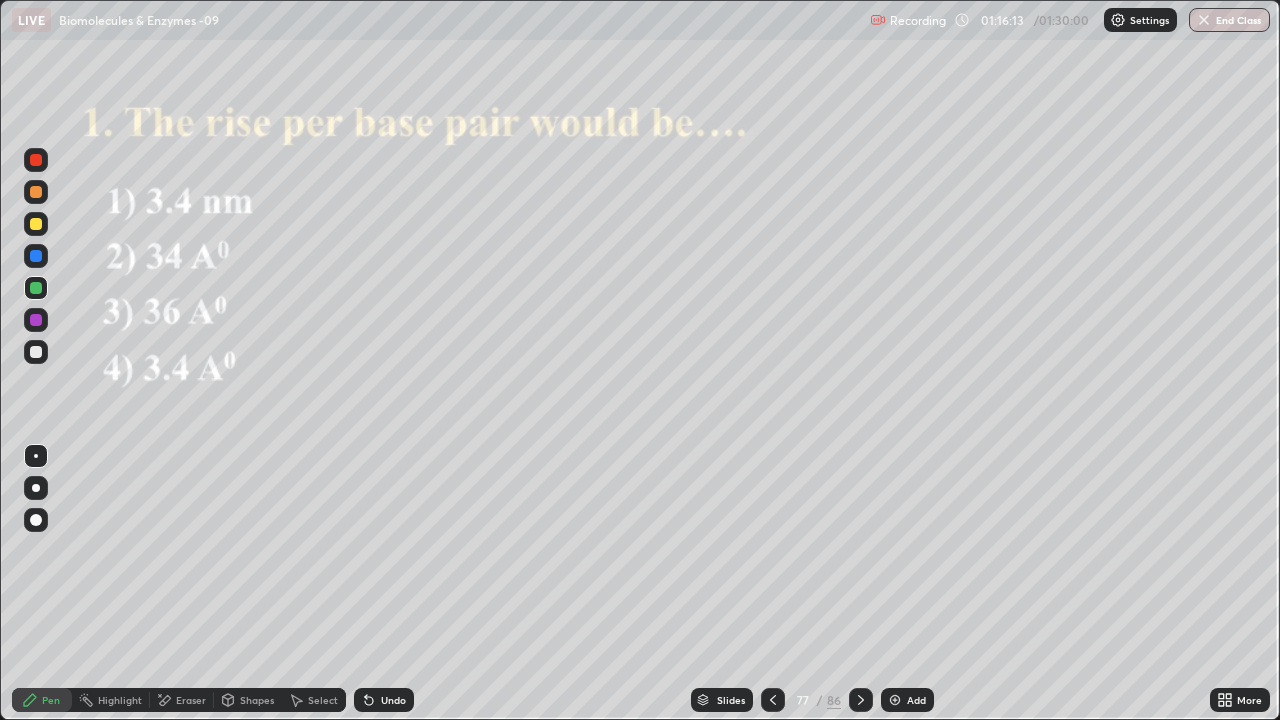 click at bounding box center [36, 320] 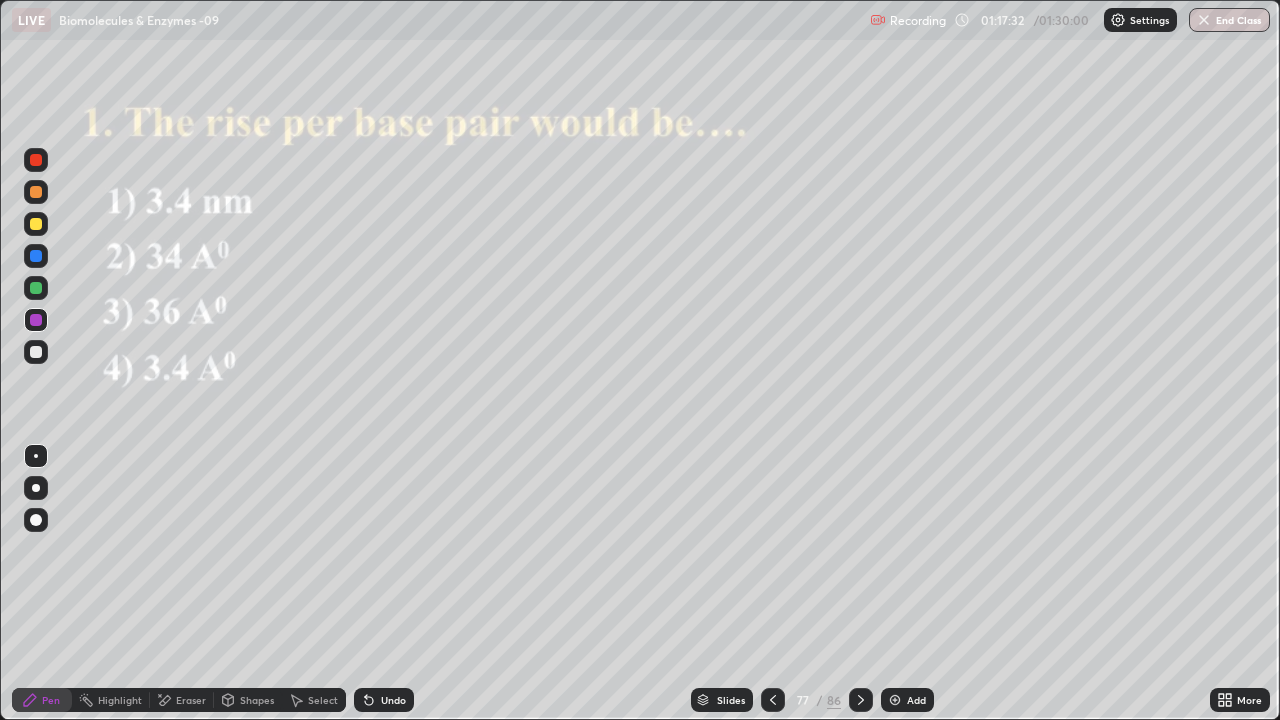 click 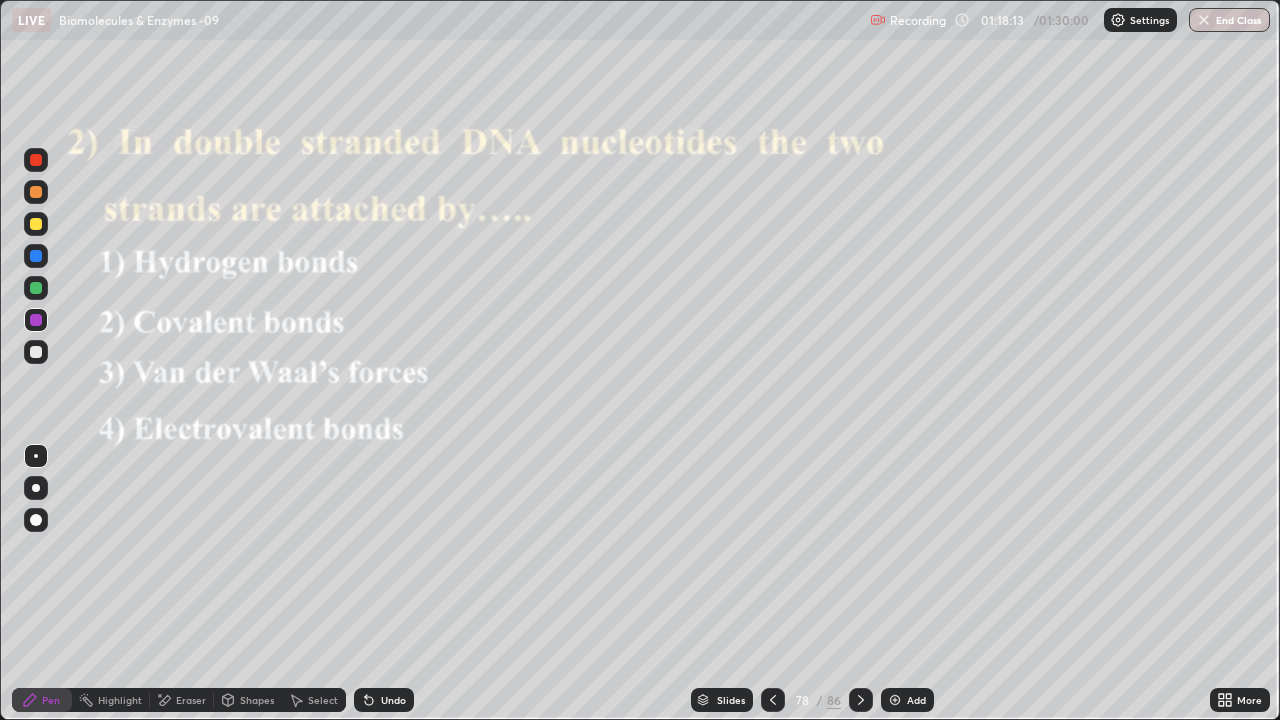 click 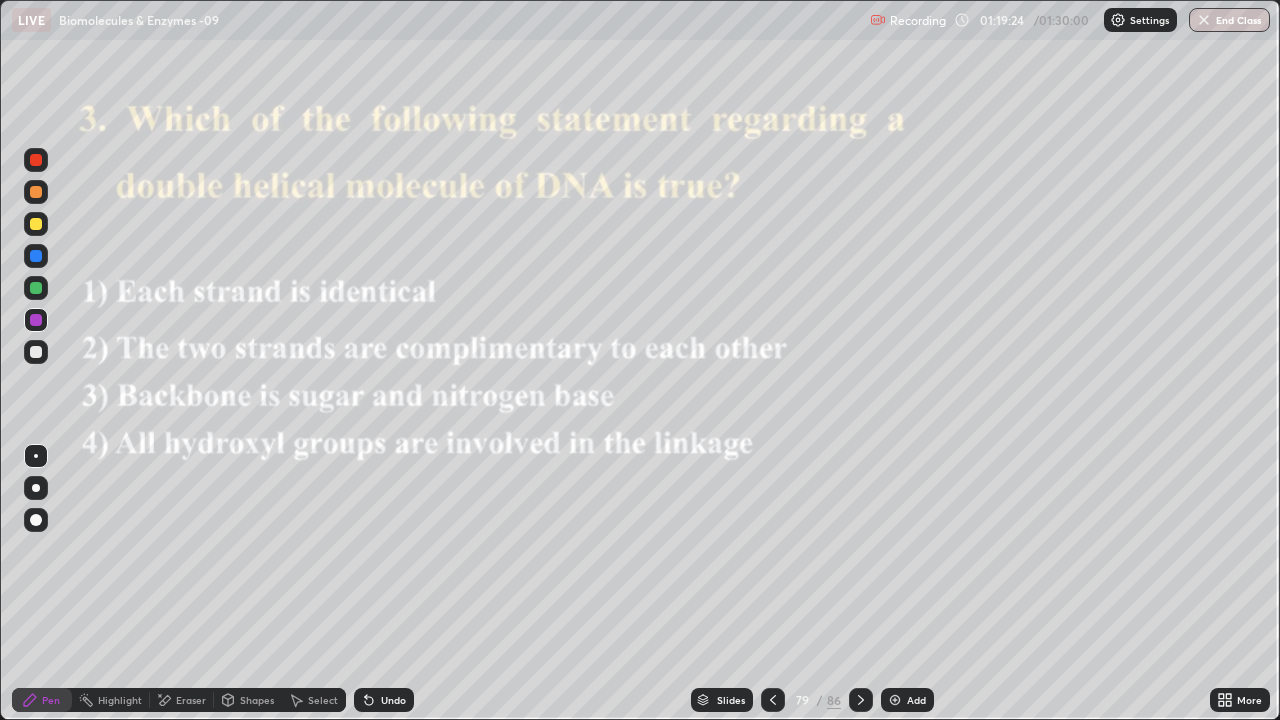 click at bounding box center [861, 700] 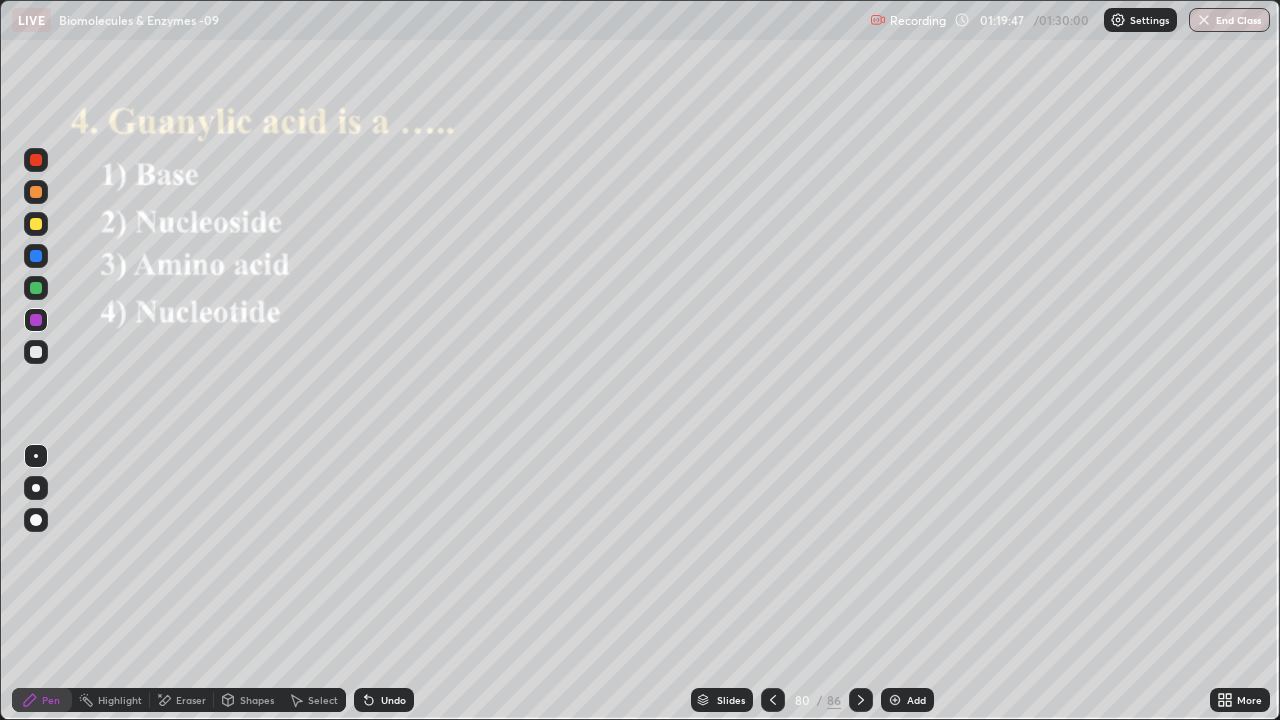 click 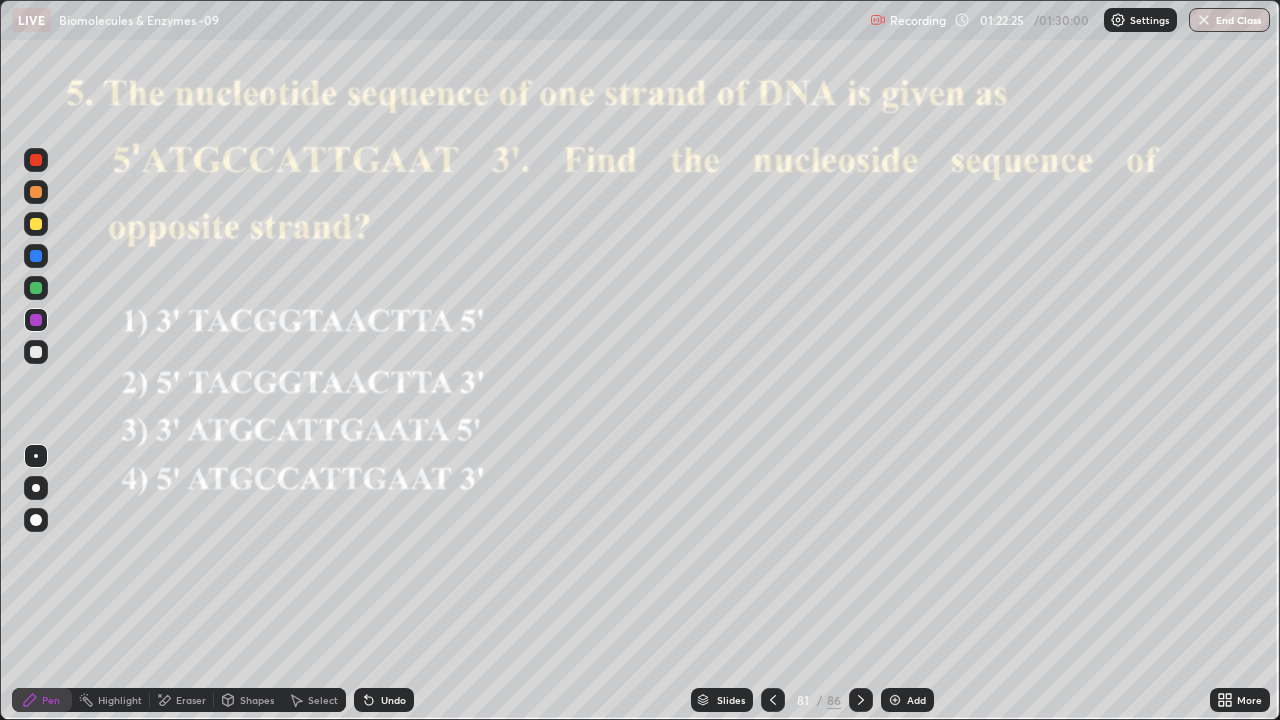 click 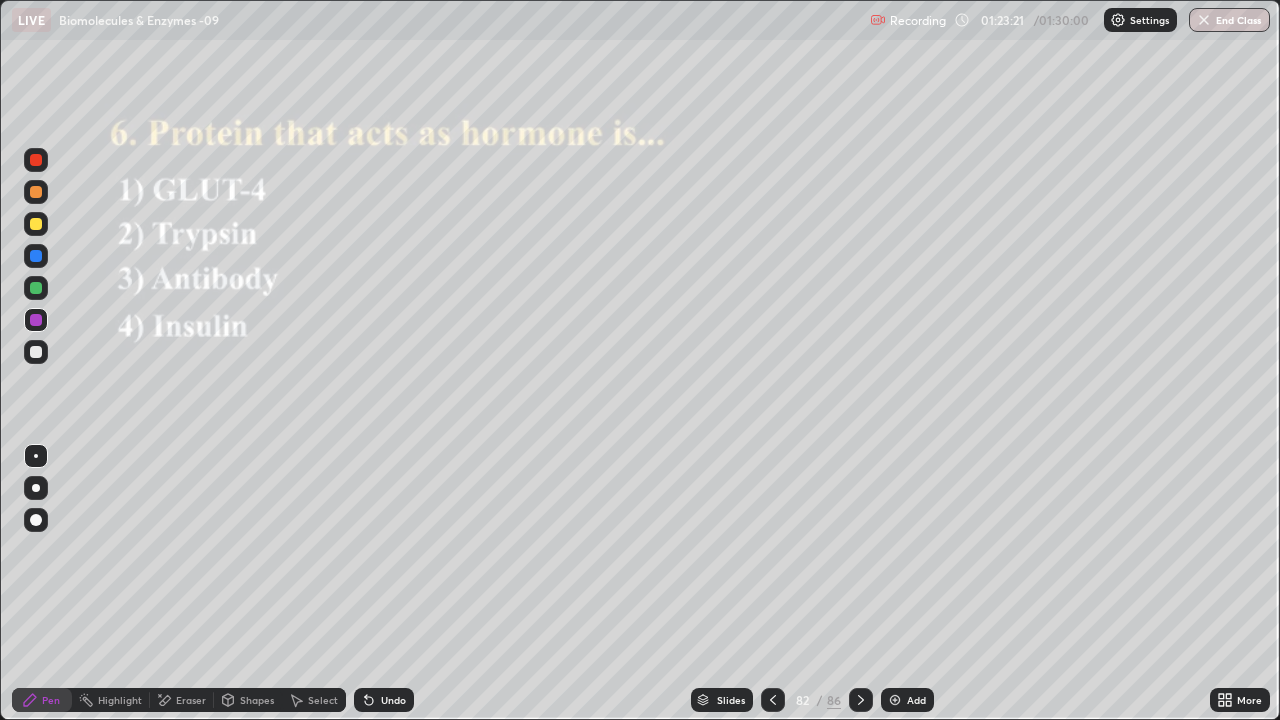 click 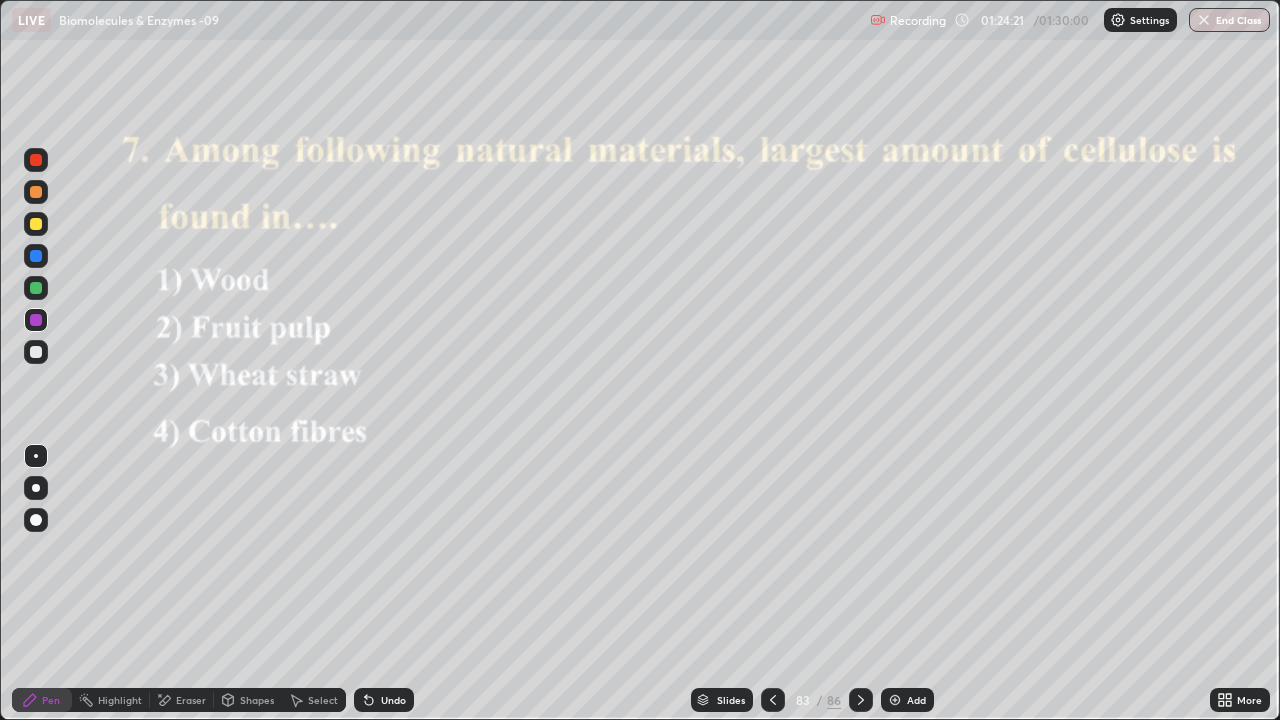 click at bounding box center [861, 700] 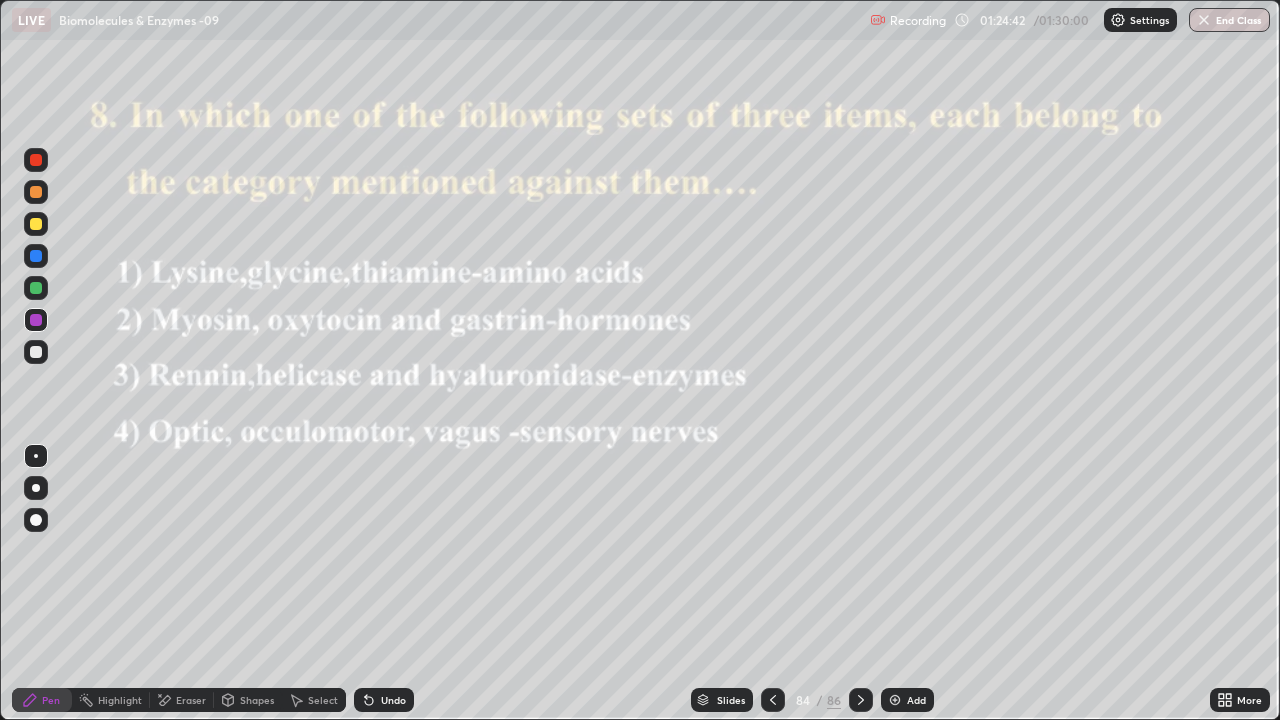 click at bounding box center (861, 700) 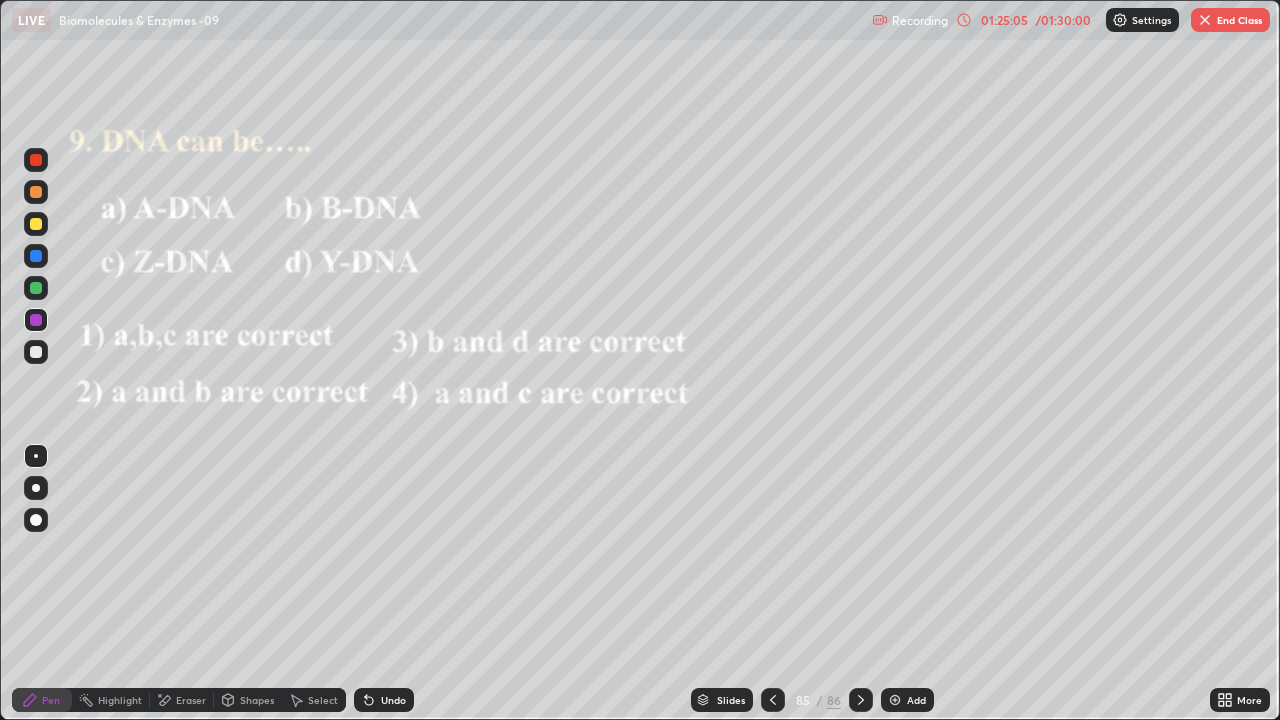 click 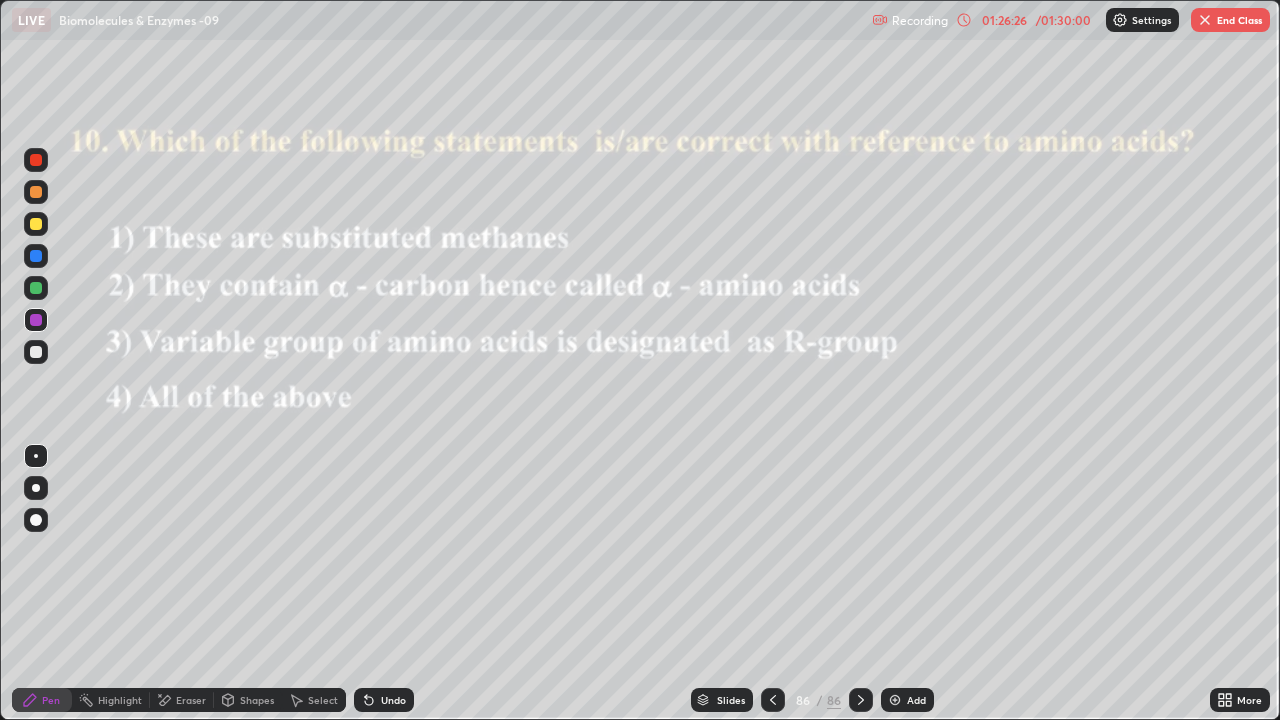 click on "End Class" at bounding box center [1230, 20] 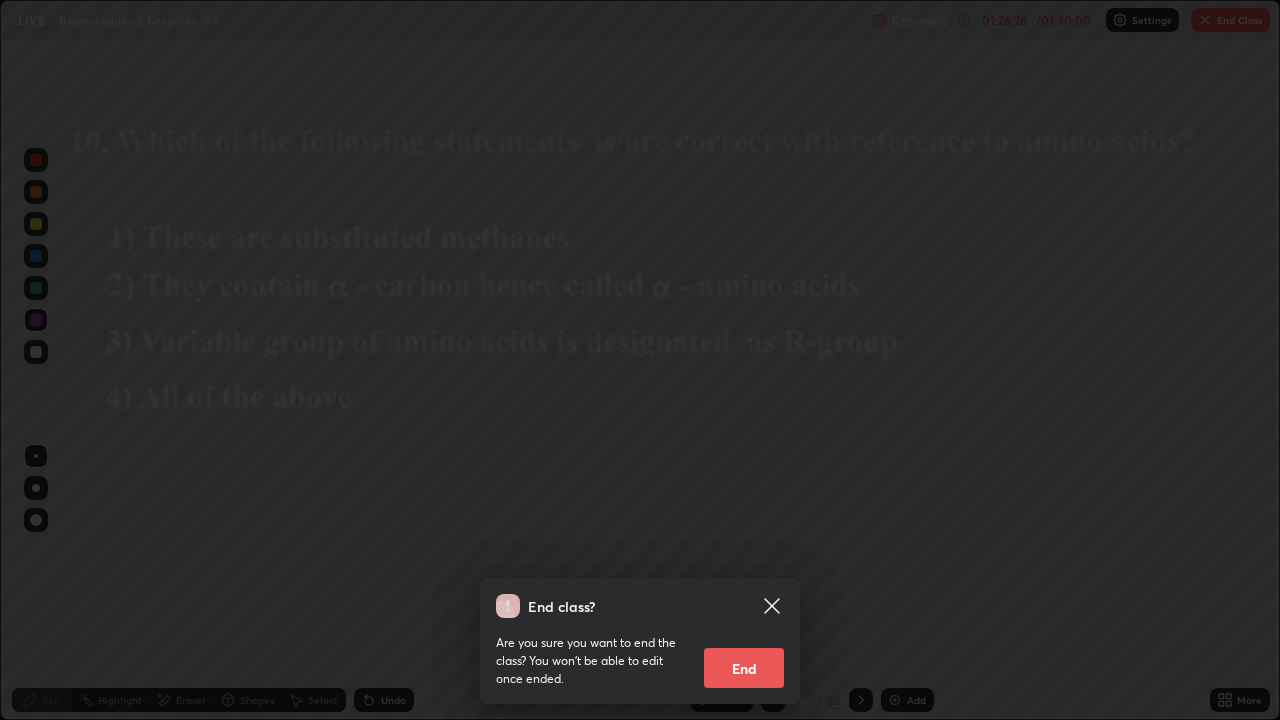 click on "End" at bounding box center [744, 668] 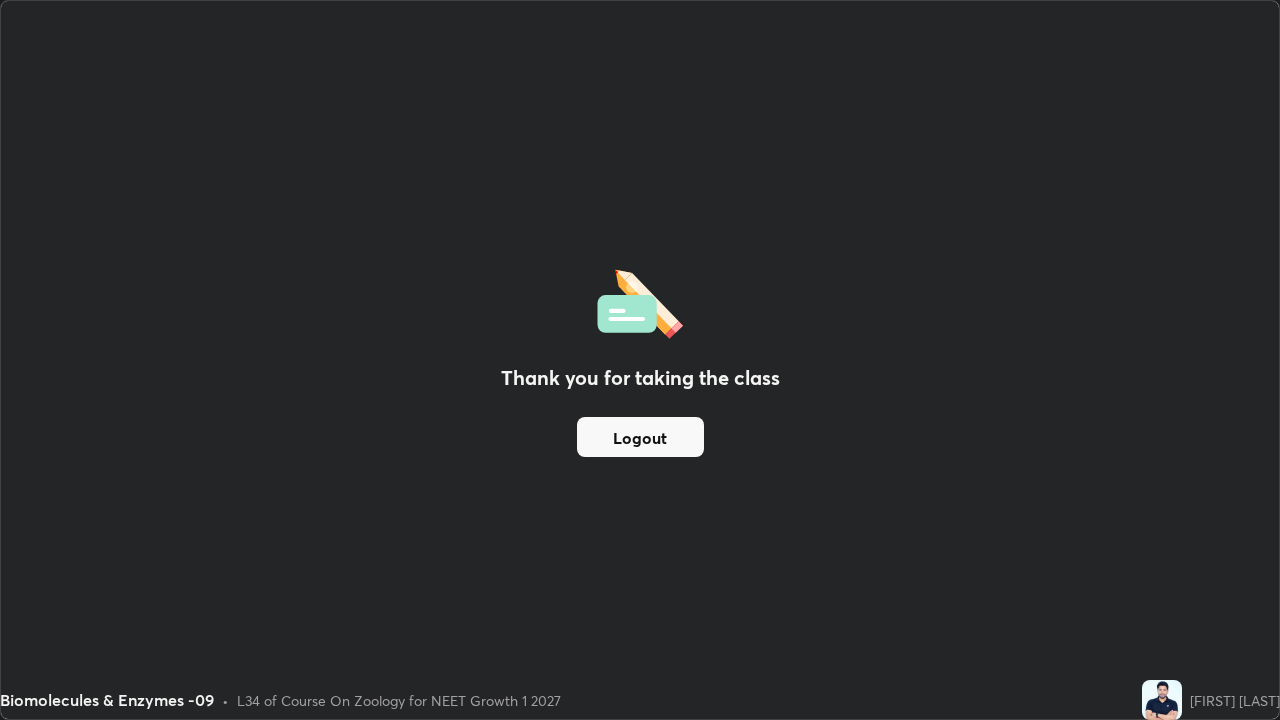 click on "Logout" at bounding box center [640, 437] 